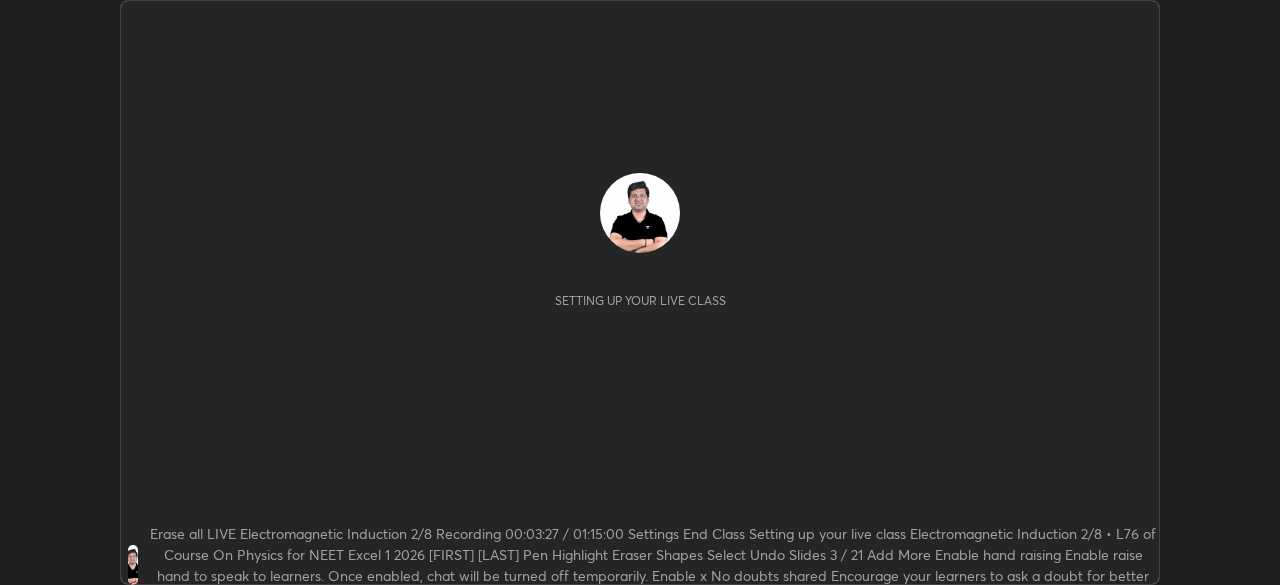 scroll, scrollTop: 0, scrollLeft: 0, axis: both 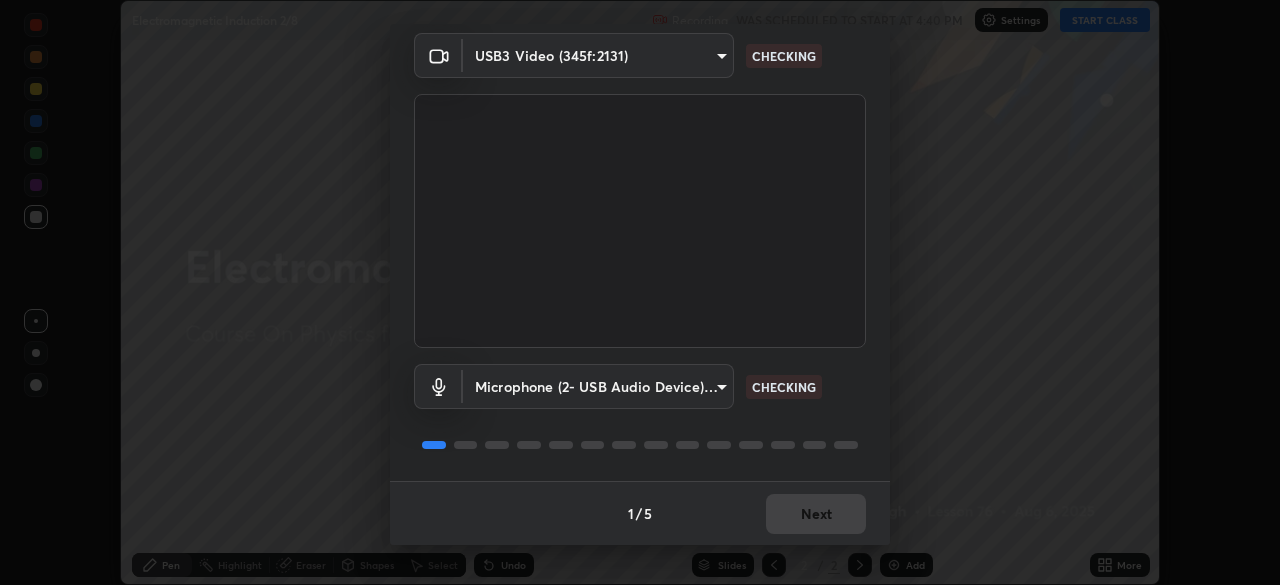 click on "1 / 5 Next" at bounding box center (640, 513) 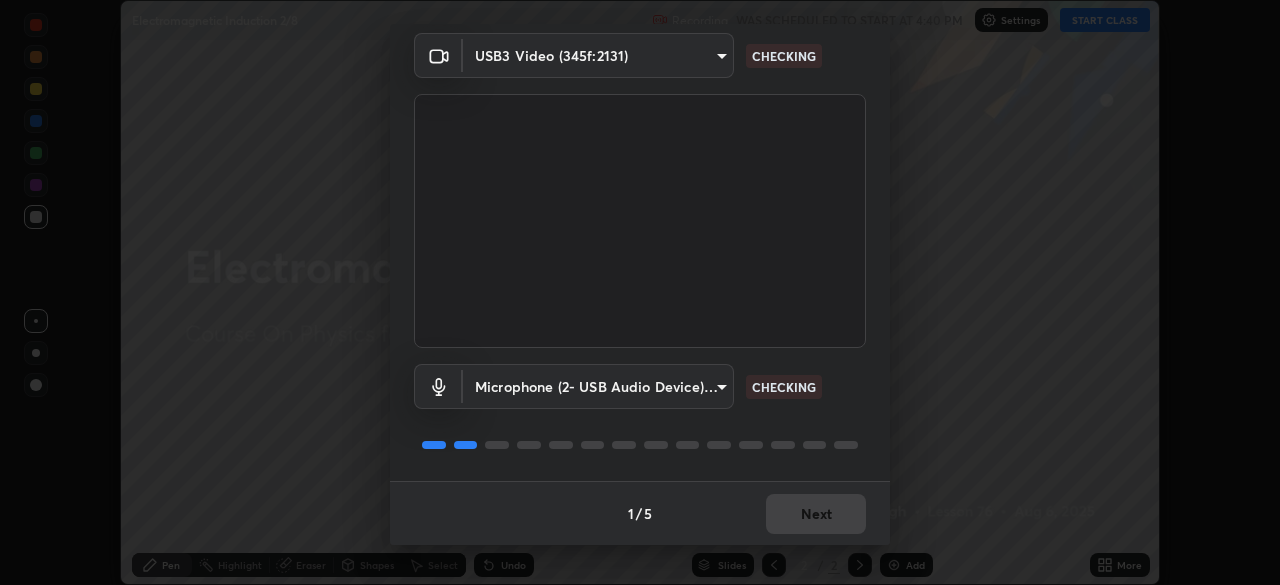 click on "1 / 5 Next" at bounding box center [640, 513] 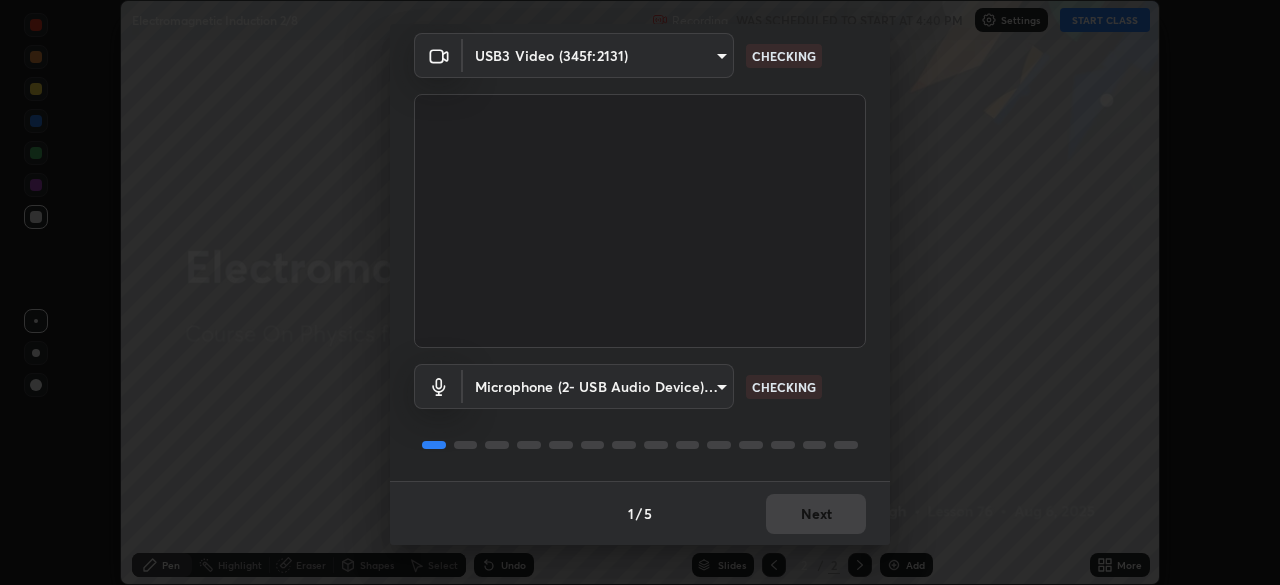 click on "1 / 5 Next" at bounding box center (640, 513) 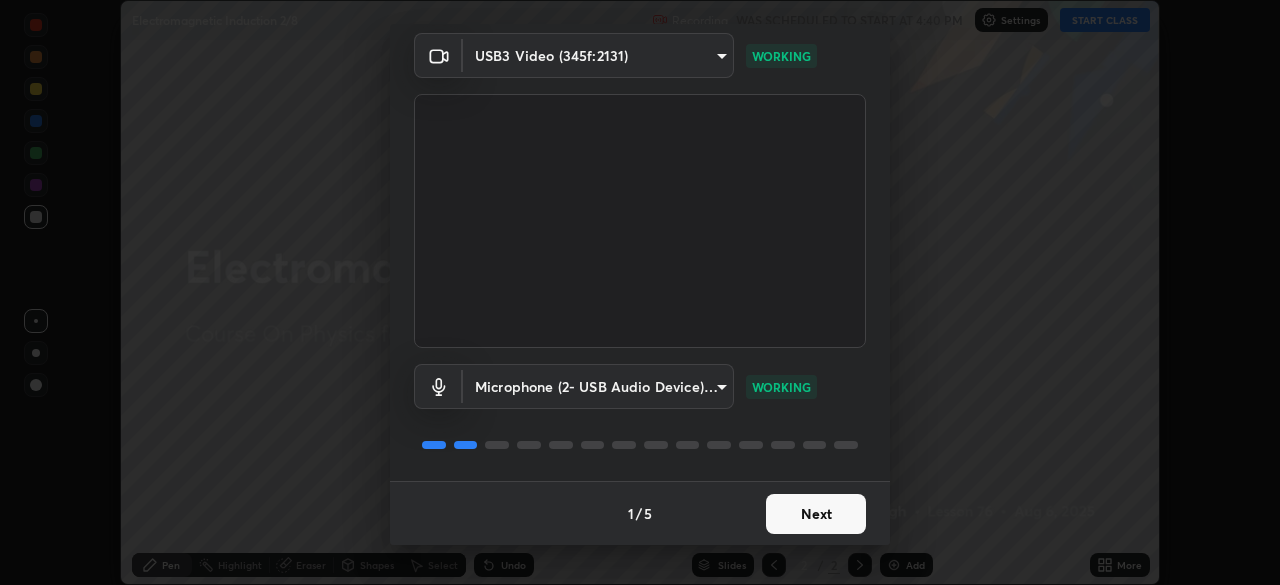 click on "Next" at bounding box center [816, 514] 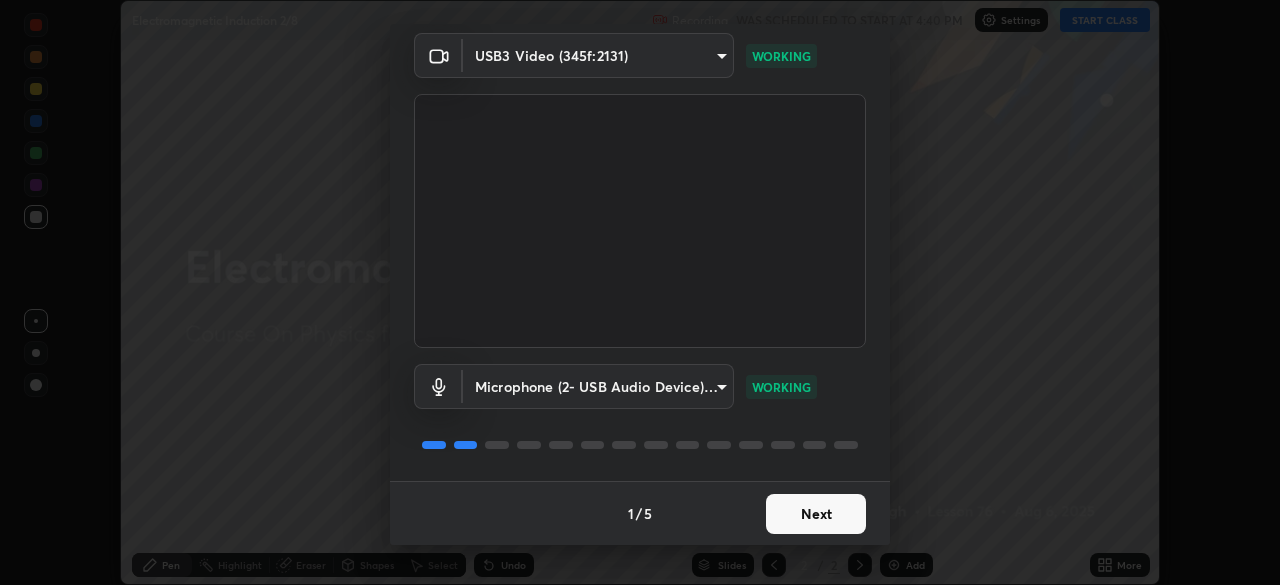 scroll, scrollTop: 0, scrollLeft: 0, axis: both 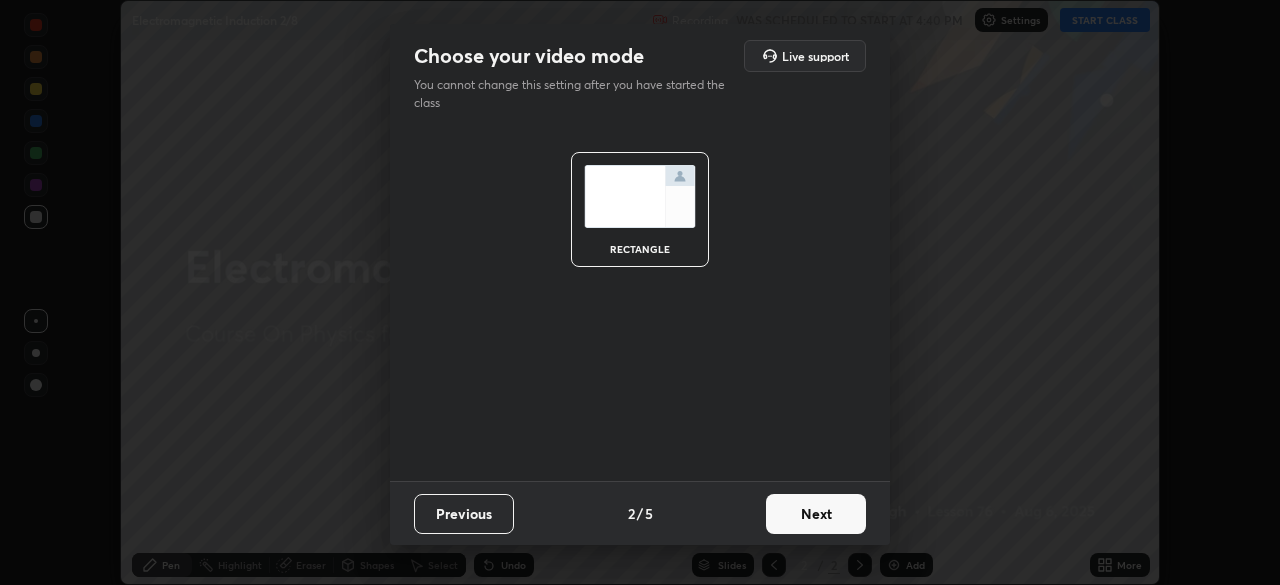 click on "Next" at bounding box center (816, 514) 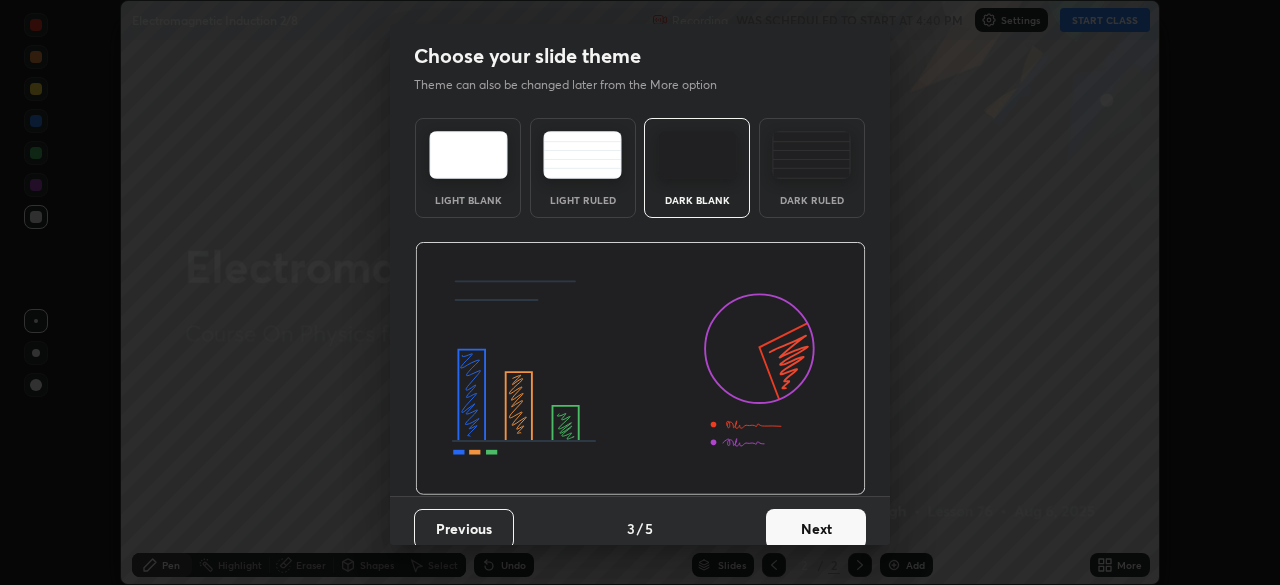 click on "Next" at bounding box center (816, 529) 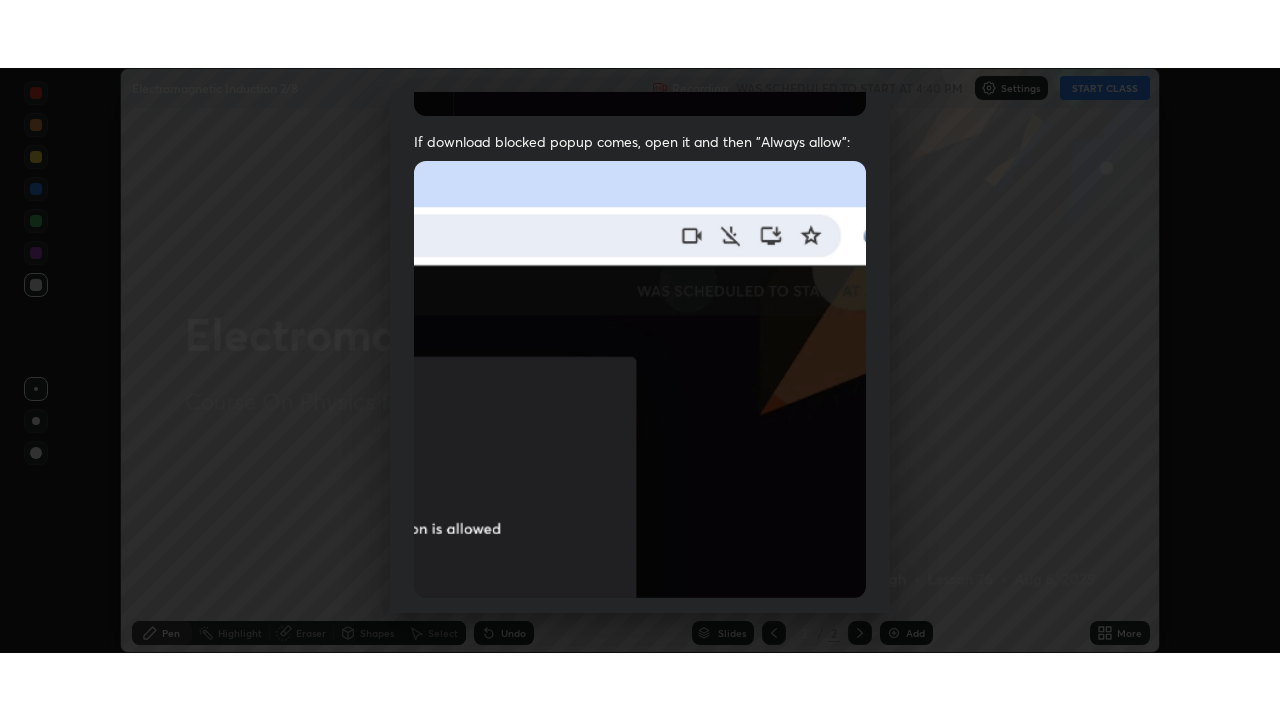 scroll, scrollTop: 479, scrollLeft: 0, axis: vertical 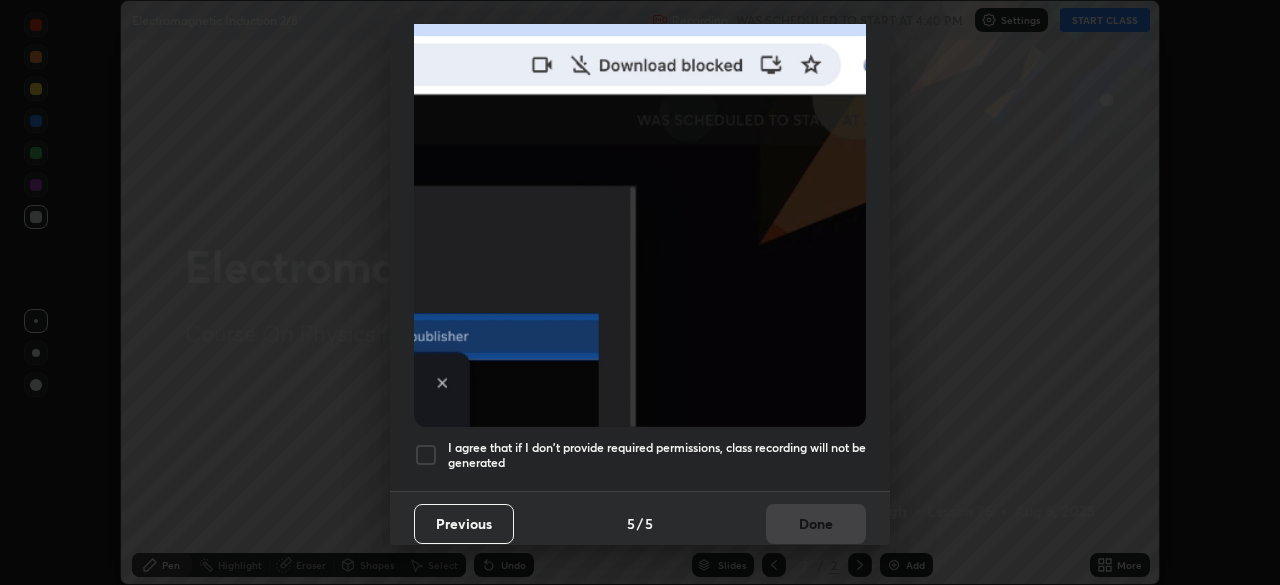 click on "I agree that if I don't provide required permissions, class recording will not be generated" at bounding box center (657, 455) 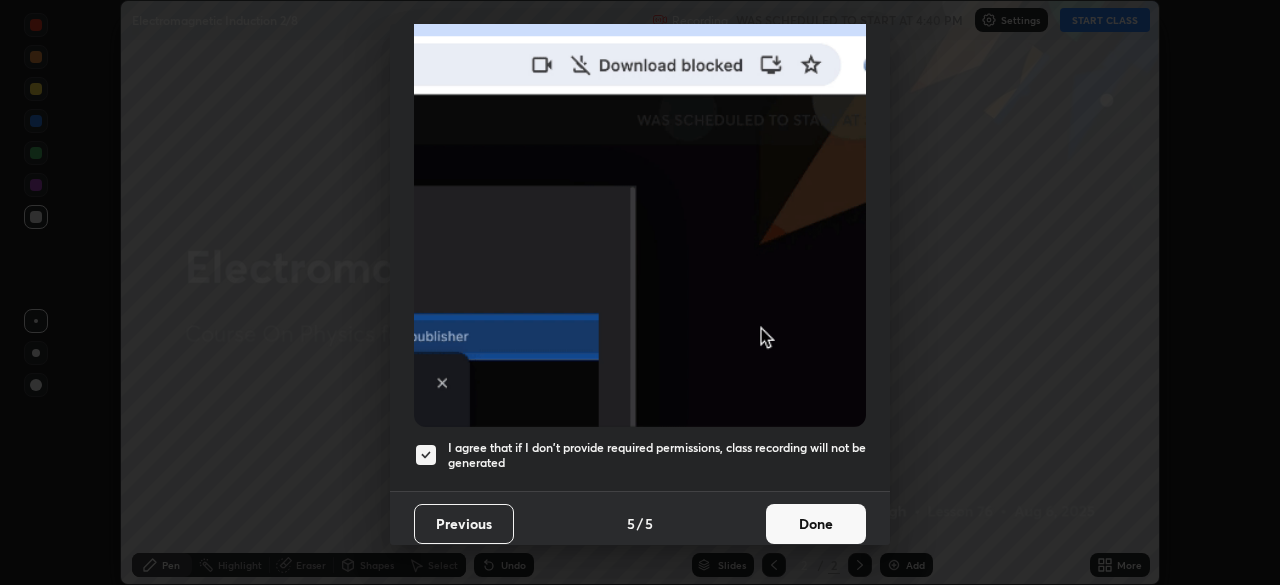 click on "Done" at bounding box center (816, 524) 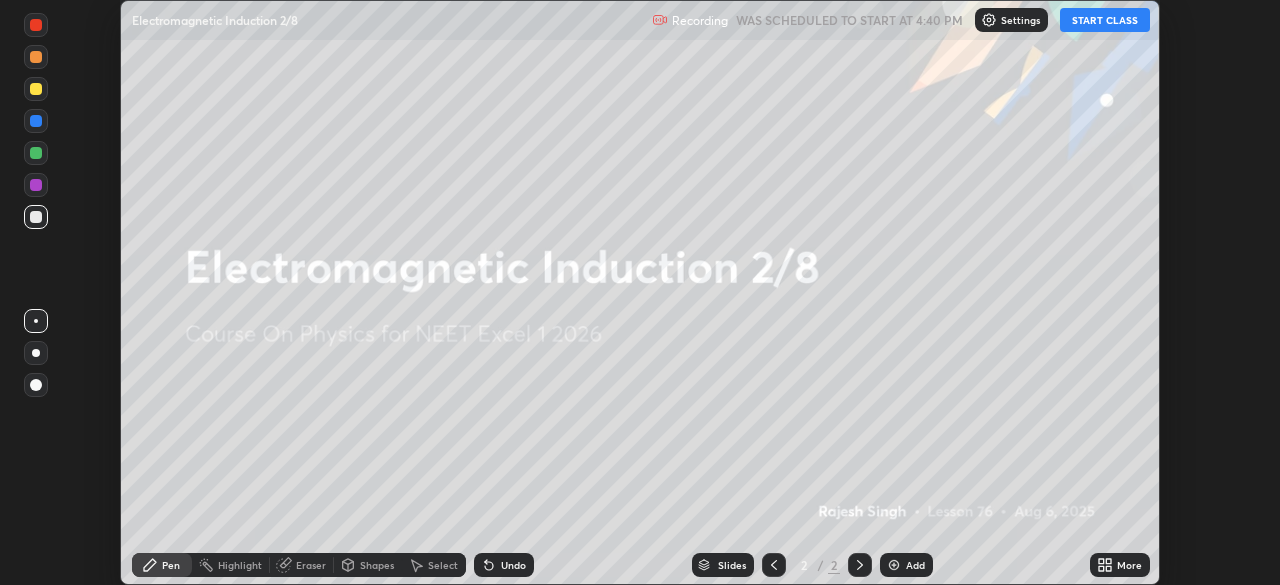 click 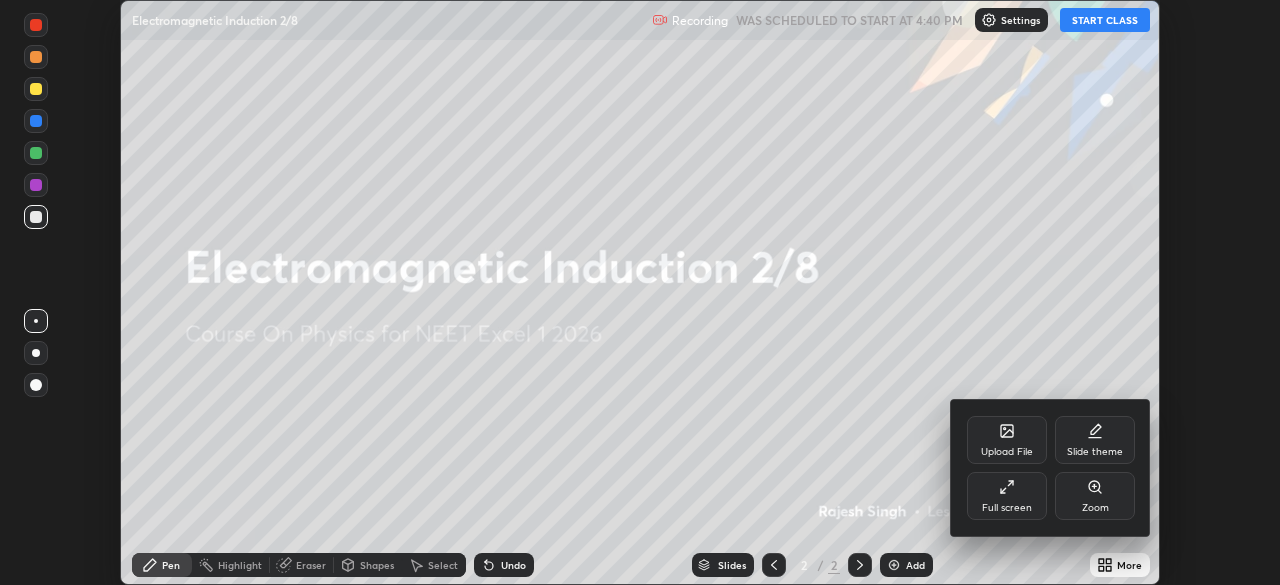 click on "Full screen" at bounding box center [1007, 496] 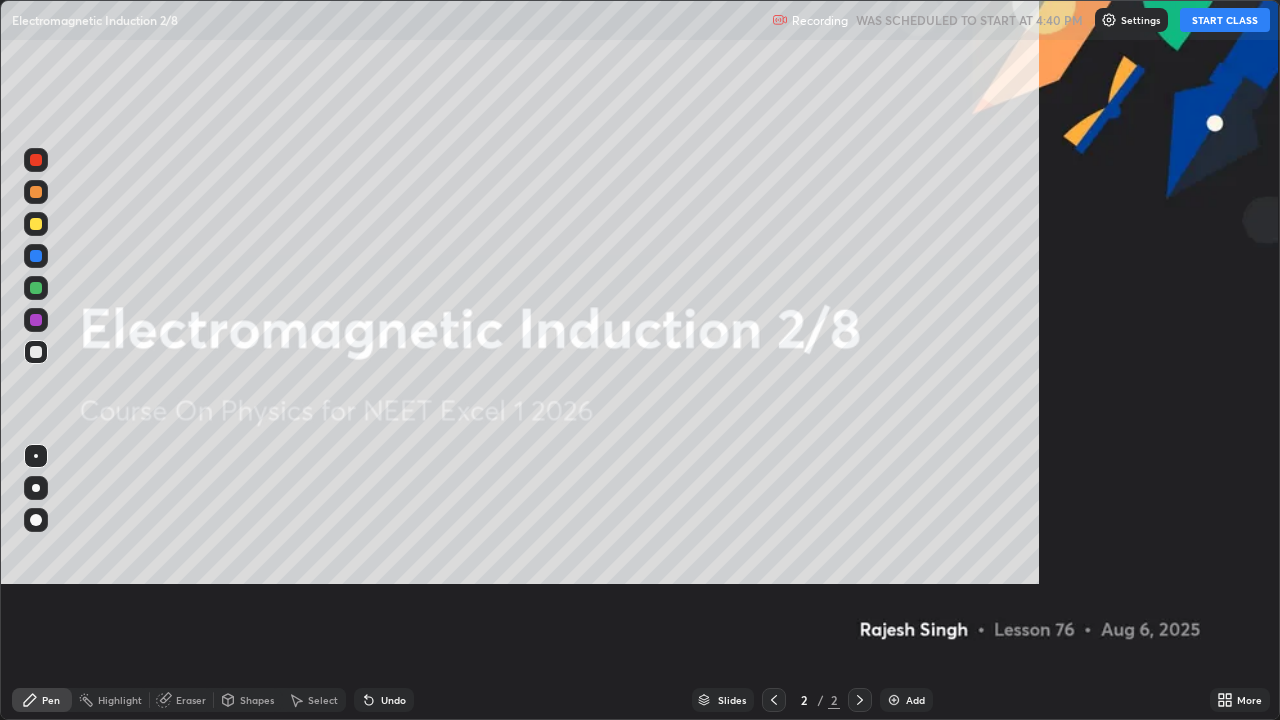 scroll, scrollTop: 99280, scrollLeft: 98720, axis: both 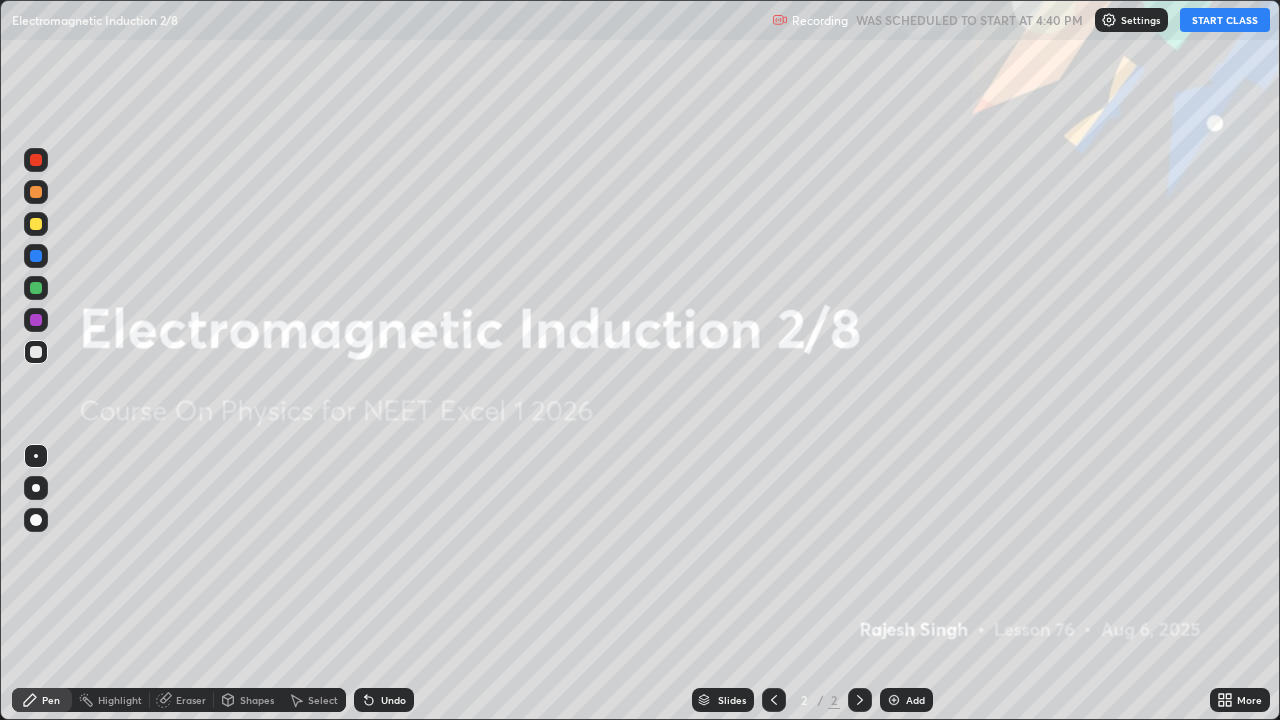 click on "START CLASS" at bounding box center (1225, 20) 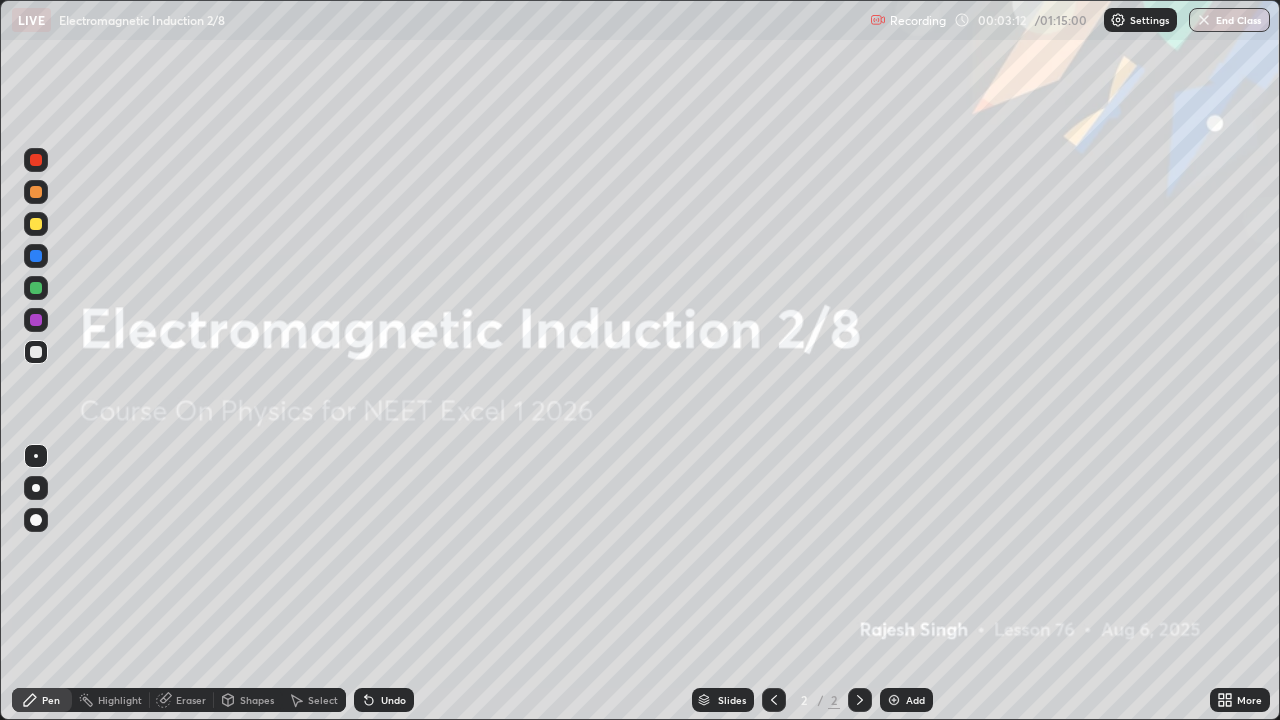click 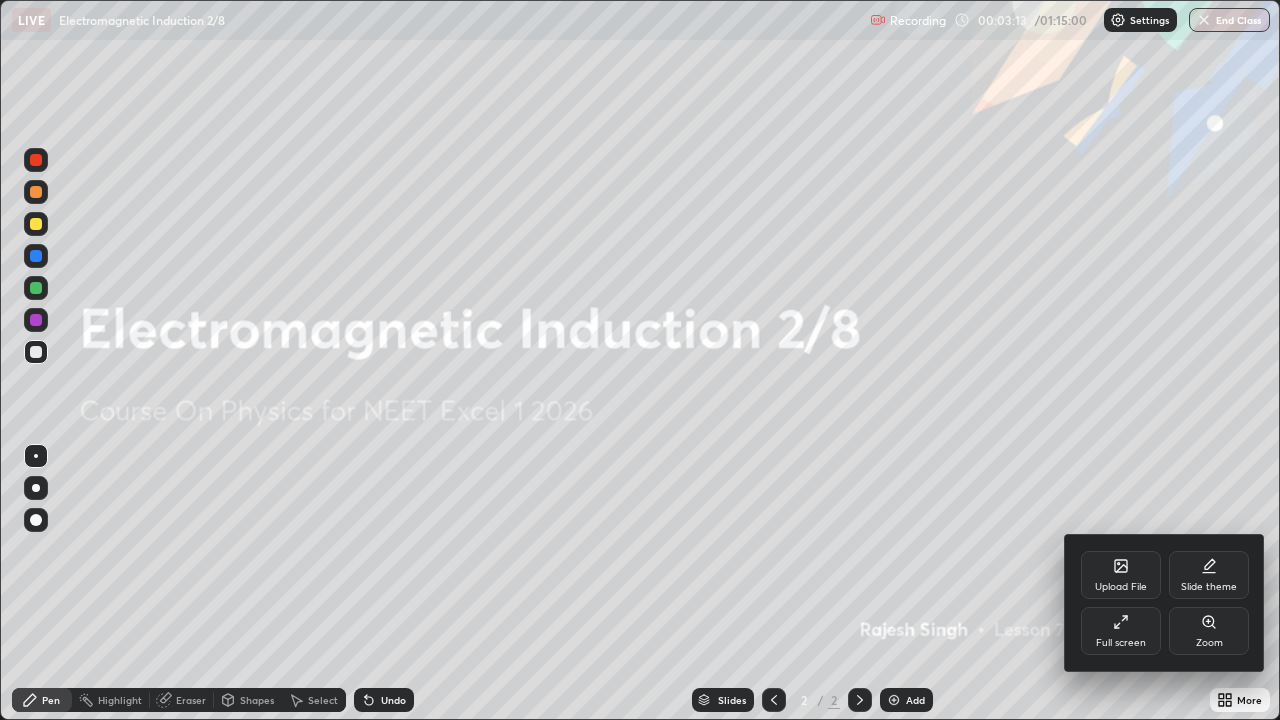 click on "Upload File" at bounding box center [1121, 575] 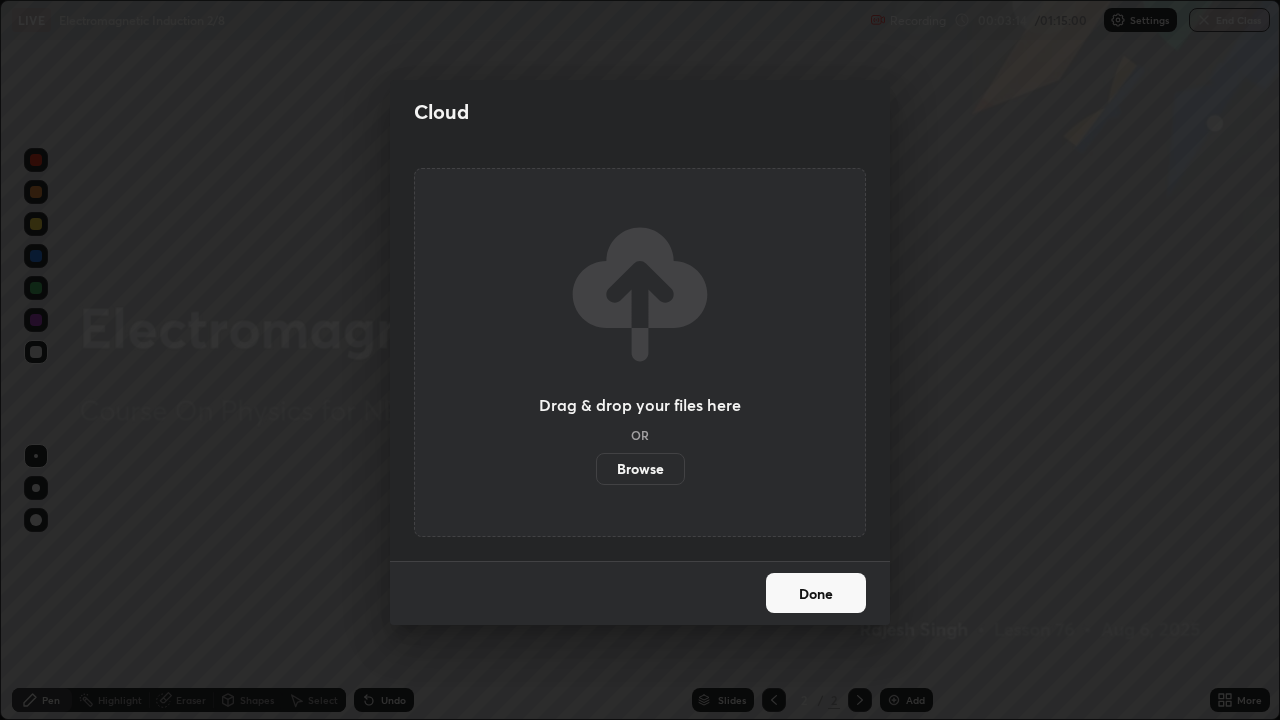click on "Browse" at bounding box center [640, 469] 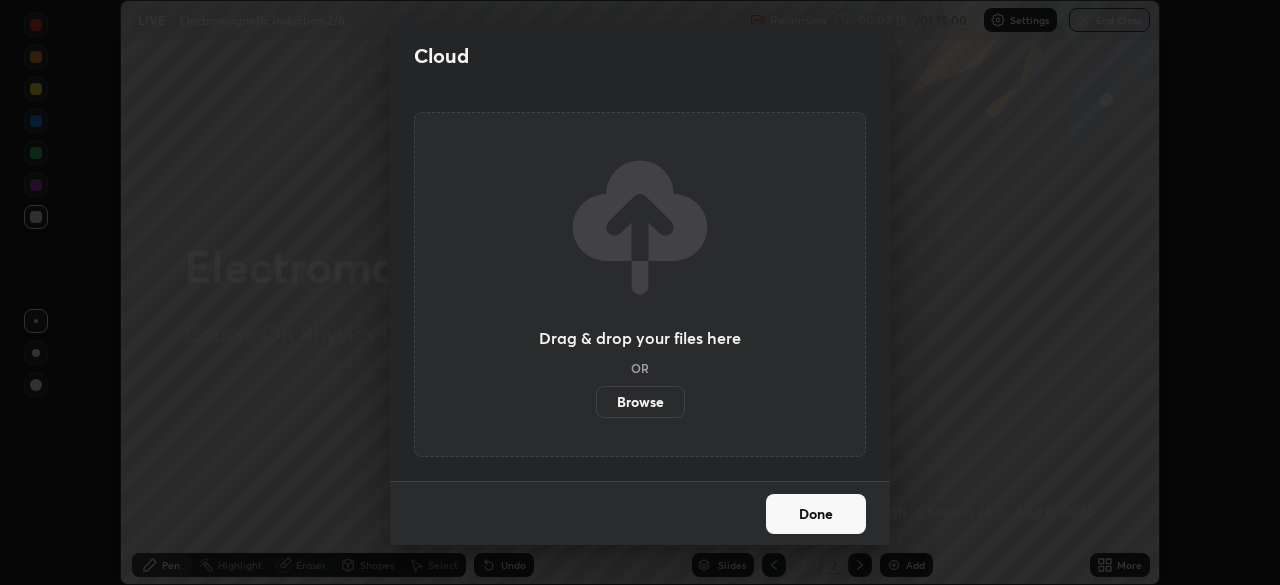 scroll, scrollTop: 585, scrollLeft: 1280, axis: both 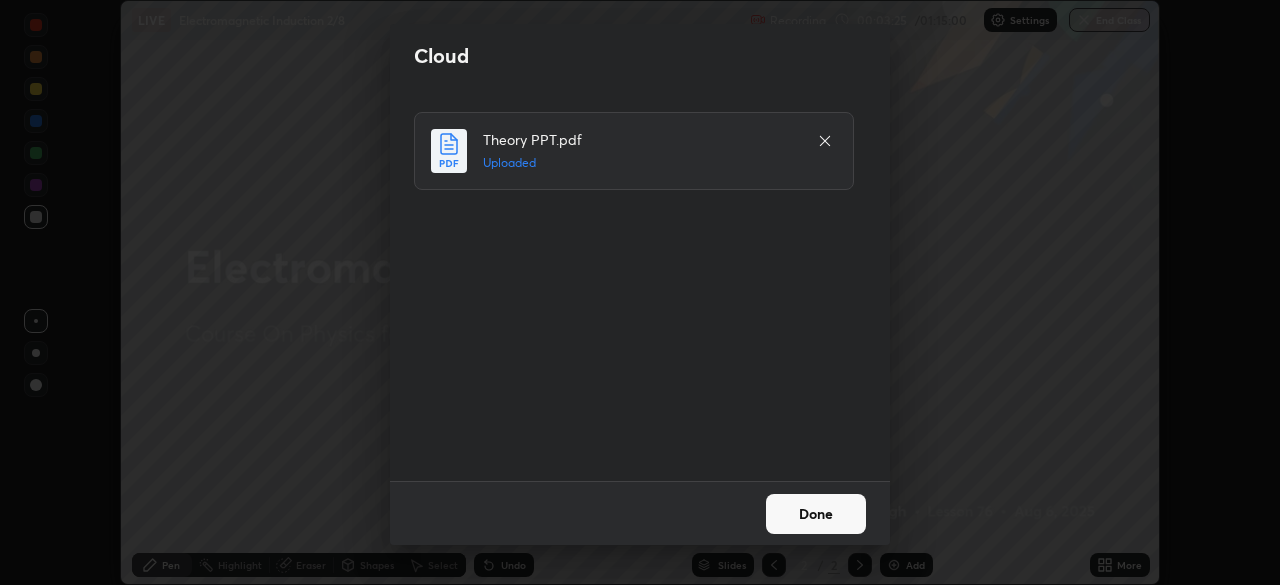 click on "Done" at bounding box center [816, 514] 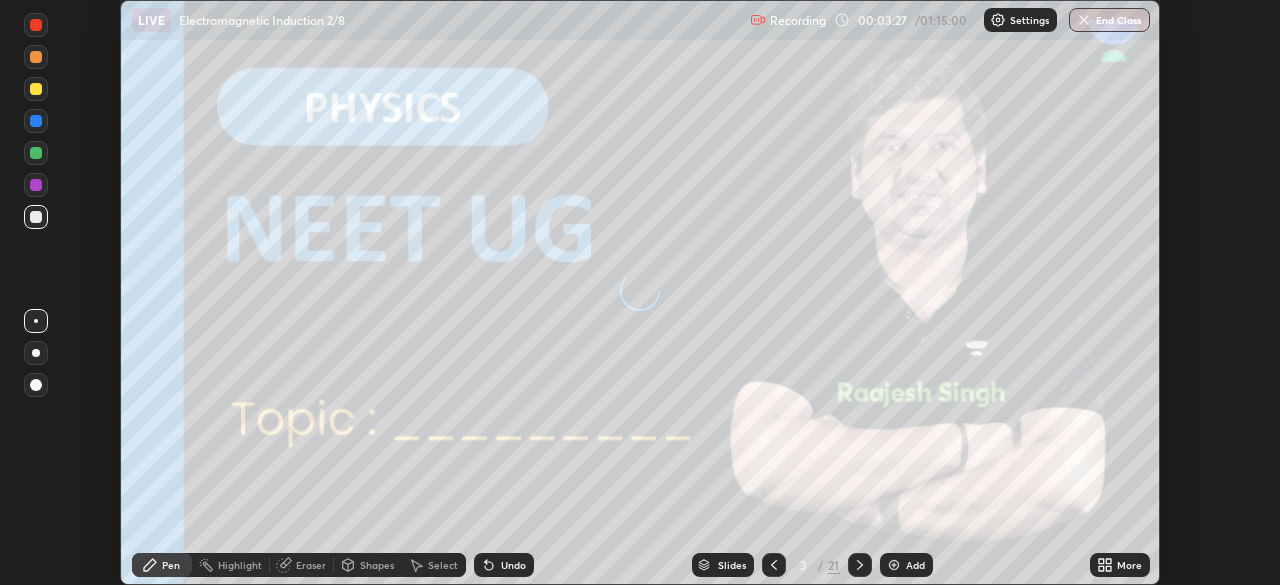 click 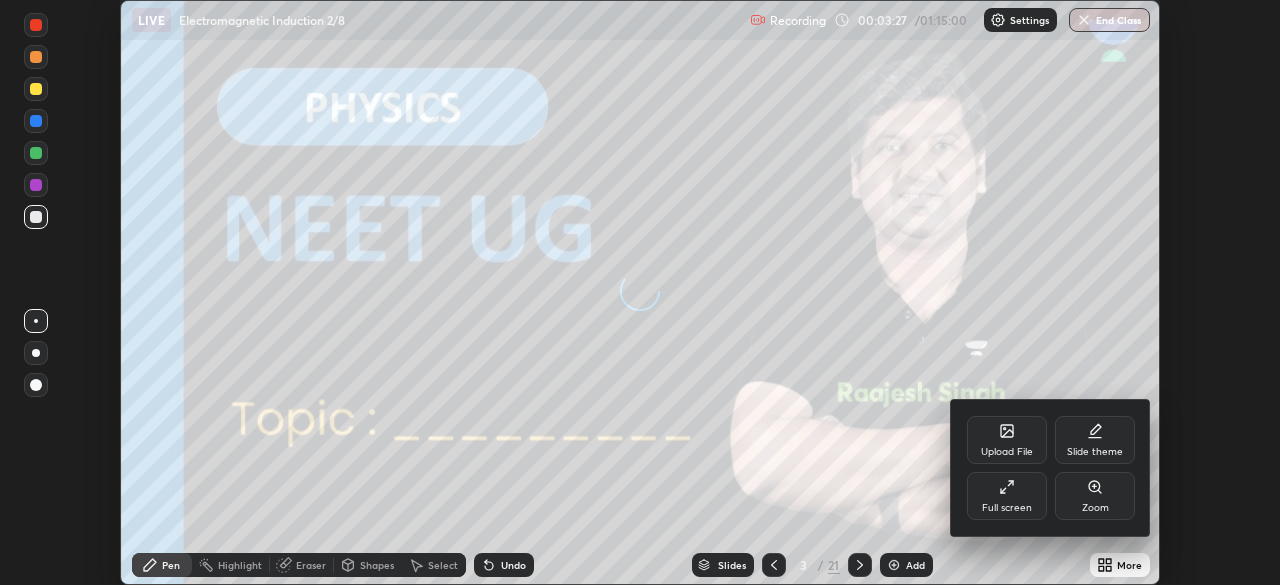 click 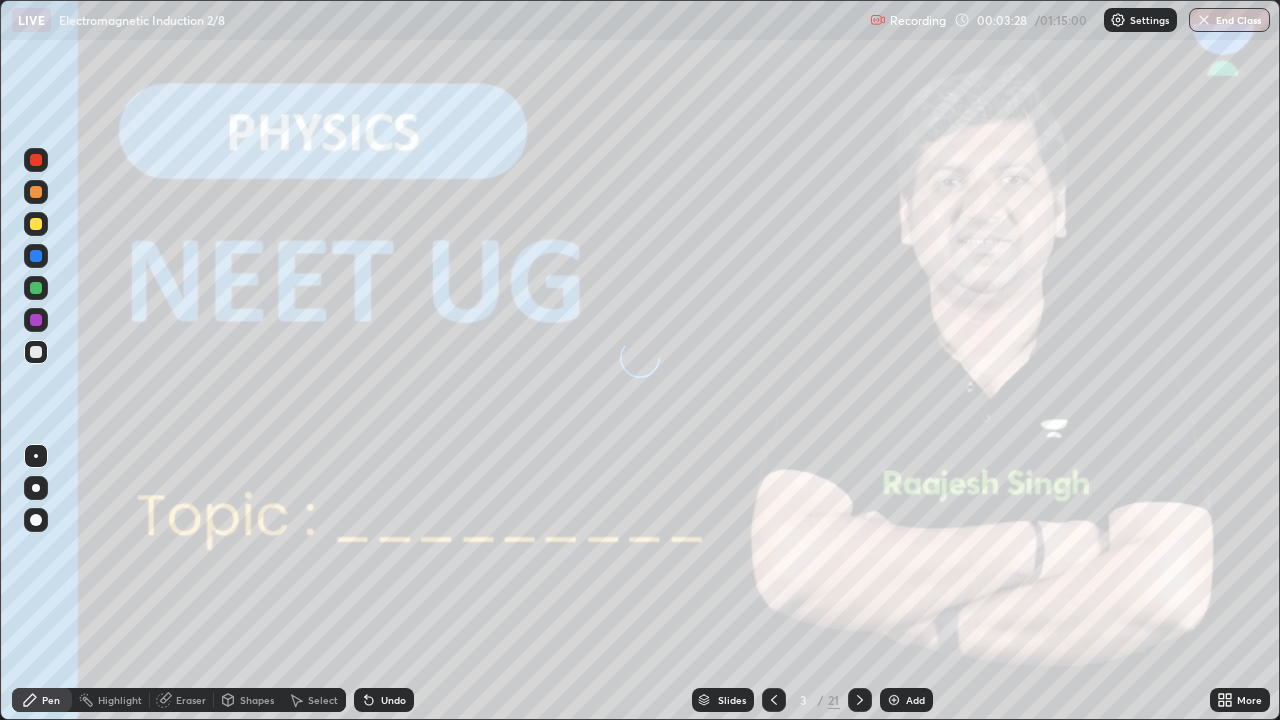 scroll, scrollTop: 99280, scrollLeft: 98720, axis: both 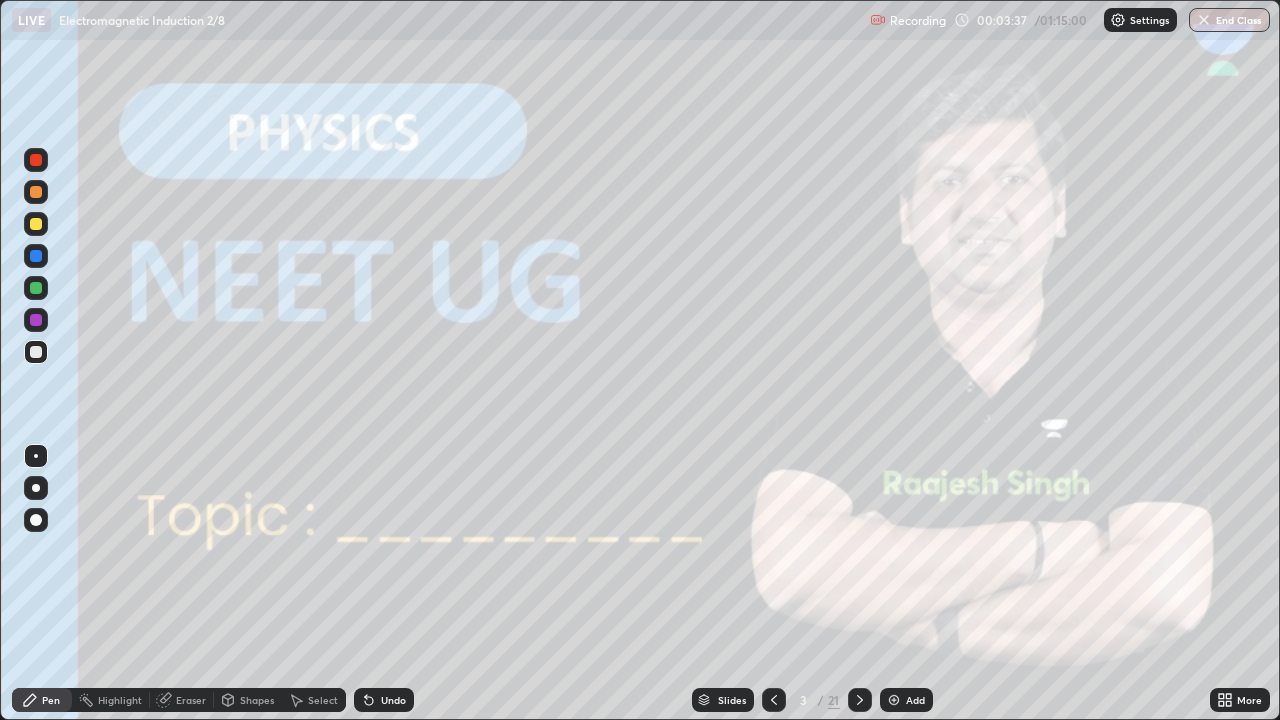 click 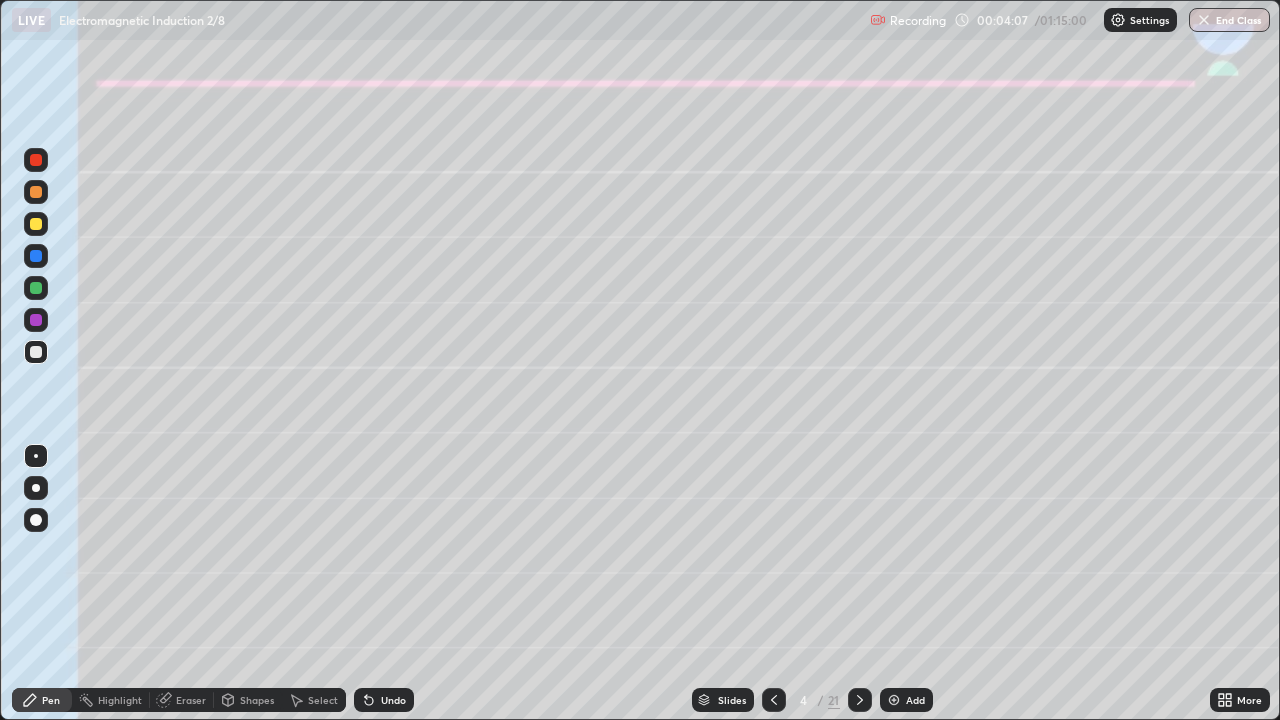 click at bounding box center (36, 488) 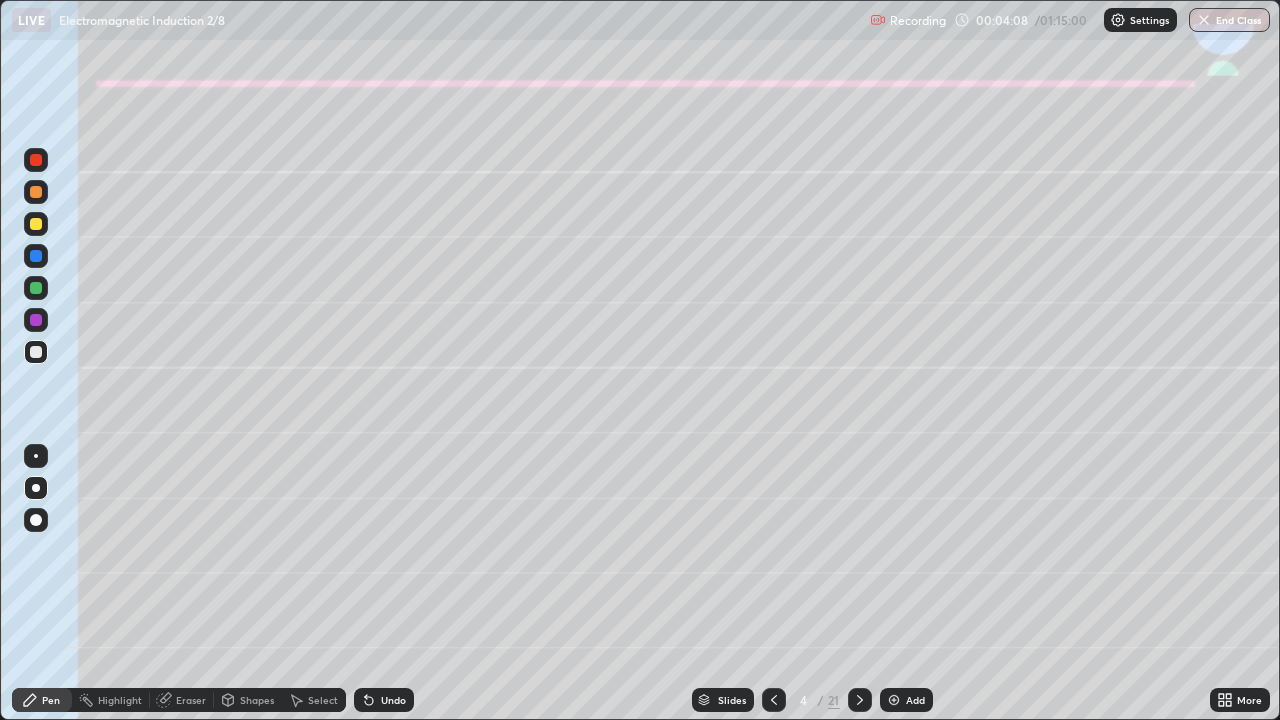 click at bounding box center (36, 224) 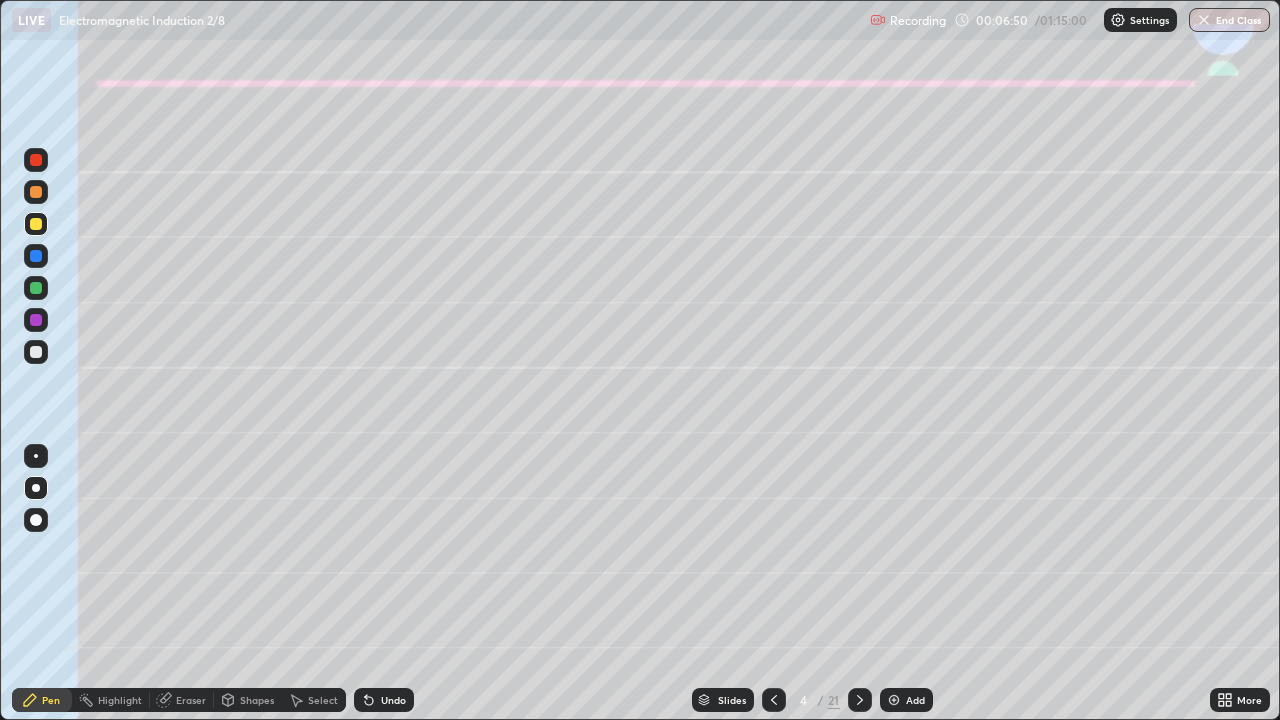 click at bounding box center [36, 192] 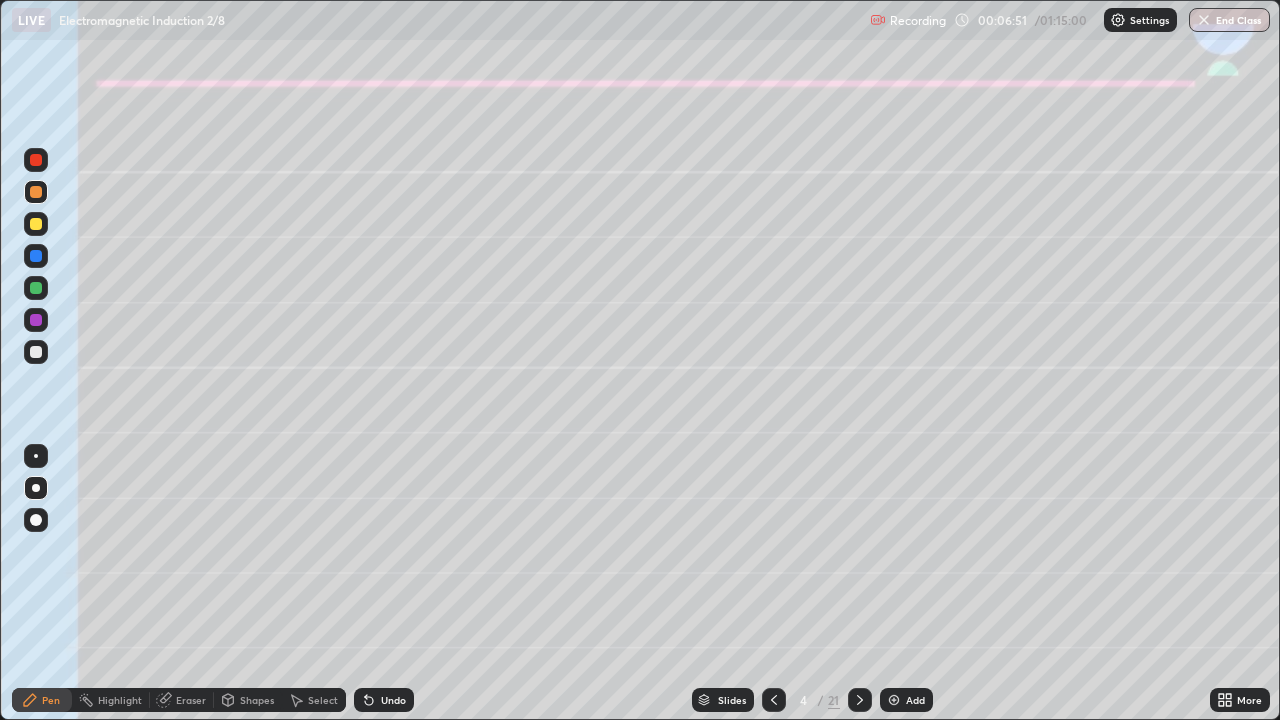 click at bounding box center [36, 288] 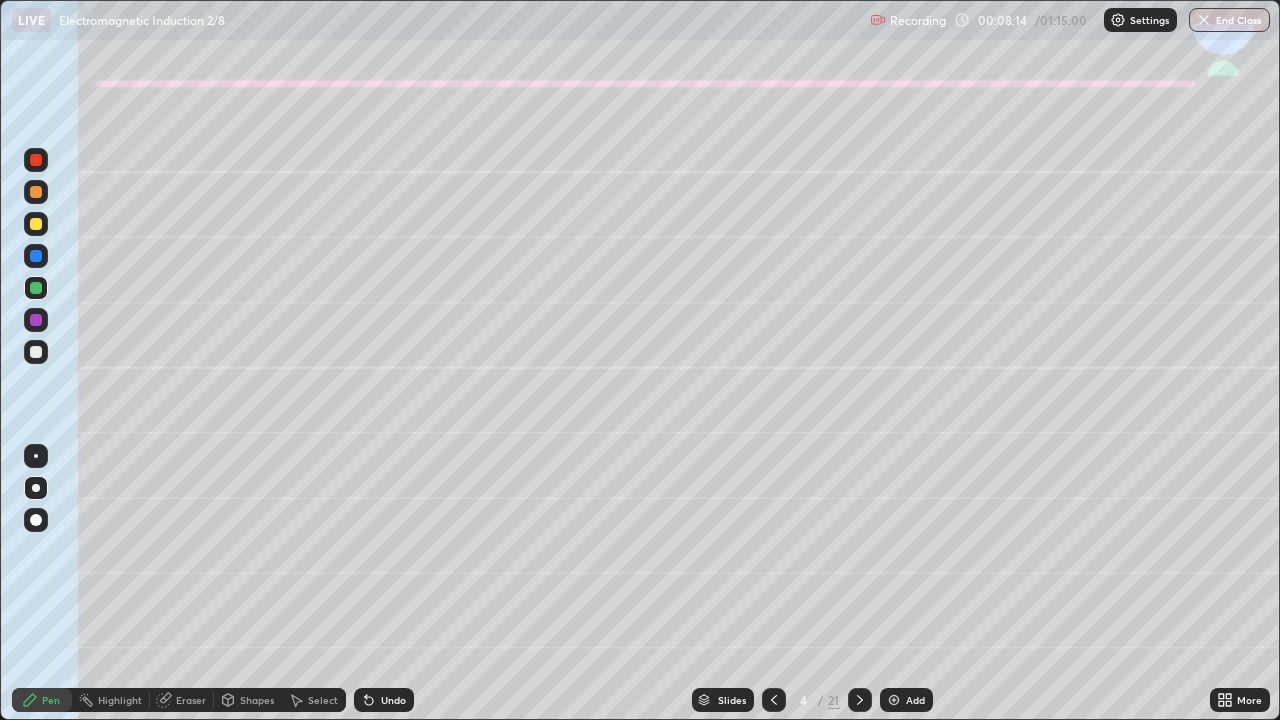 click at bounding box center (36, 488) 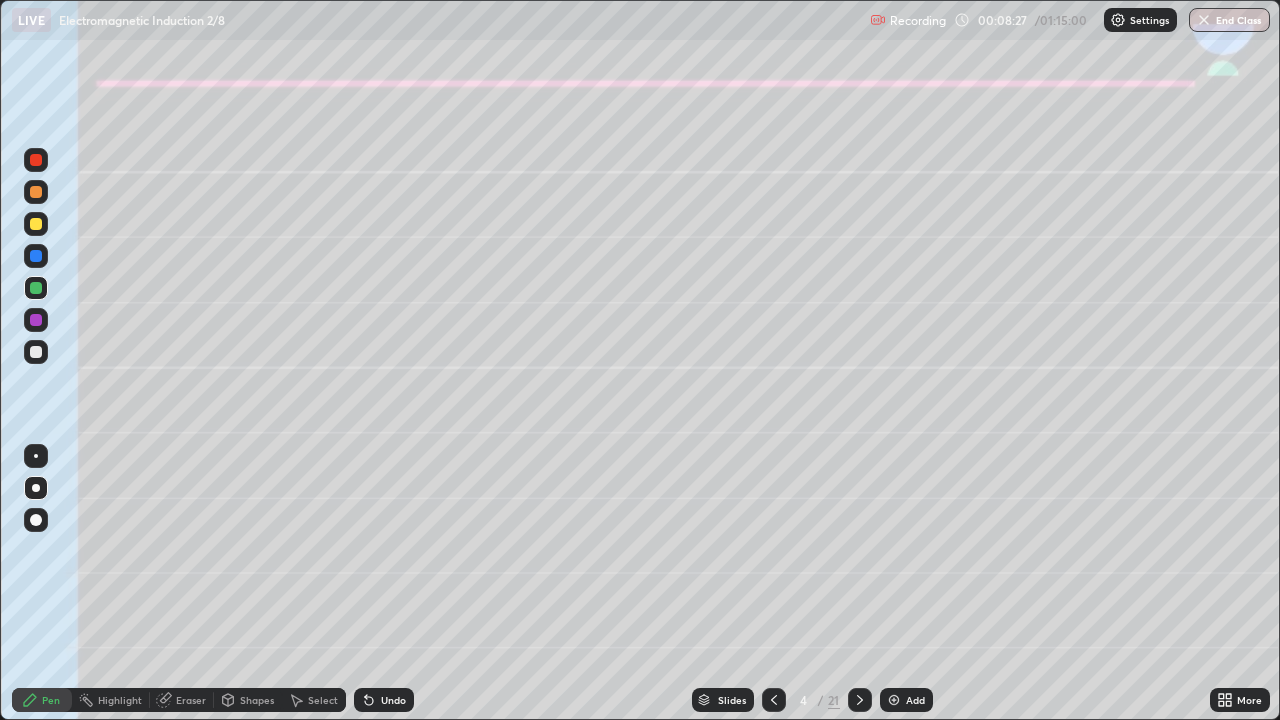 click at bounding box center (36, 224) 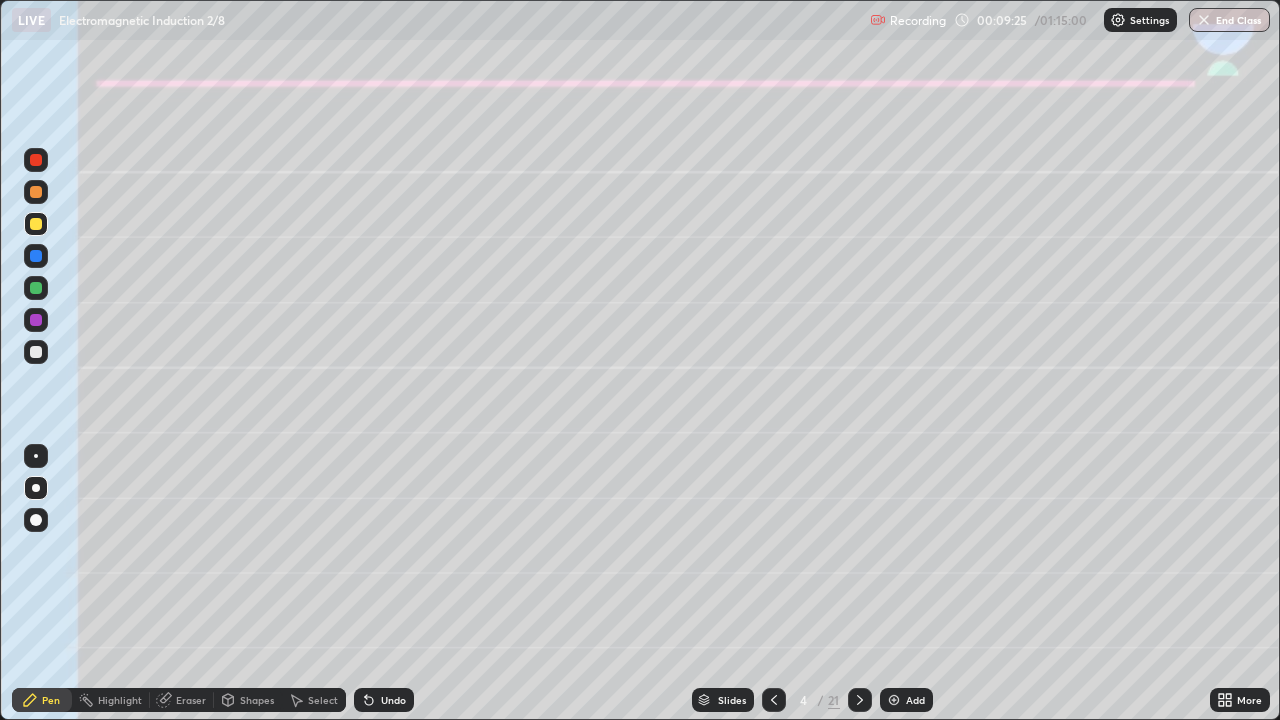 click on "Undo" at bounding box center (384, 700) 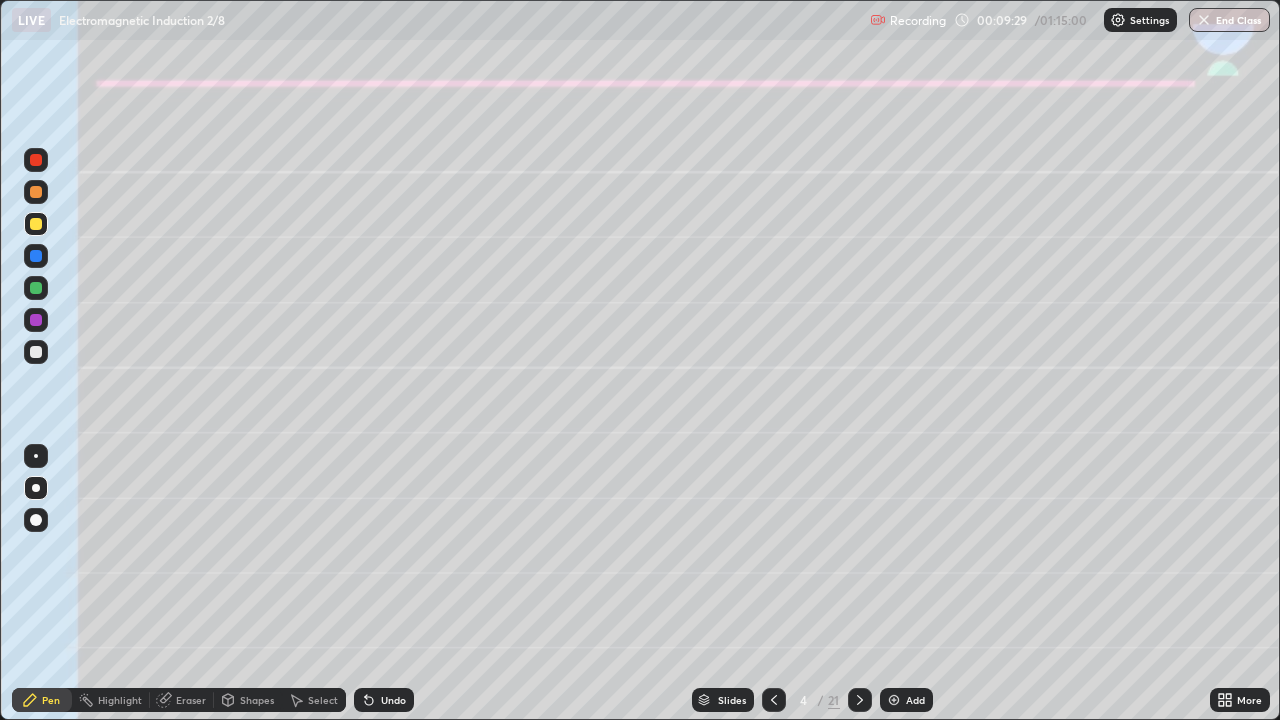 click at bounding box center [36, 288] 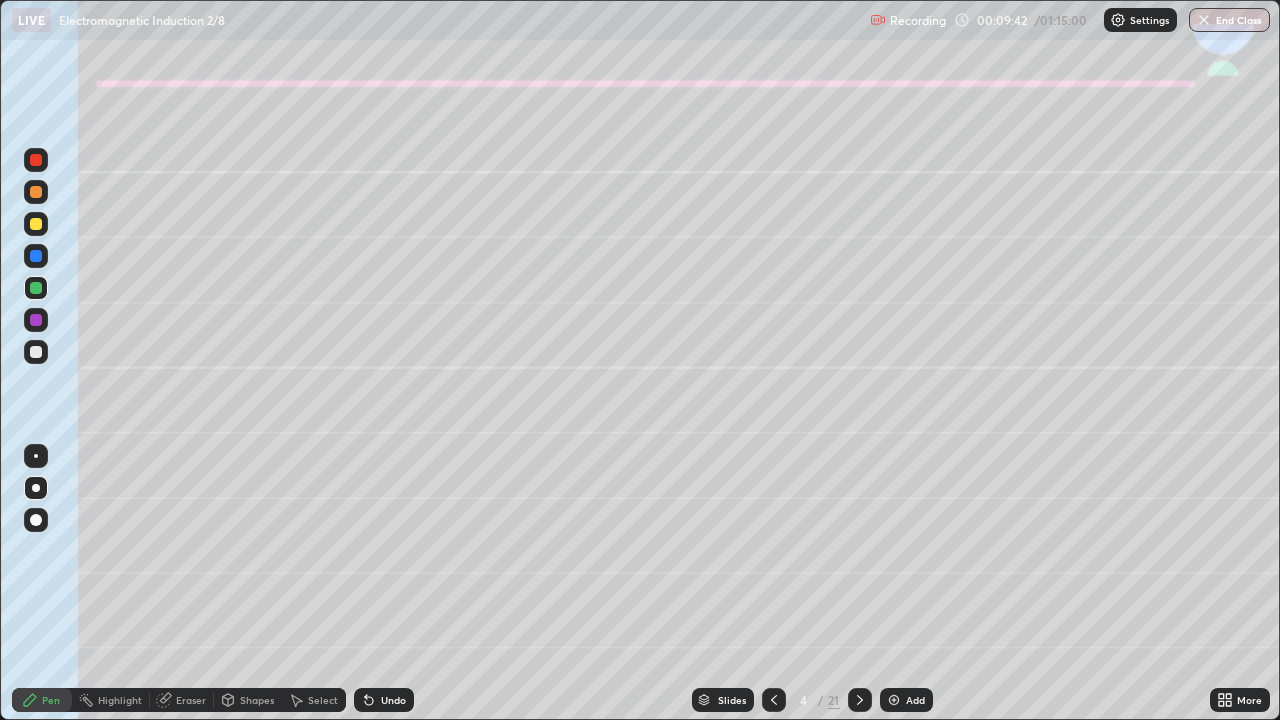 click at bounding box center (36, 352) 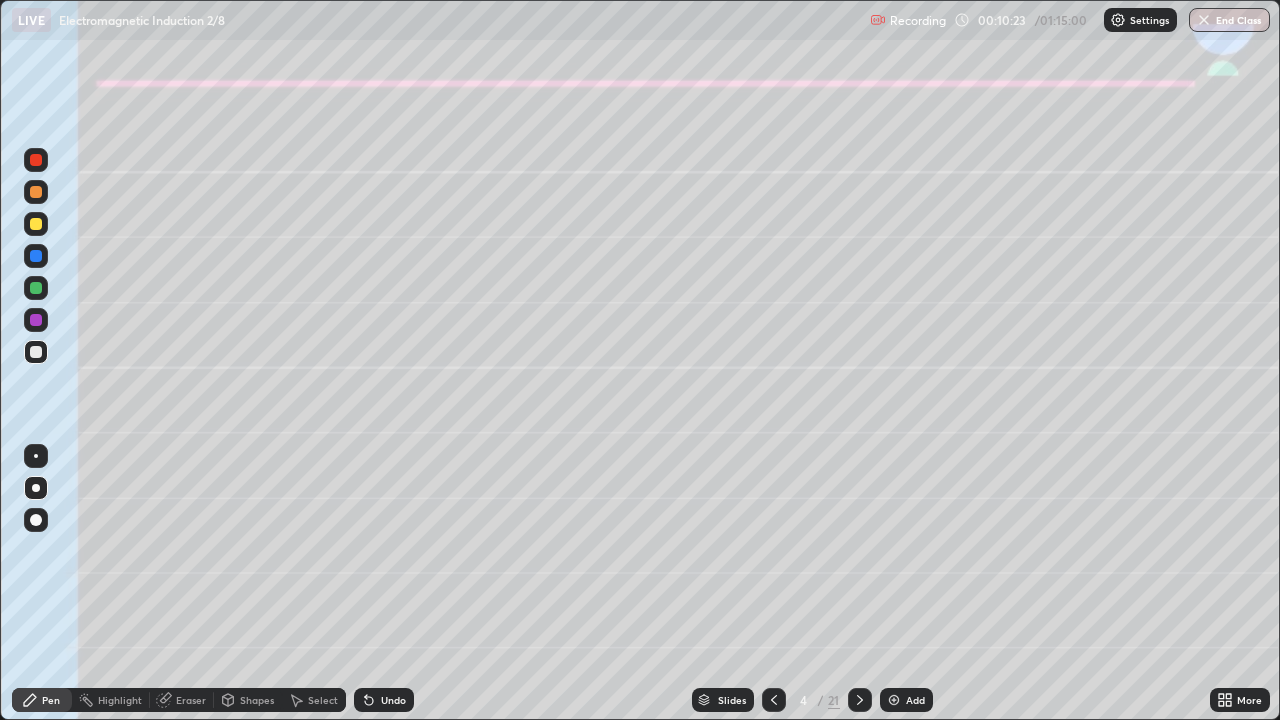 click 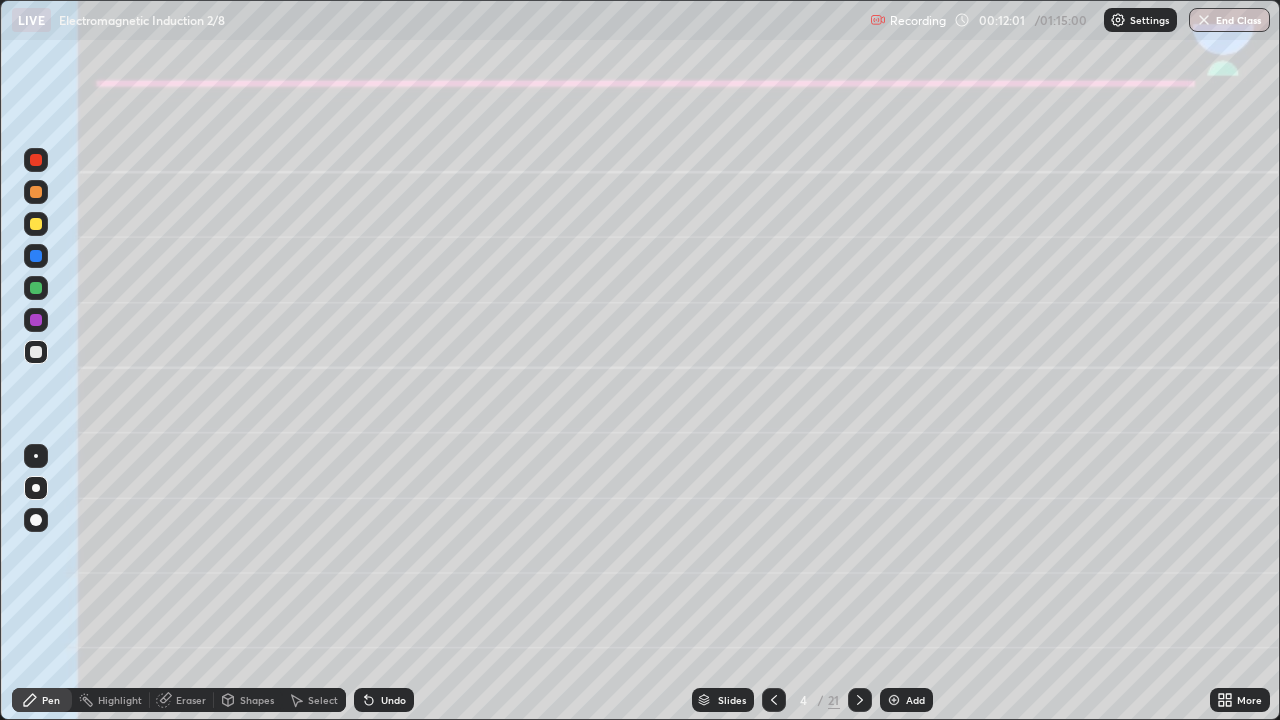 click at bounding box center [36, 224] 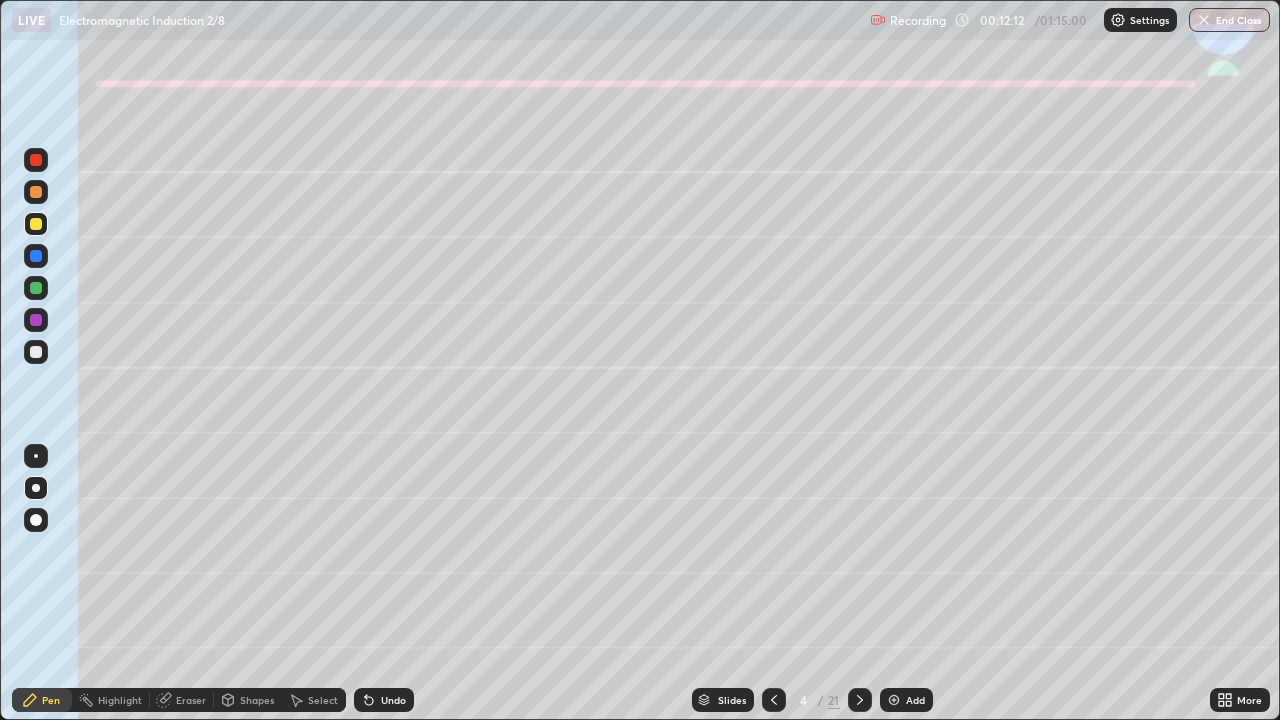 click on "Undo" at bounding box center [393, 700] 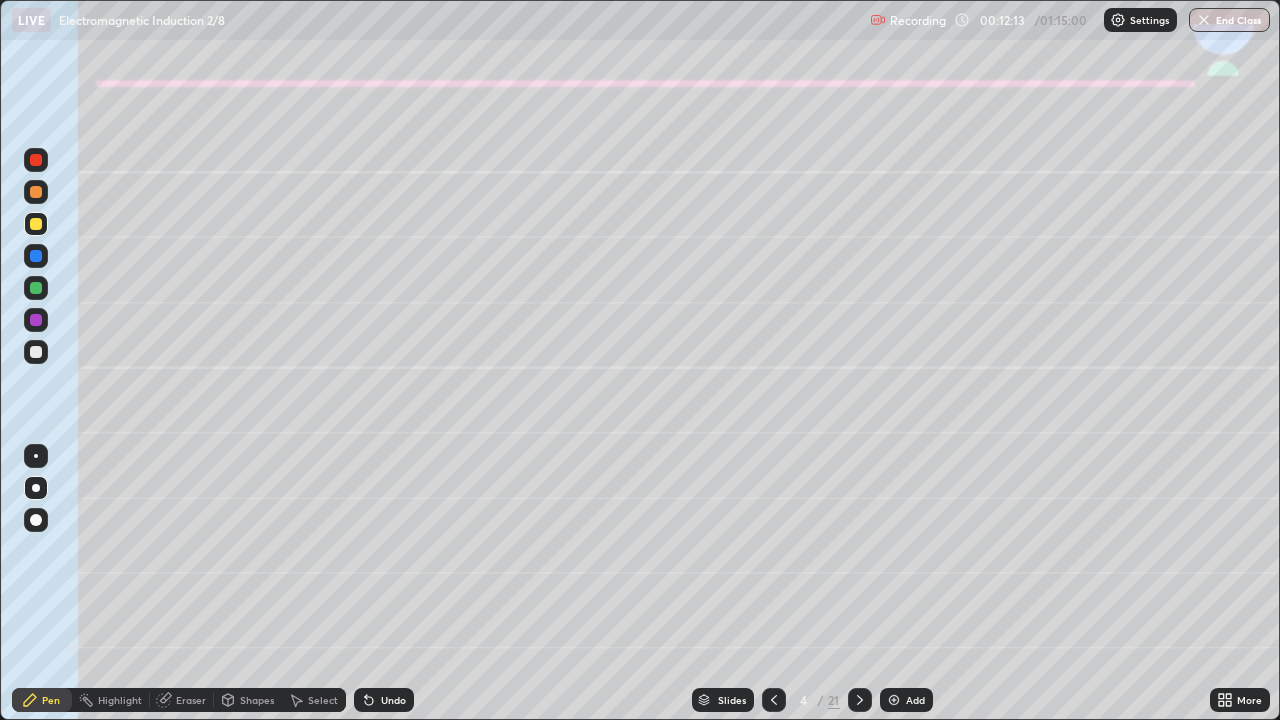 click on "Undo" at bounding box center (393, 700) 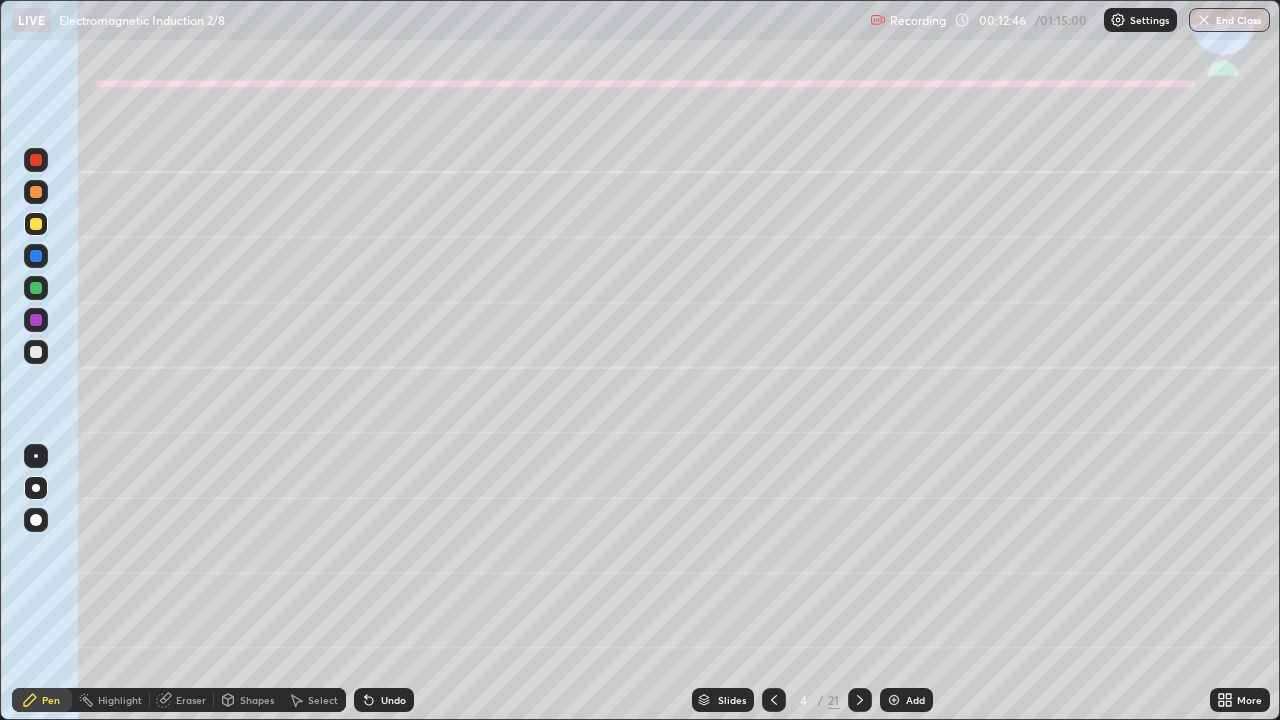 click on "Undo" at bounding box center (384, 700) 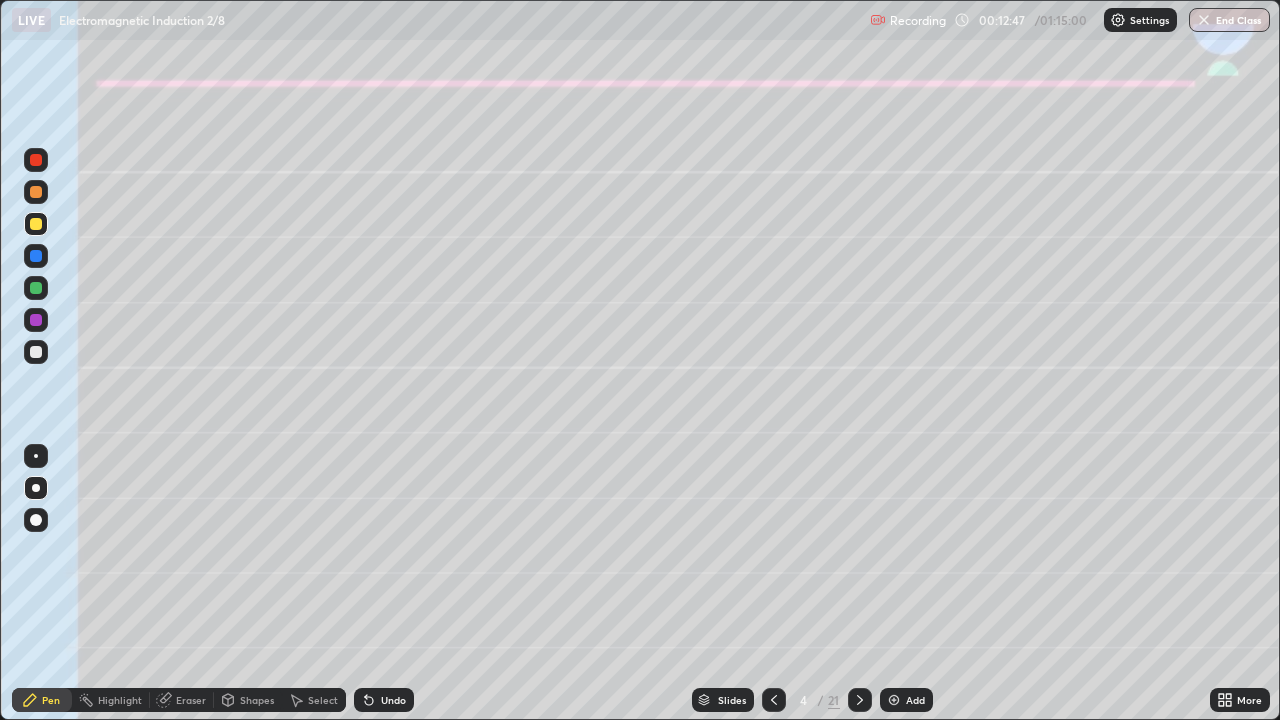 click on "Undo" at bounding box center [393, 700] 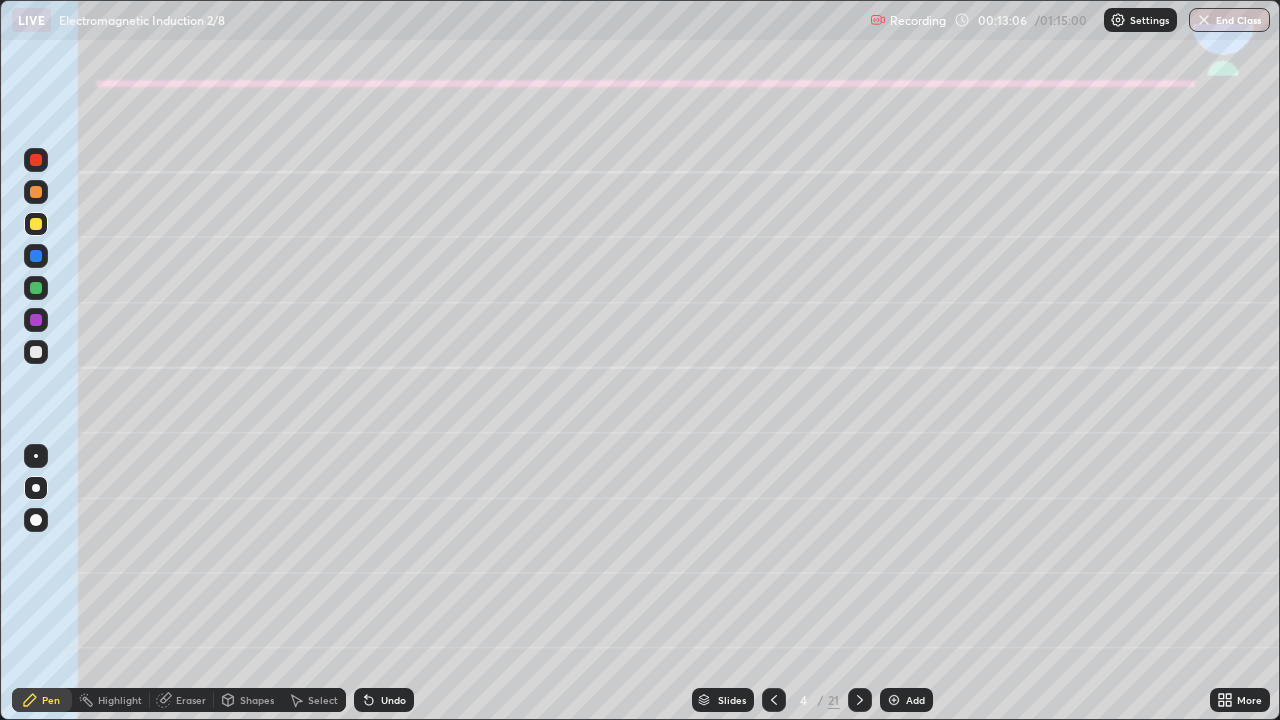 click at bounding box center [36, 352] 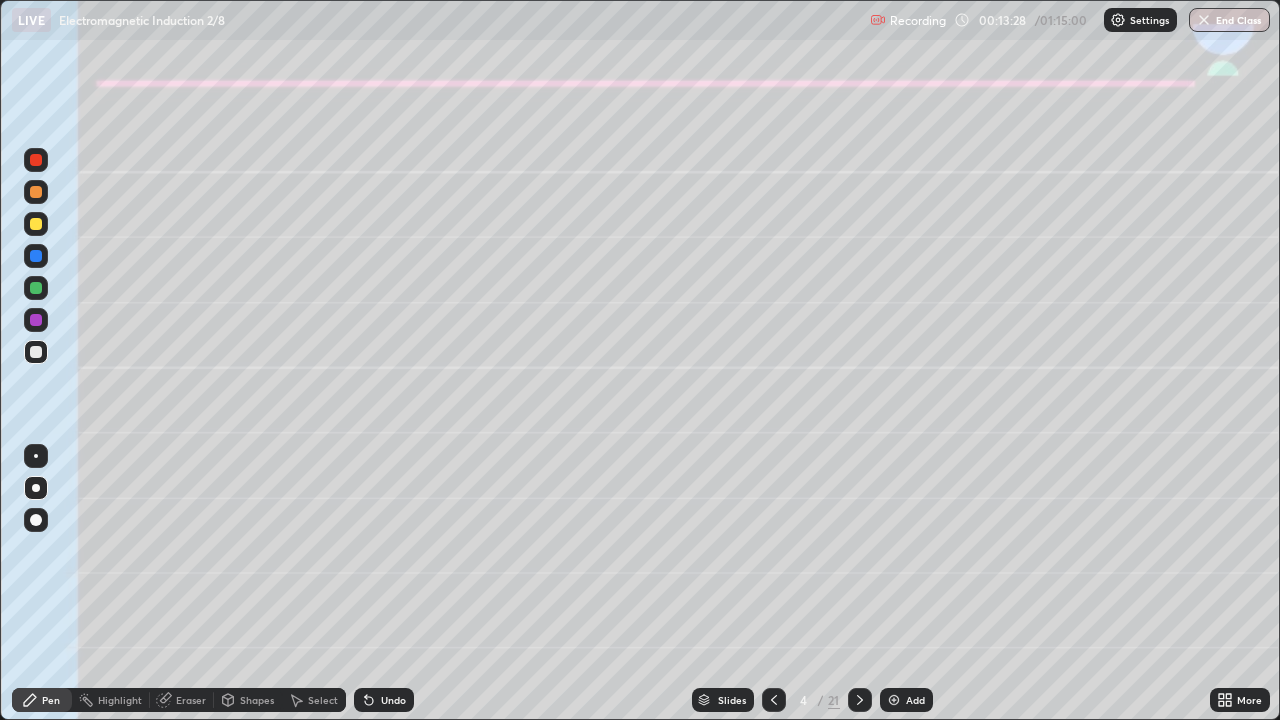 click at bounding box center (36, 352) 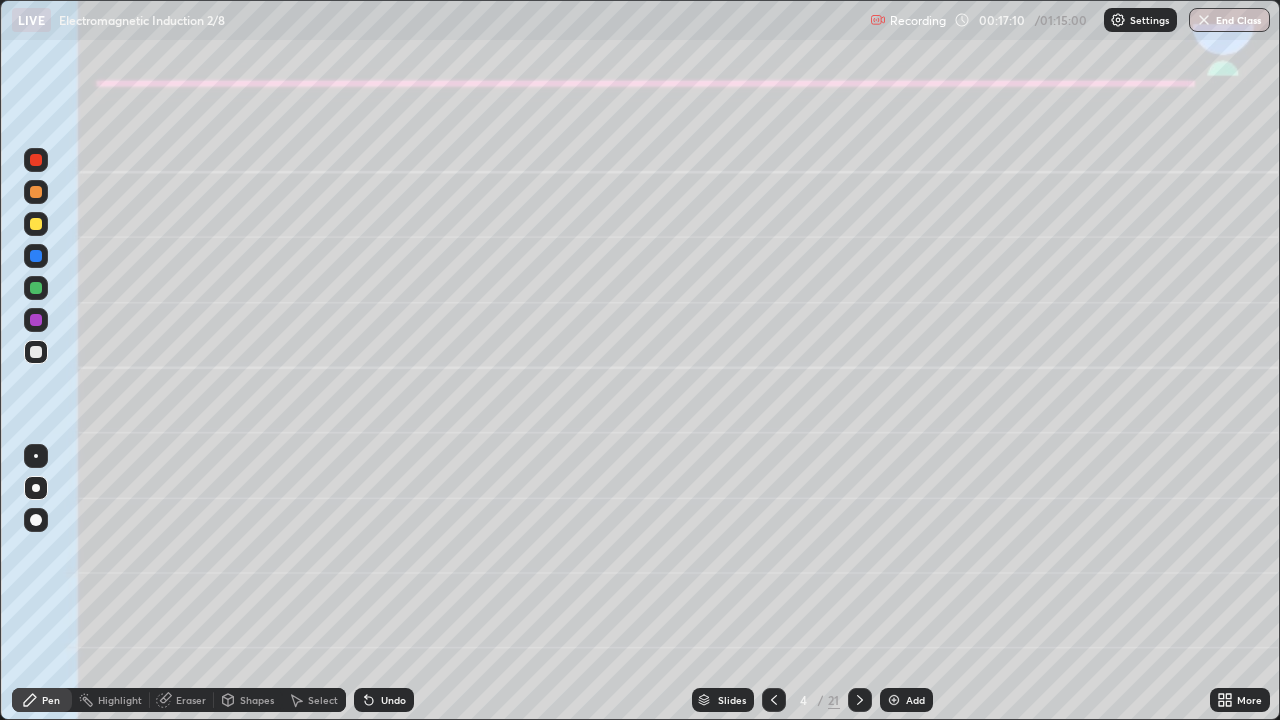 click 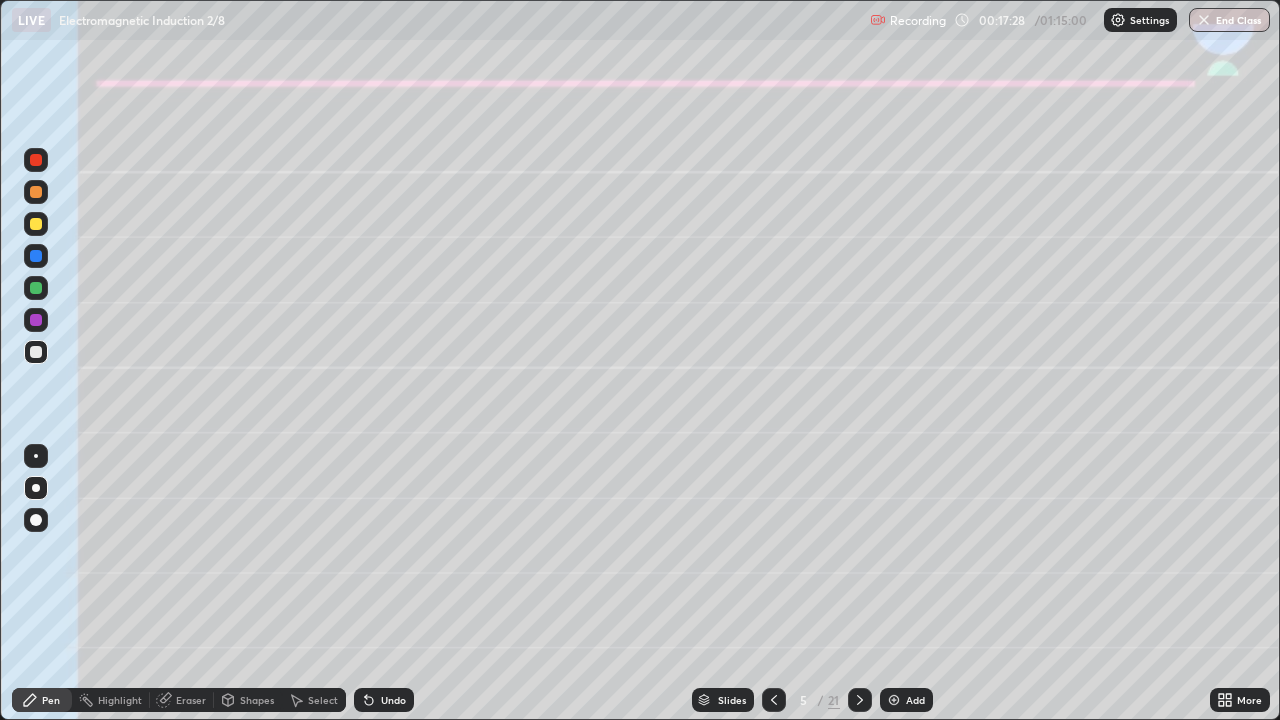 click at bounding box center [36, 192] 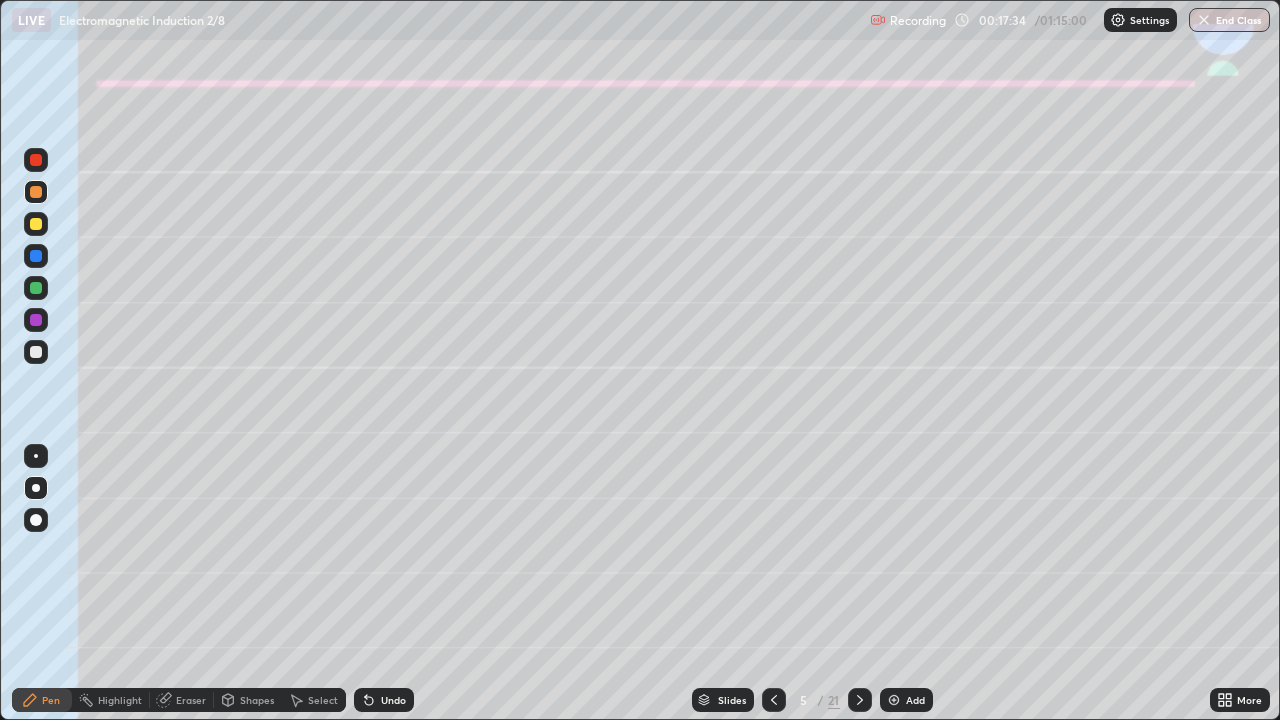 click on "Shapes" at bounding box center [257, 700] 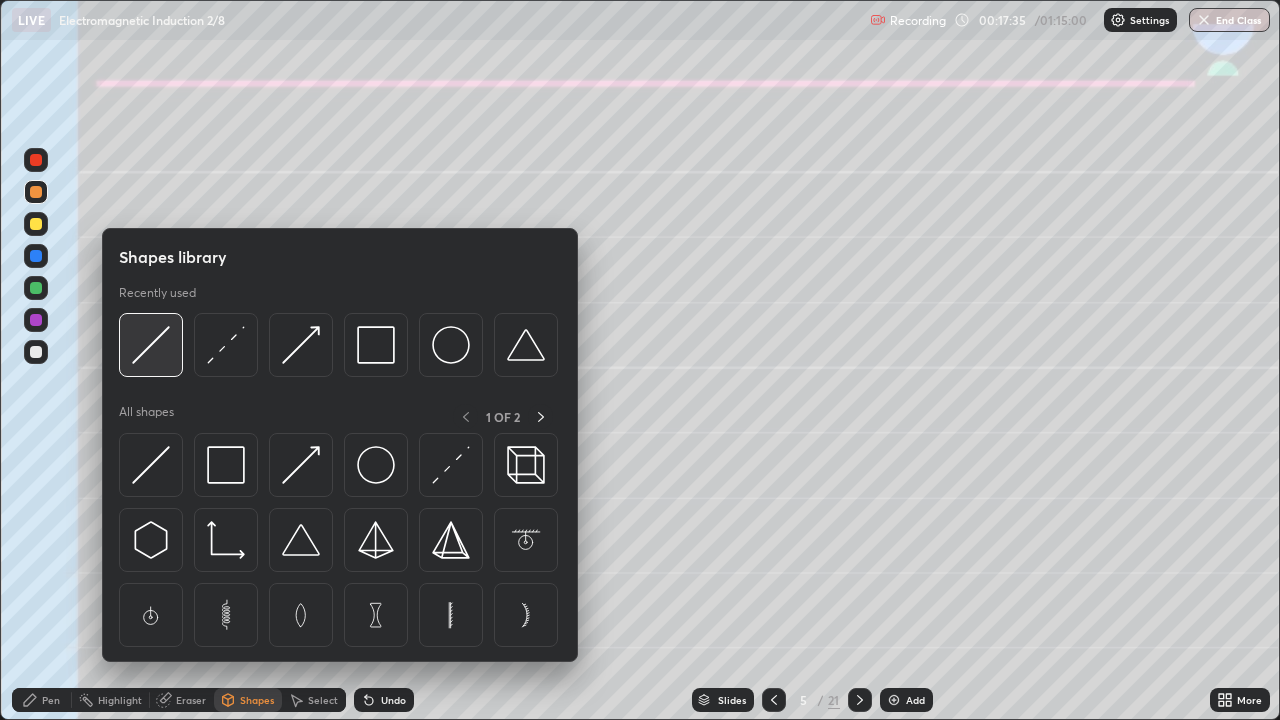 click at bounding box center (151, 345) 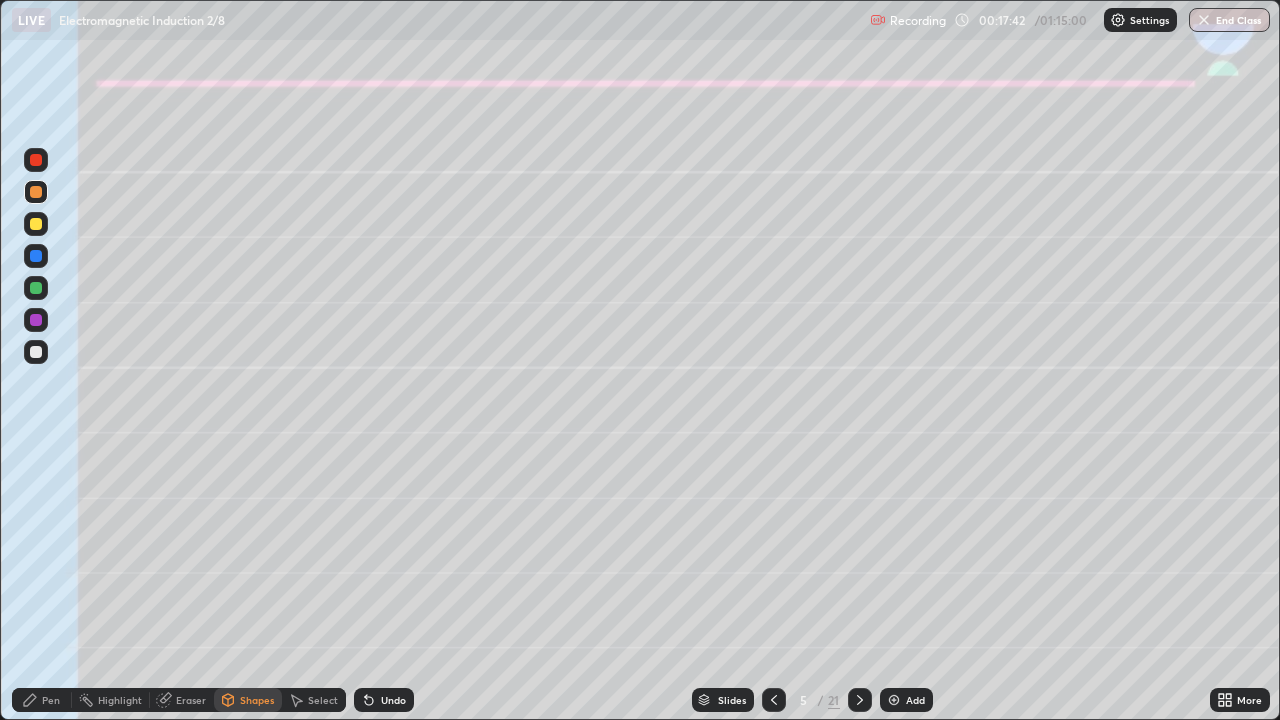 click on "Shapes" at bounding box center (257, 700) 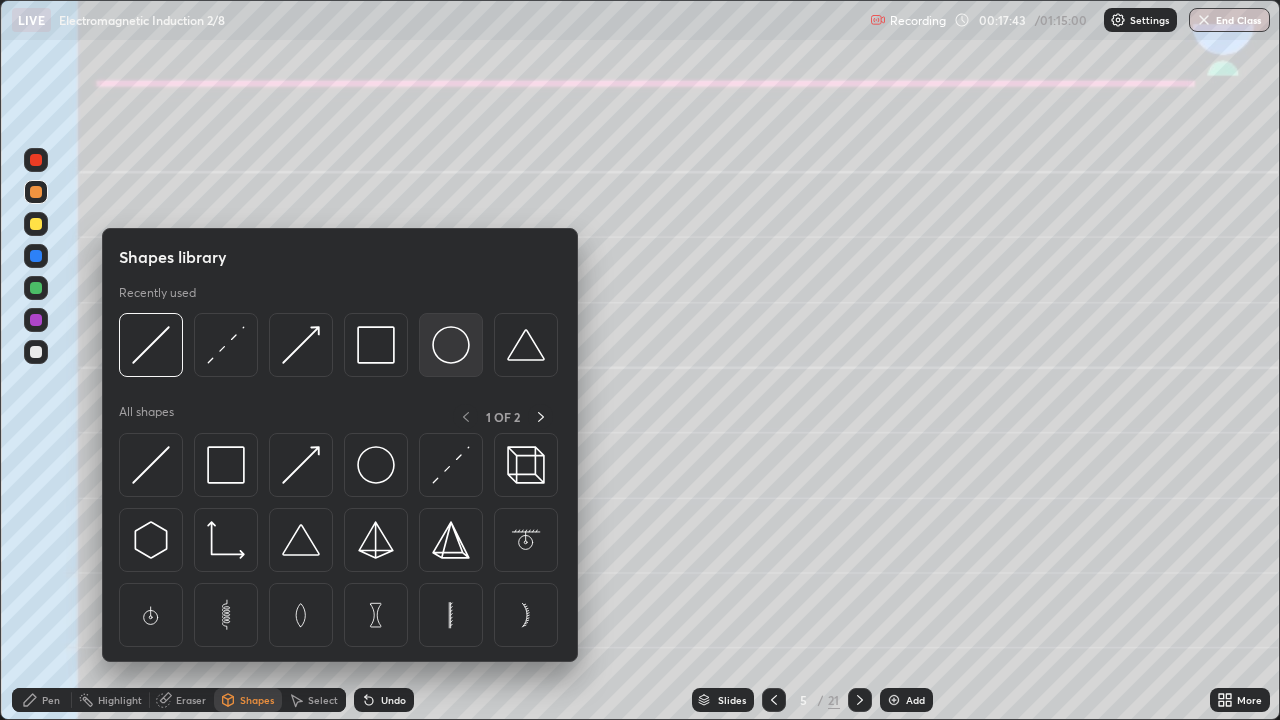 click at bounding box center [451, 345] 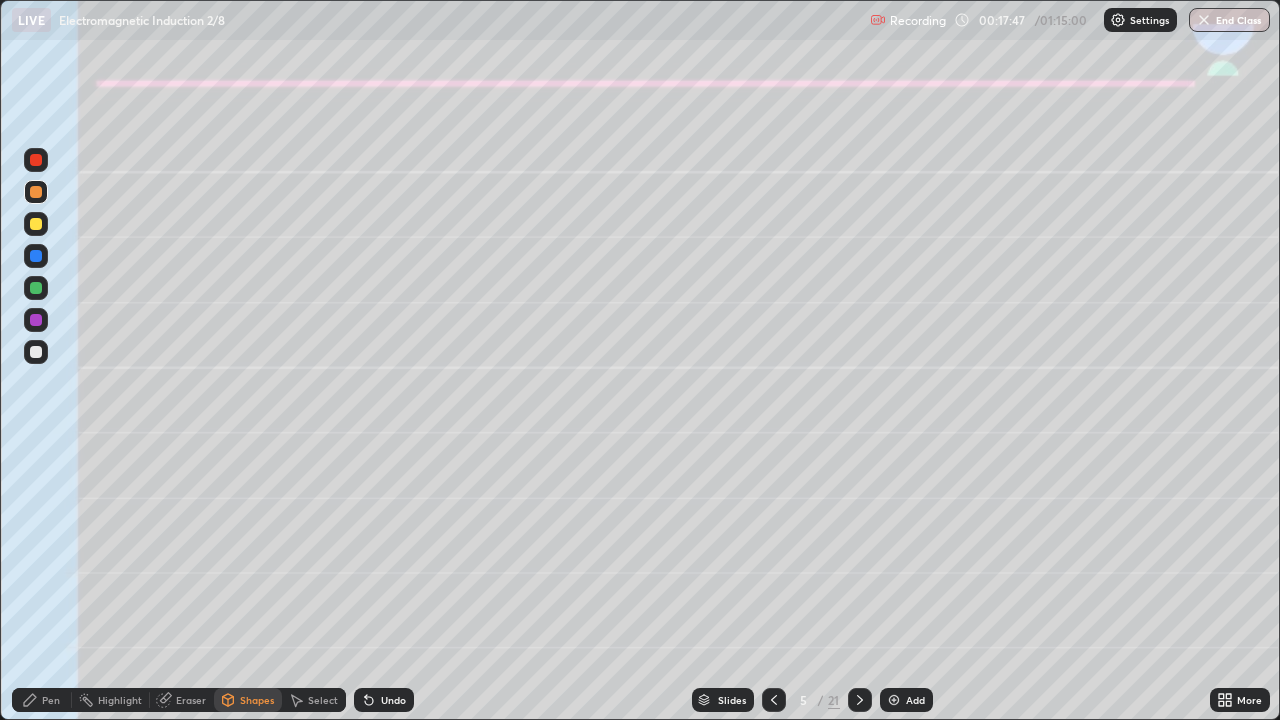 click on "Shapes" at bounding box center (257, 700) 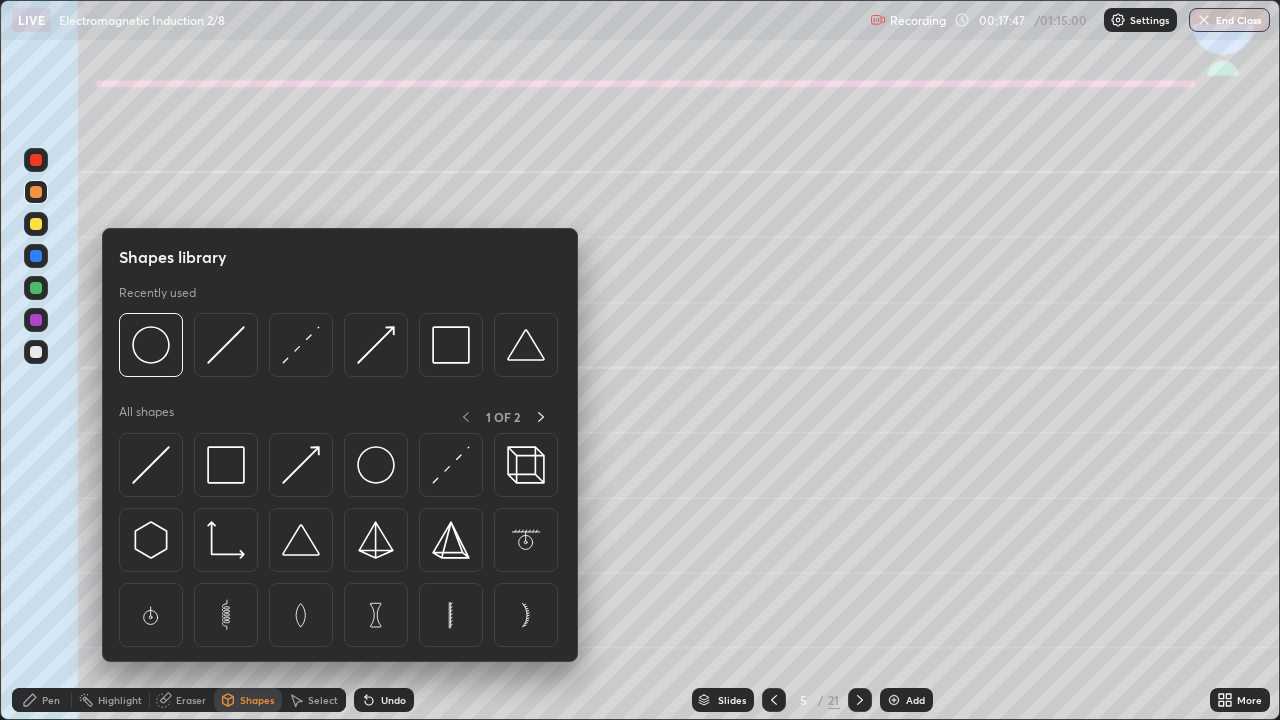 click on "Eraser" at bounding box center [191, 700] 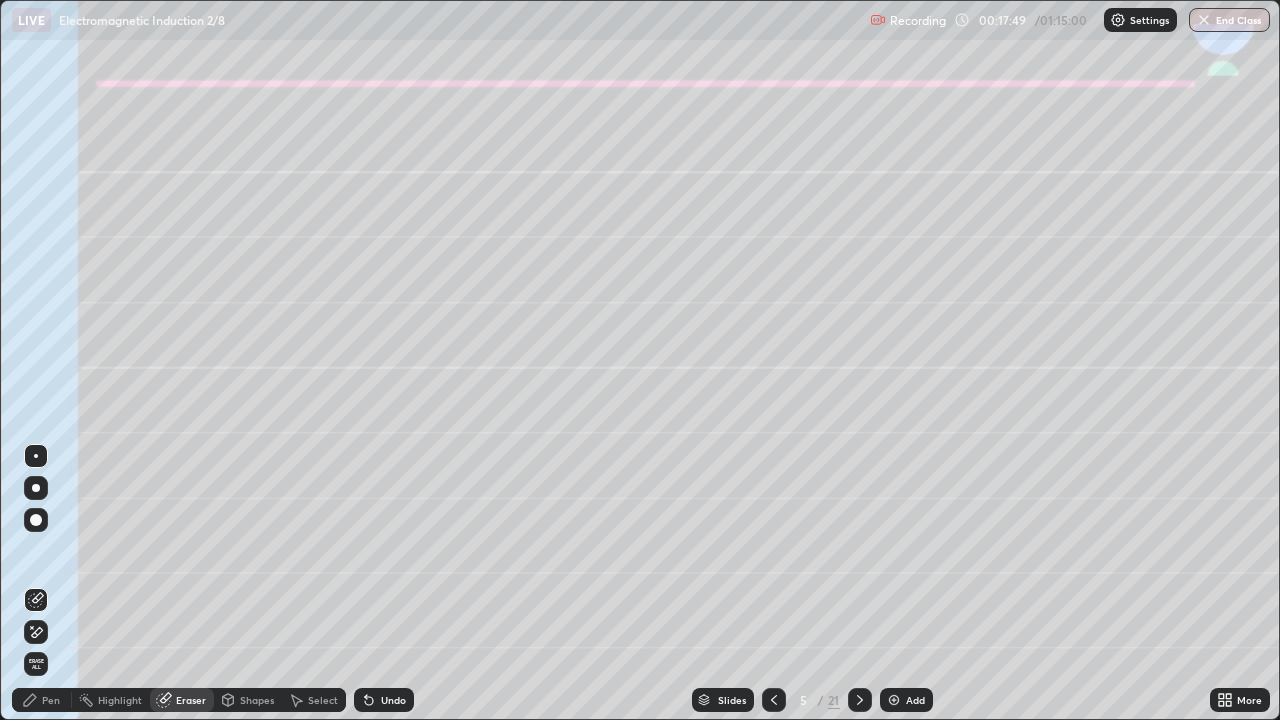 click on "Pen" at bounding box center [42, 700] 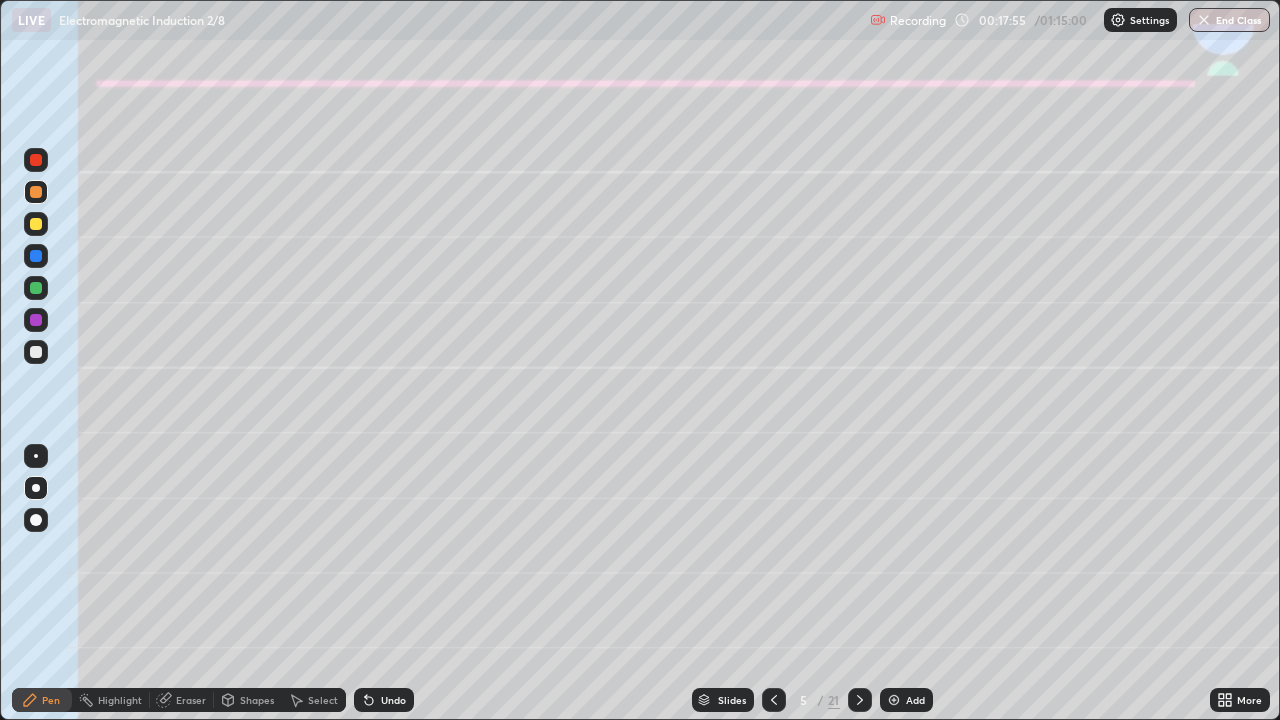 click on "Shapes" at bounding box center (257, 700) 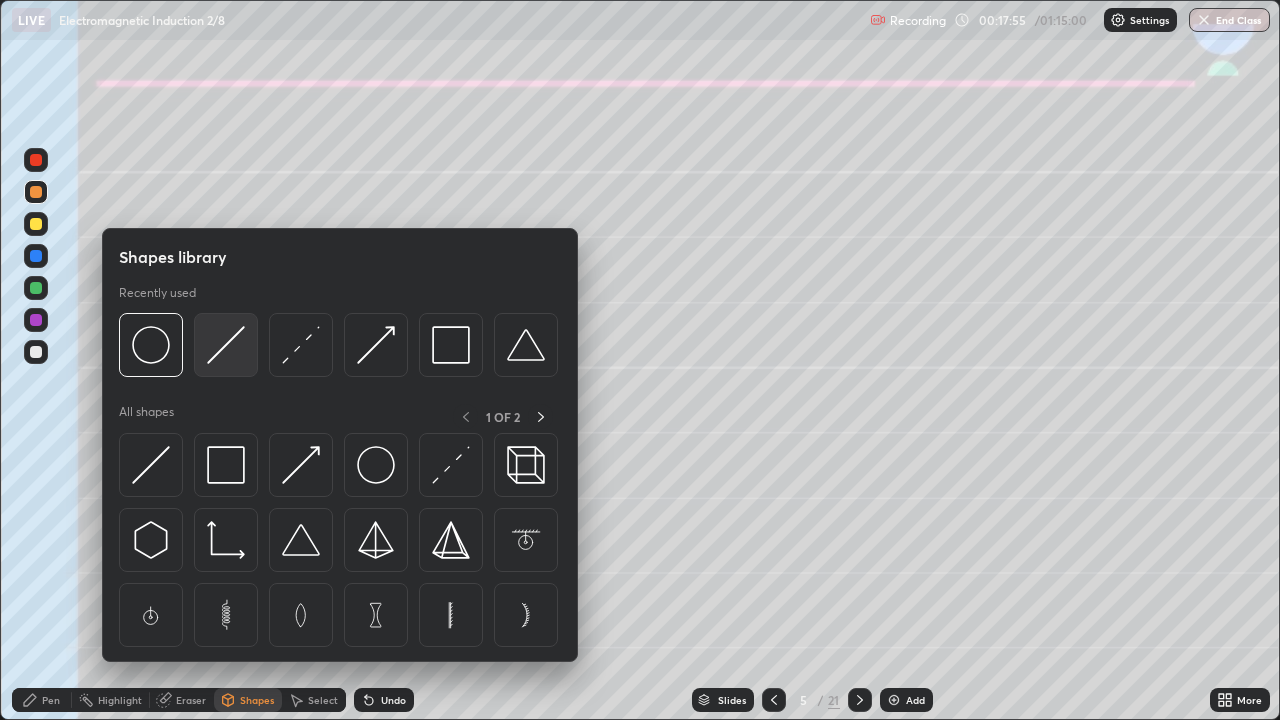click at bounding box center [226, 345] 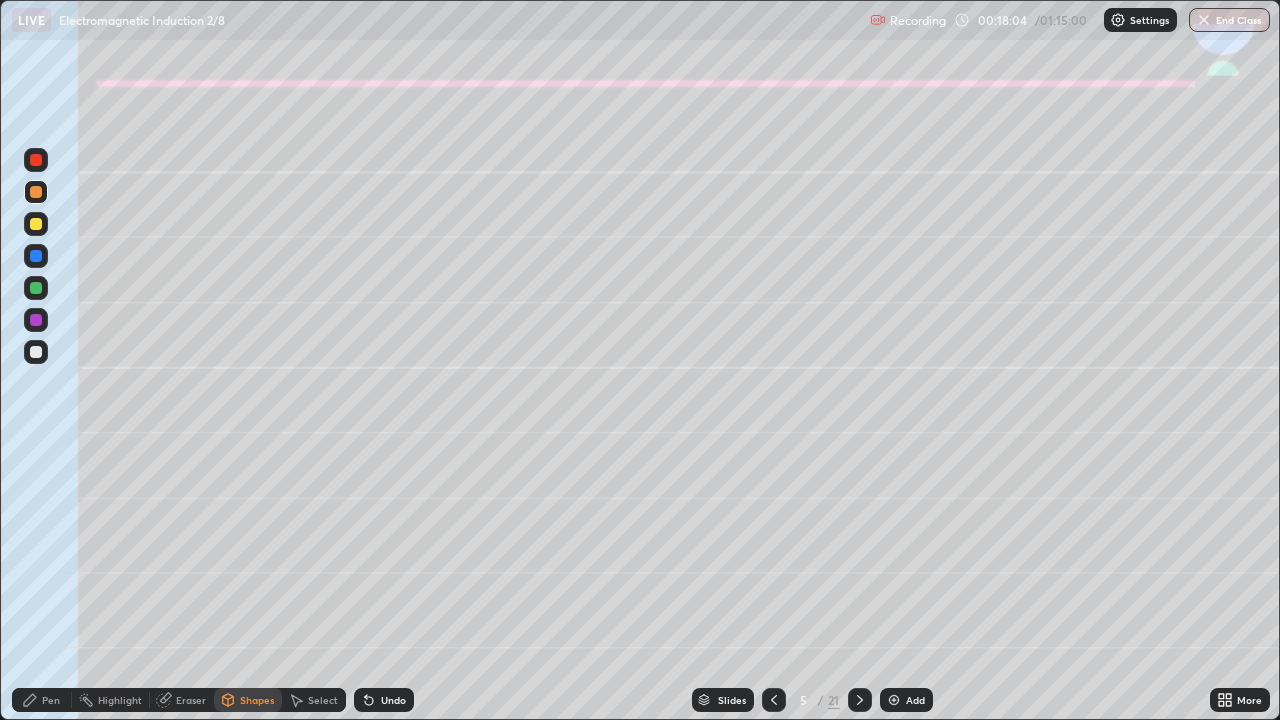click 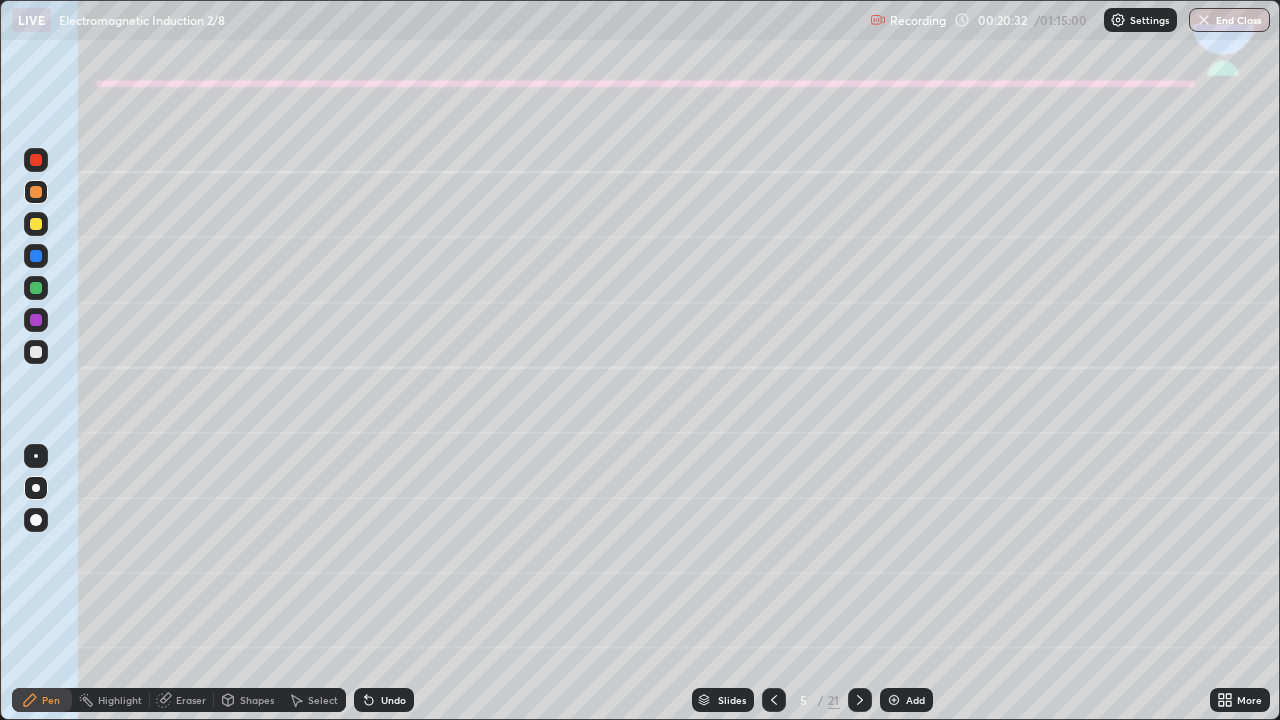 click at bounding box center [36, 352] 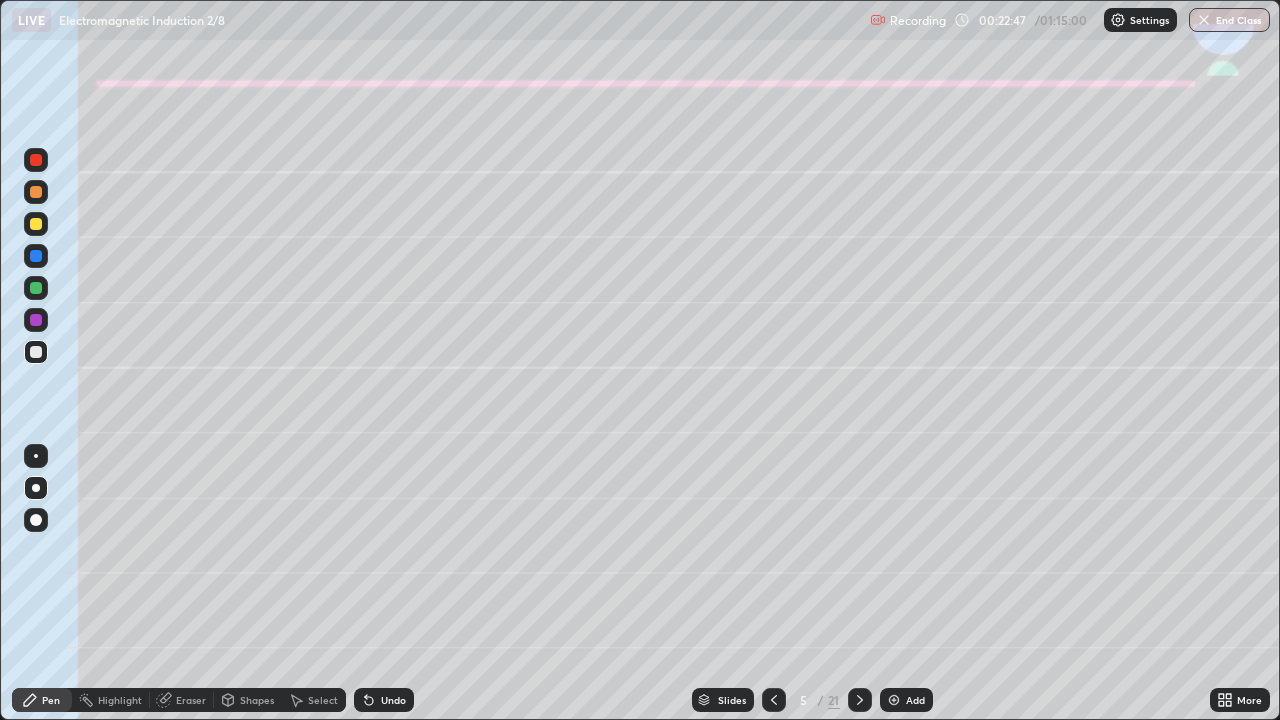 click on "Shapes" at bounding box center [257, 700] 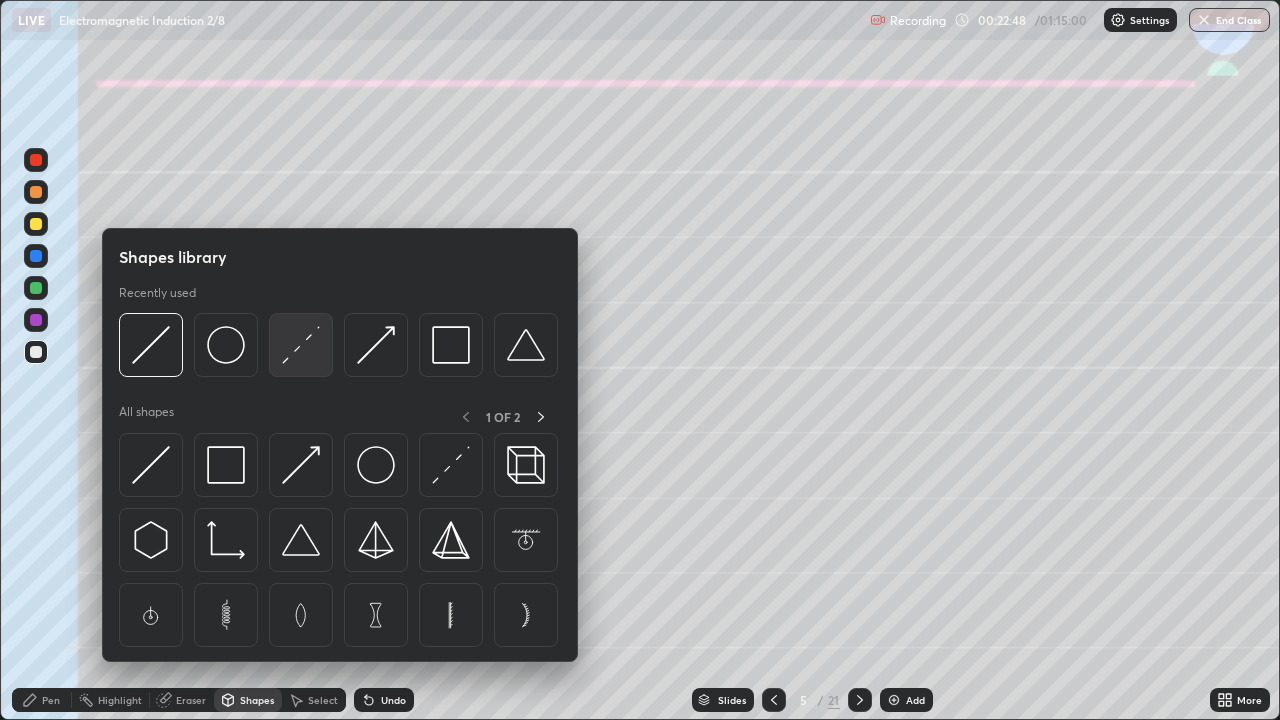 click at bounding box center (301, 345) 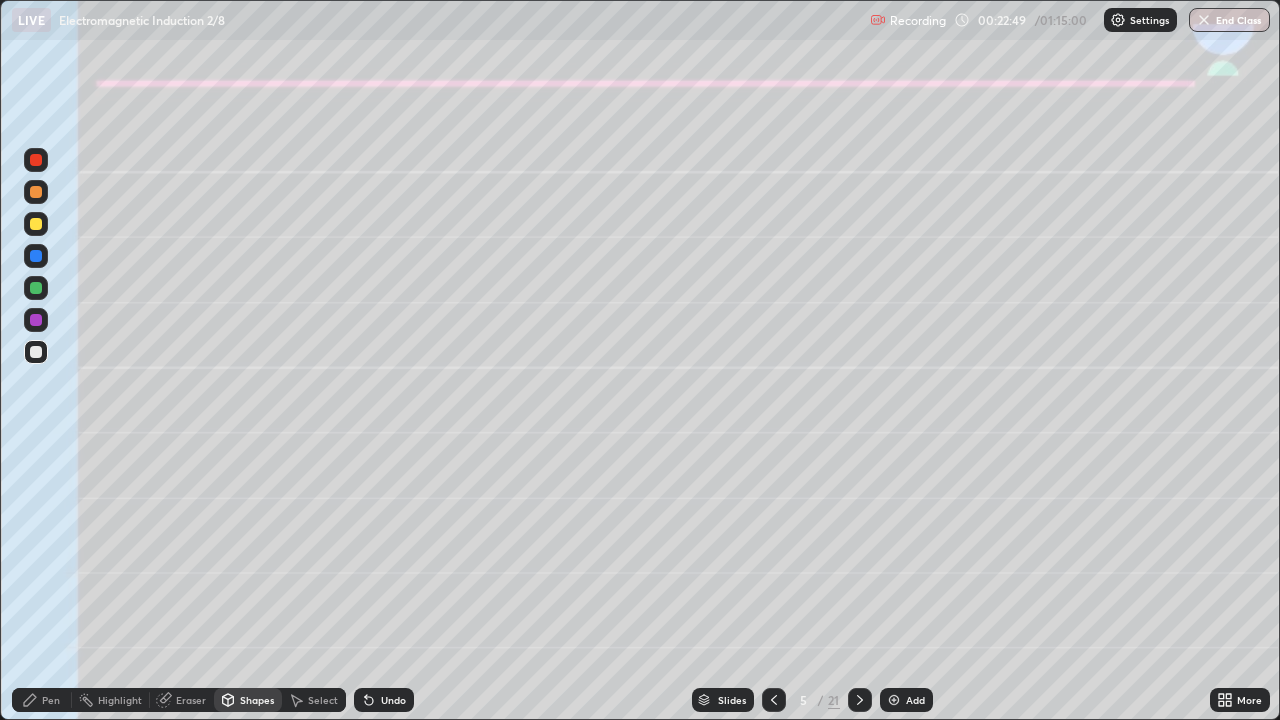 click at bounding box center [36, 288] 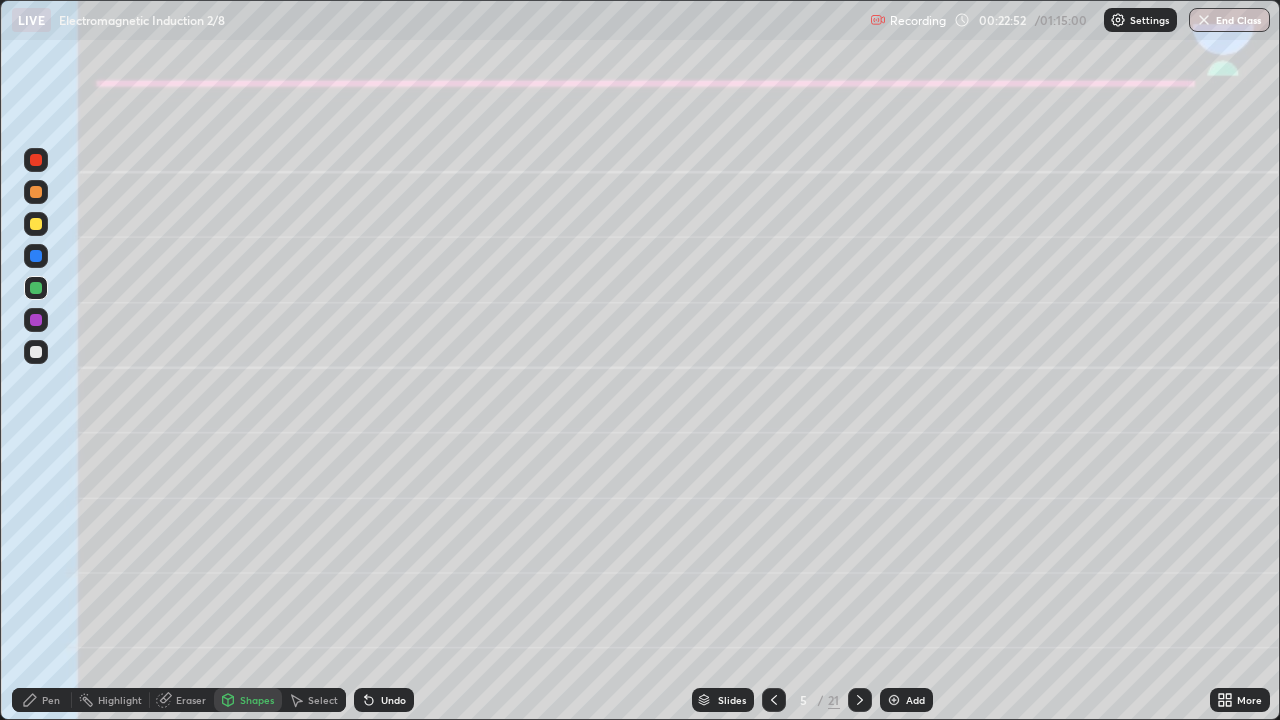 click on "Pen" at bounding box center [51, 700] 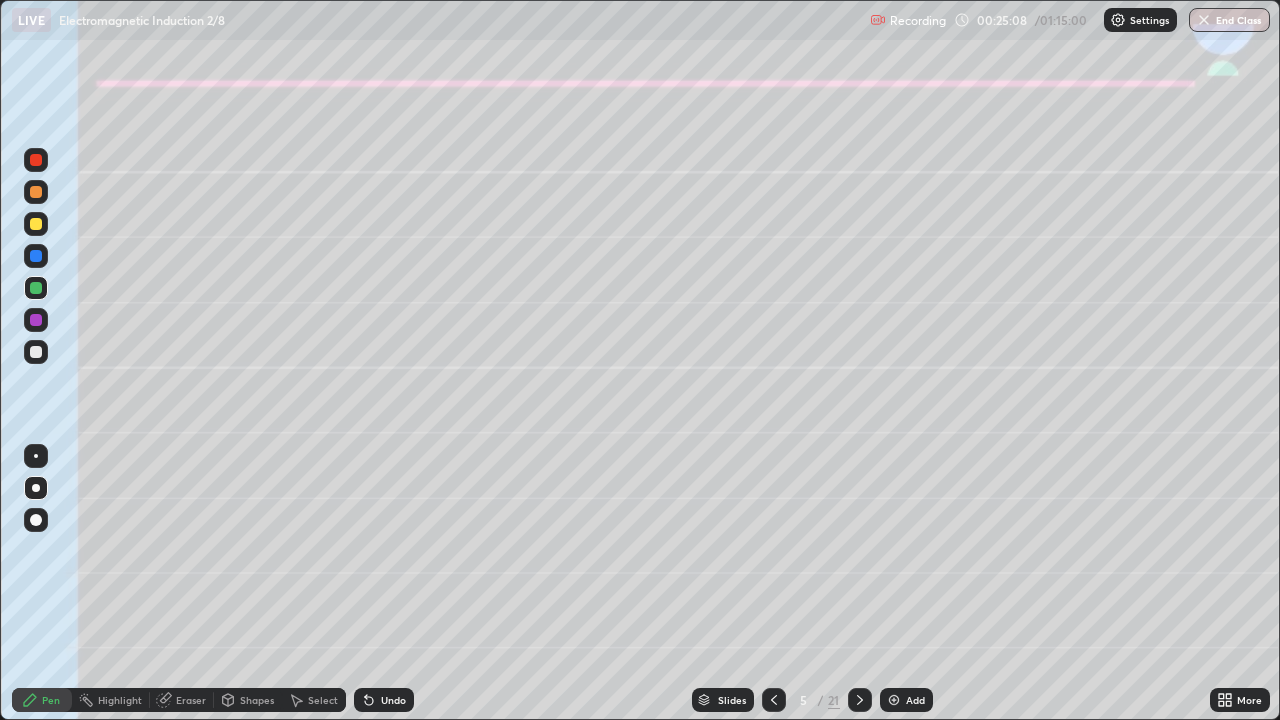 click at bounding box center [36, 224] 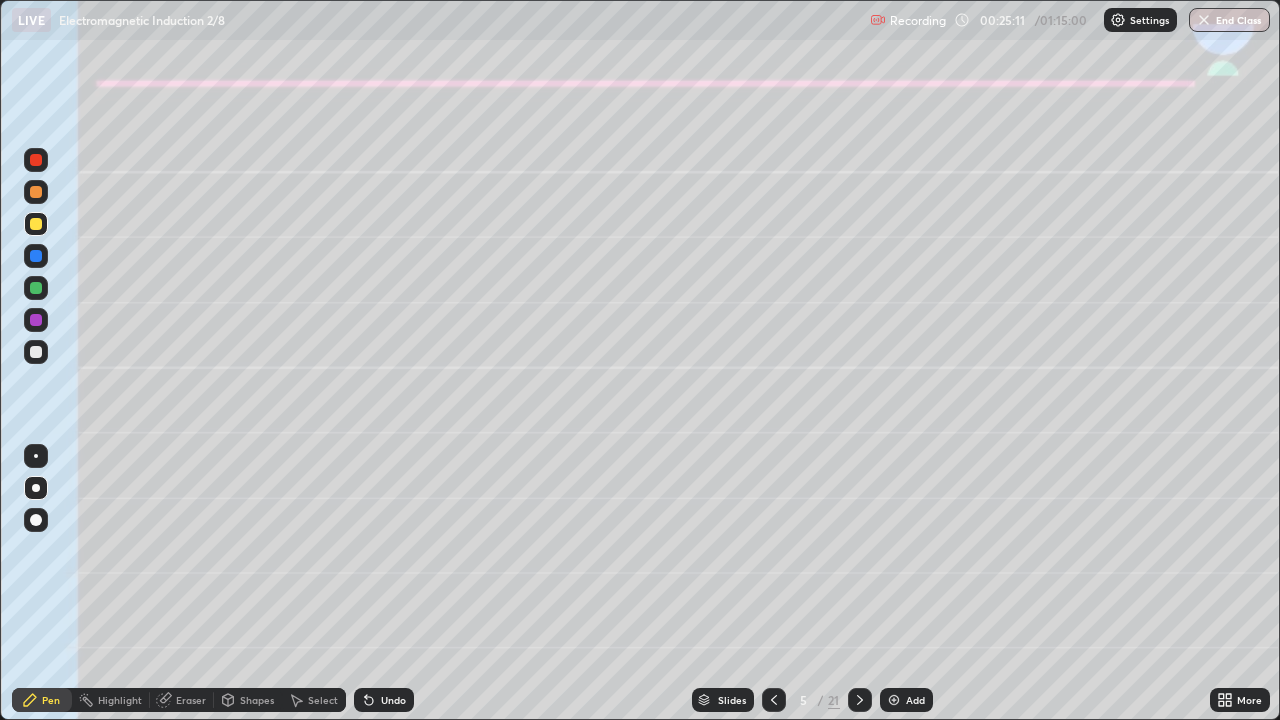 click on "Undo" at bounding box center (384, 700) 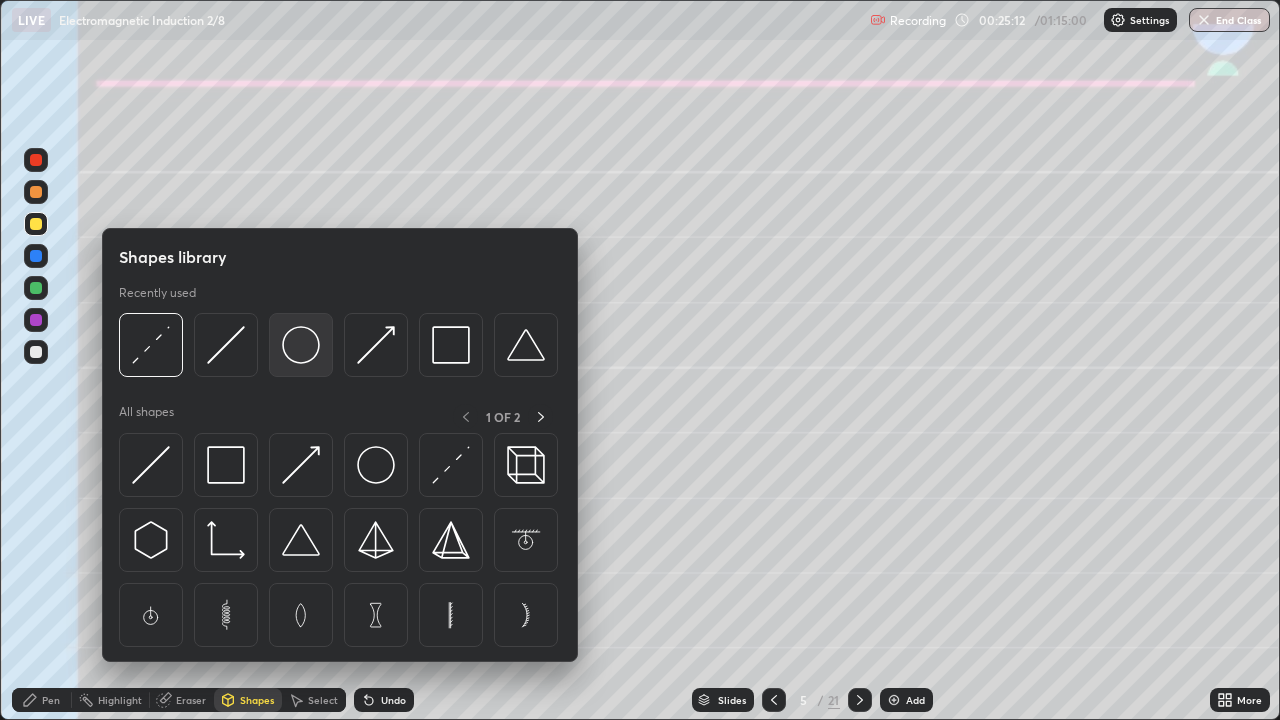 click at bounding box center (301, 345) 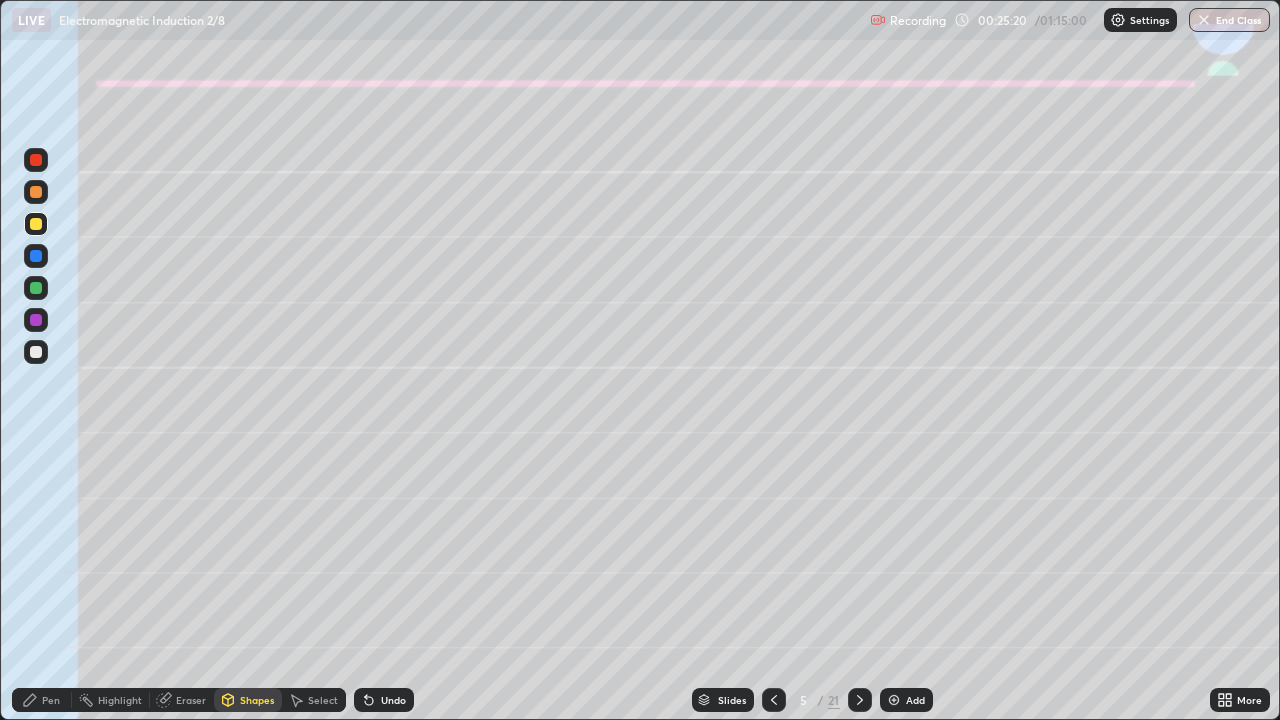 click on "Shapes" at bounding box center [257, 700] 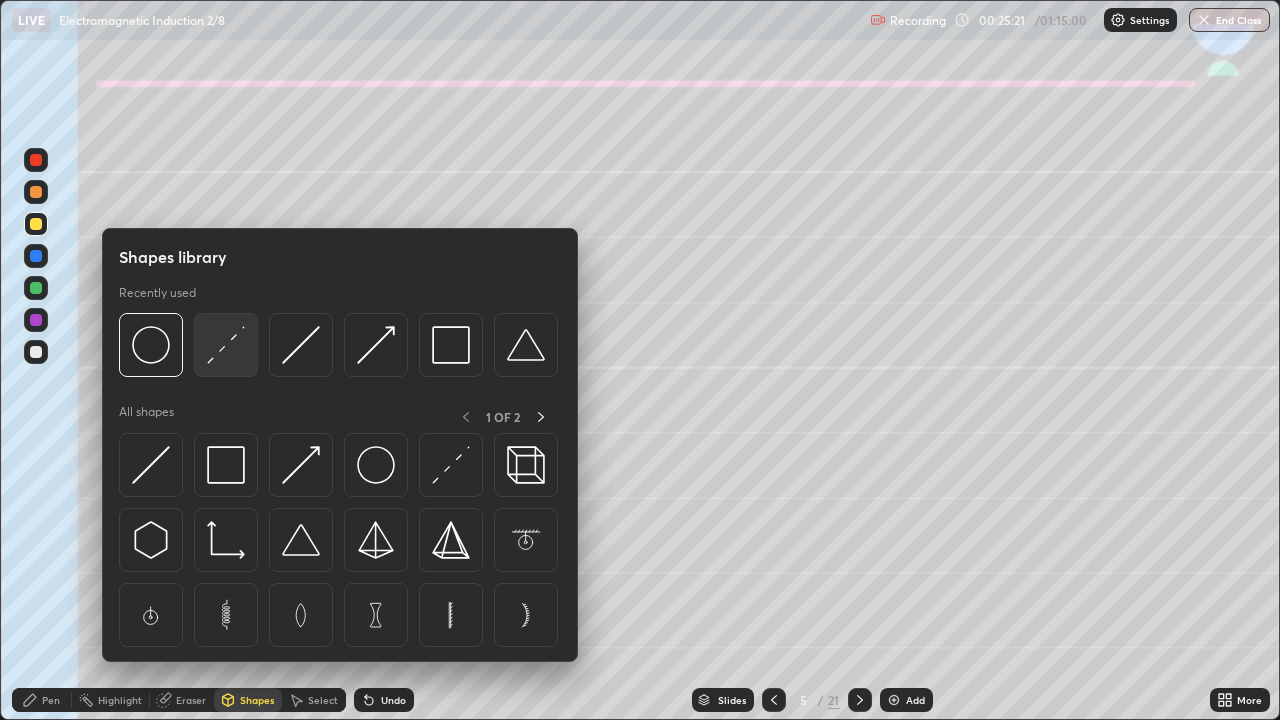 click at bounding box center [226, 345] 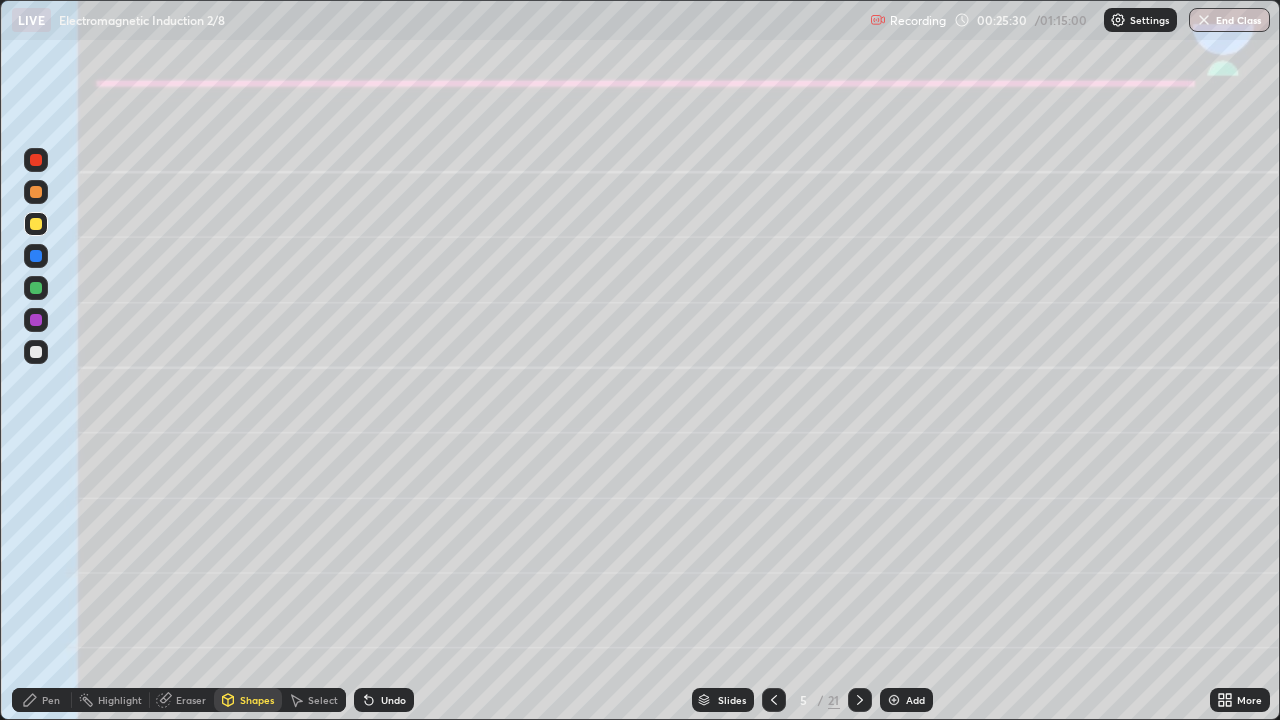 click on "Pen" at bounding box center (51, 700) 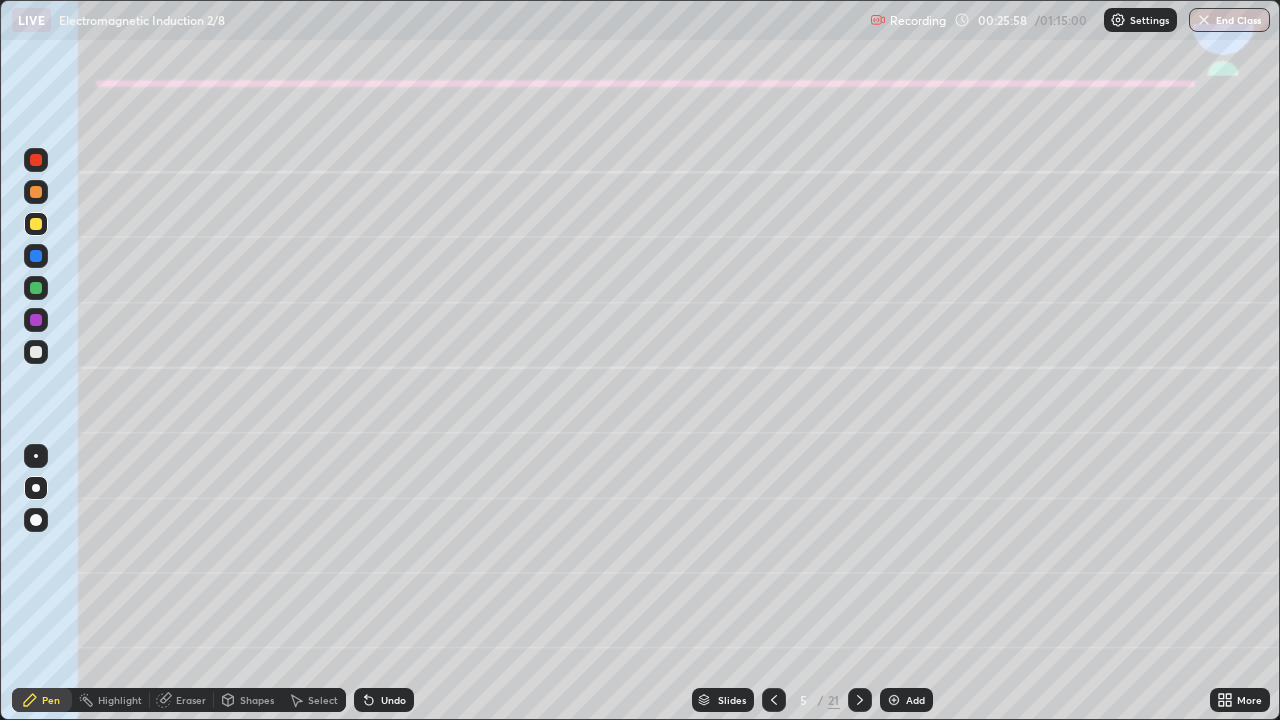 click on "Pen" at bounding box center (51, 700) 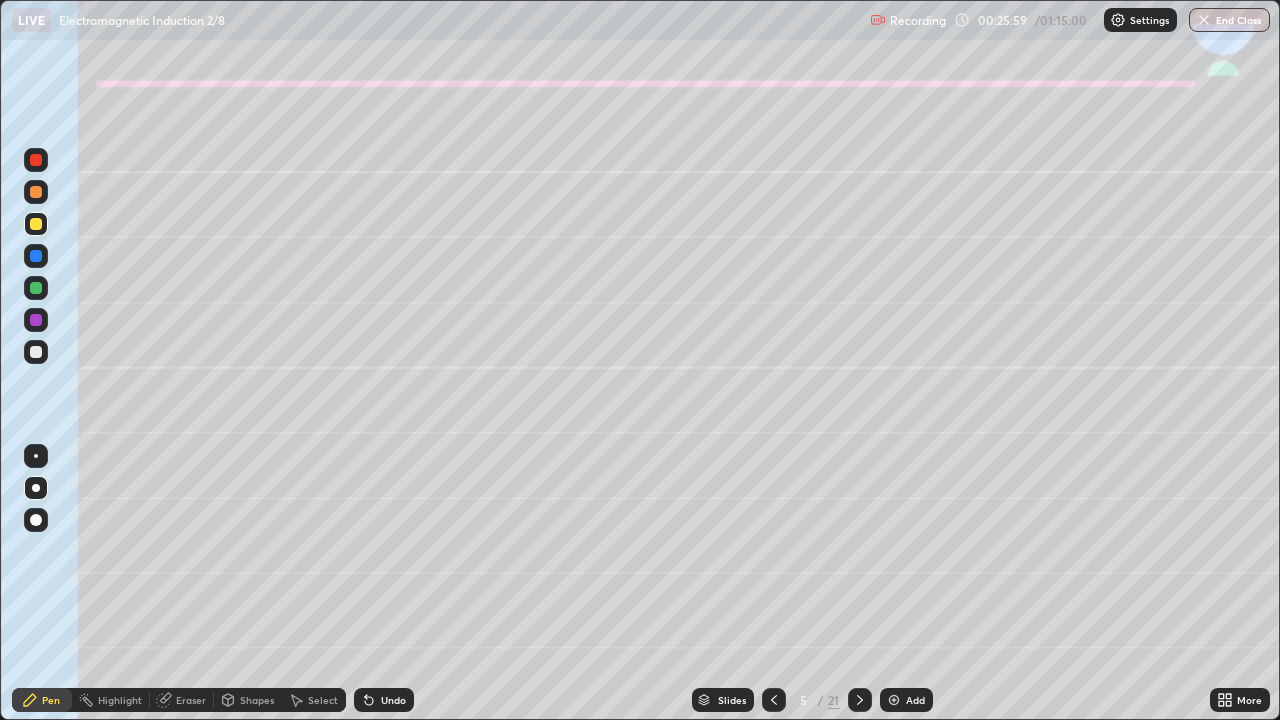 click at bounding box center [36, 352] 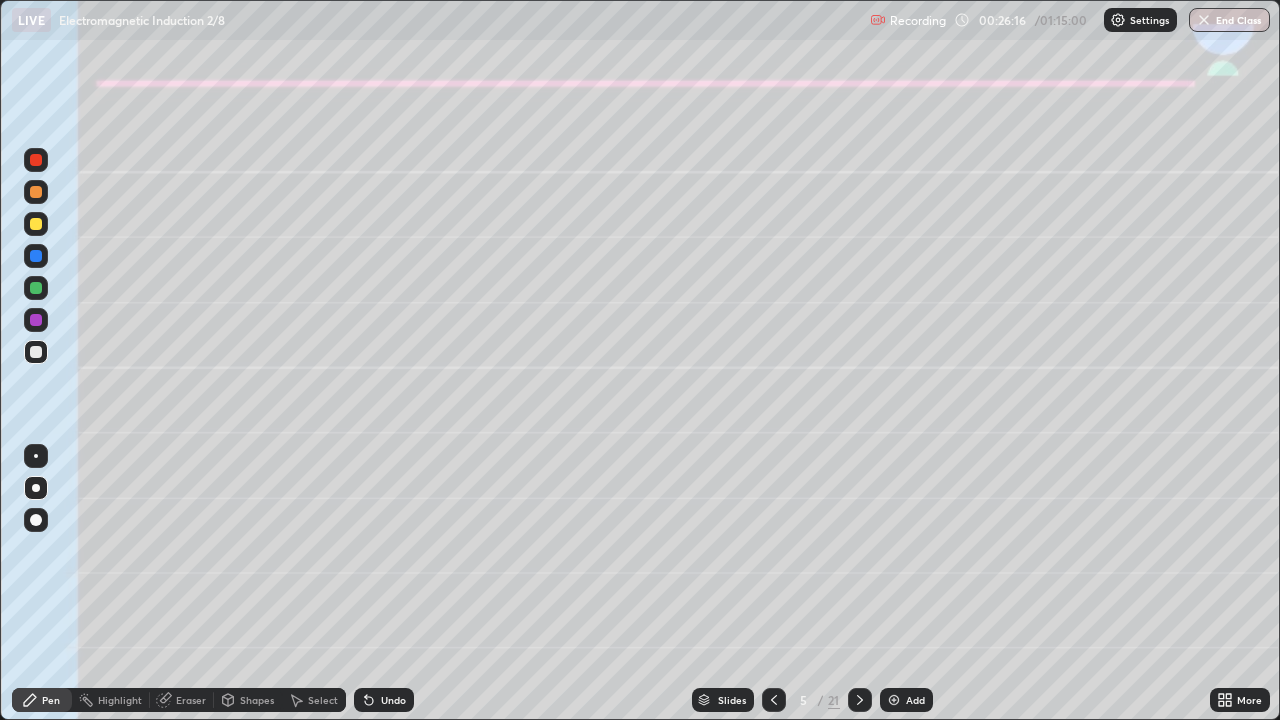 click on "Undo" at bounding box center [384, 700] 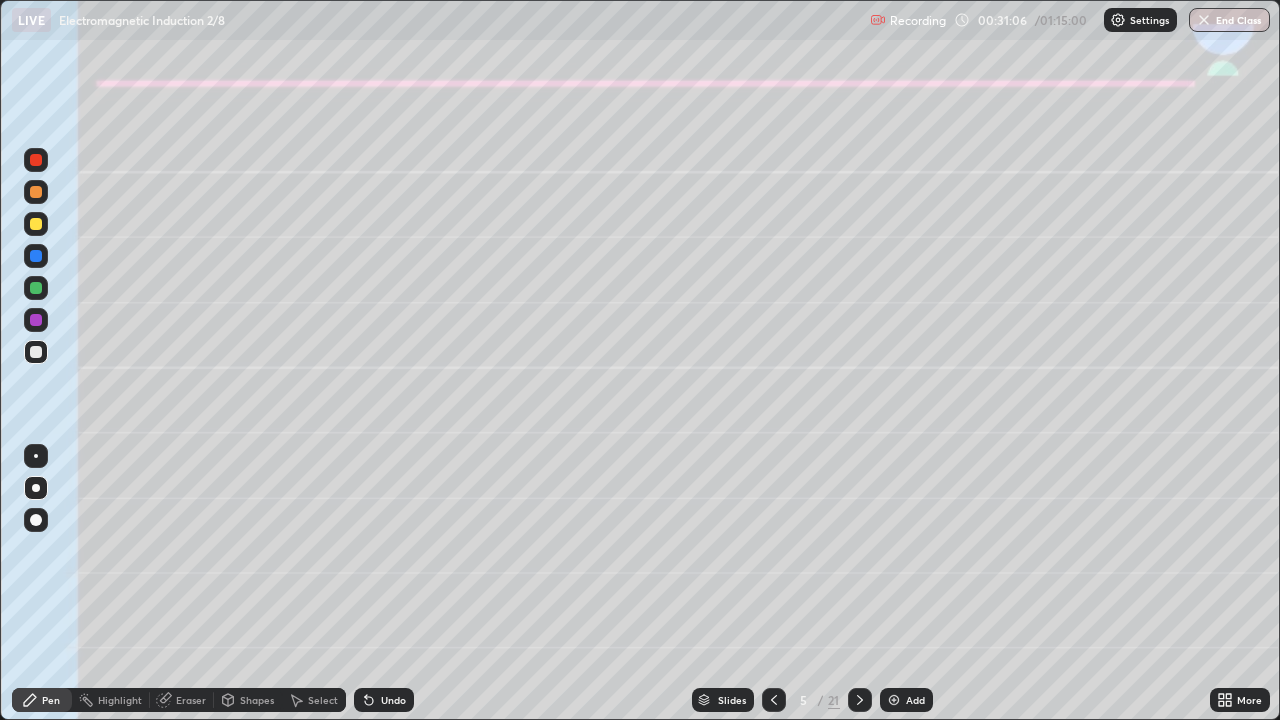 click 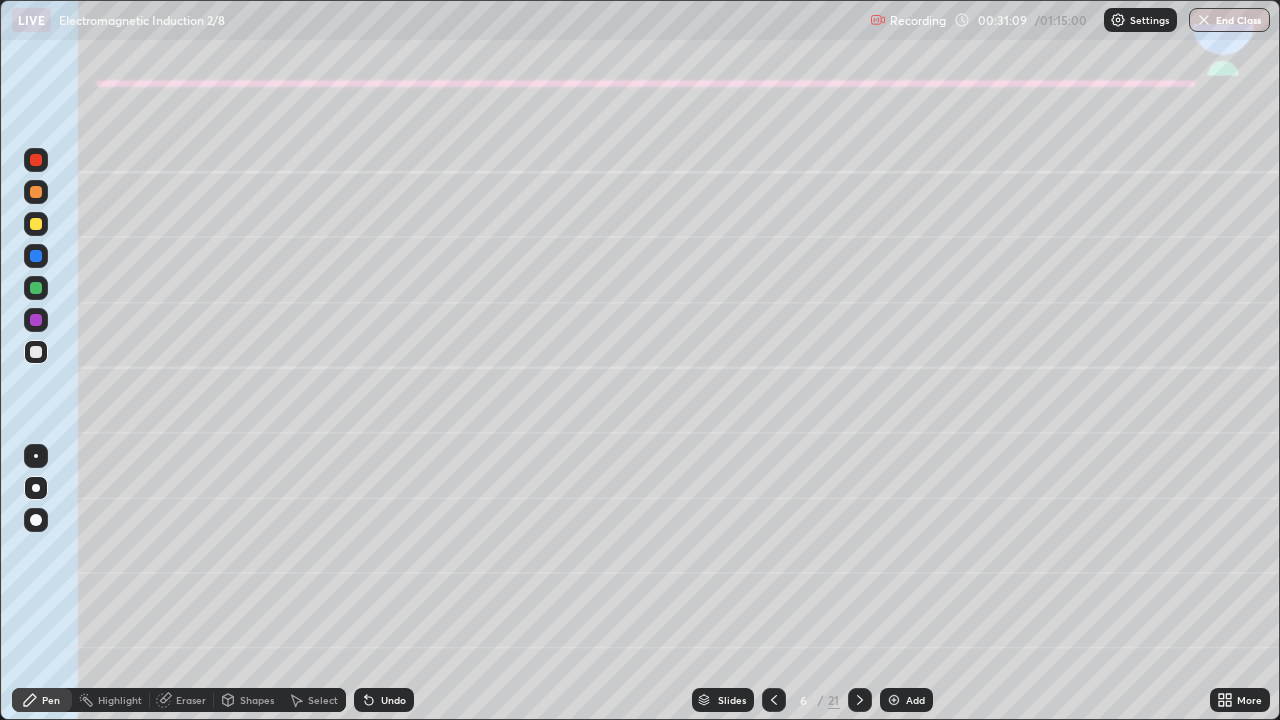 click at bounding box center (36, 224) 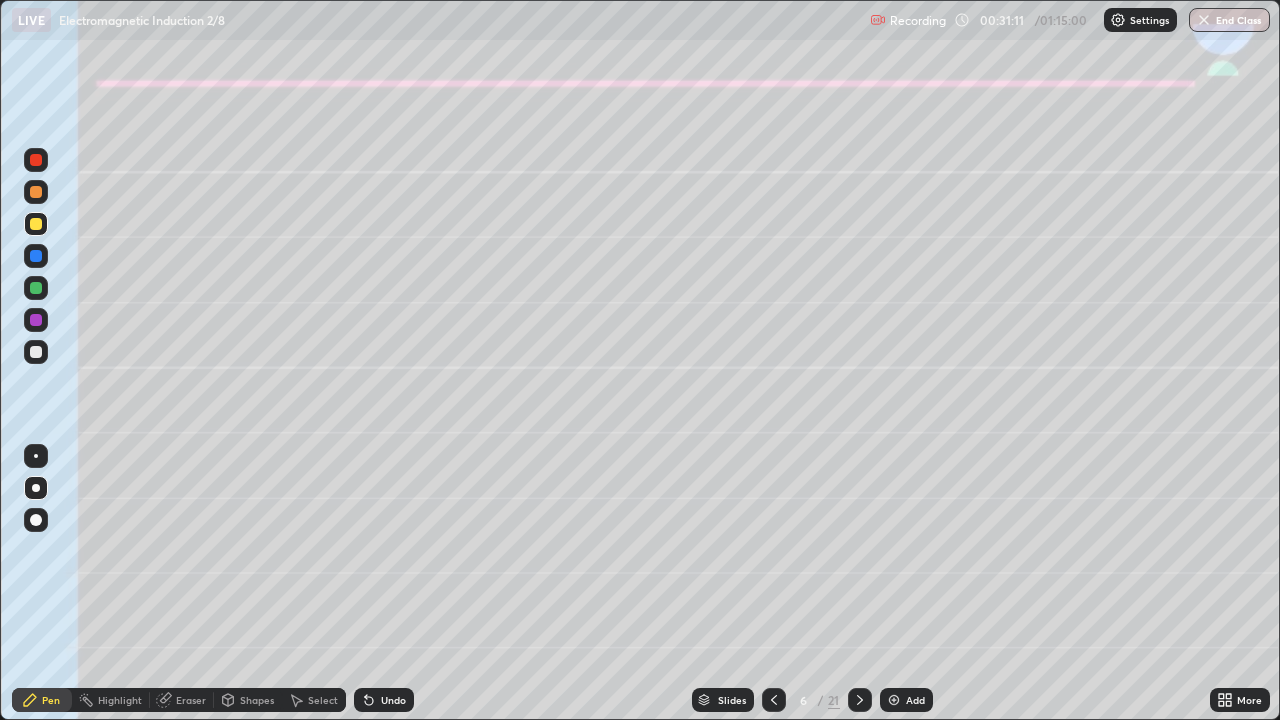 click on "Shapes" at bounding box center [257, 700] 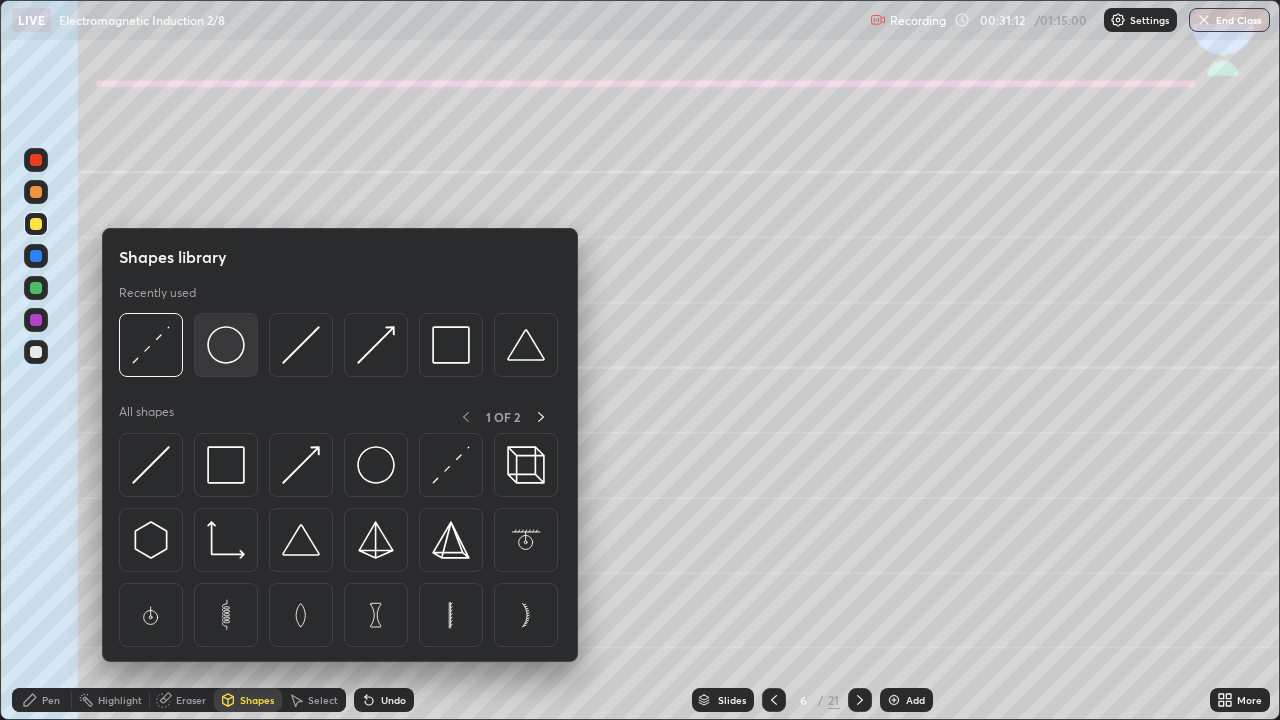 click at bounding box center [226, 345] 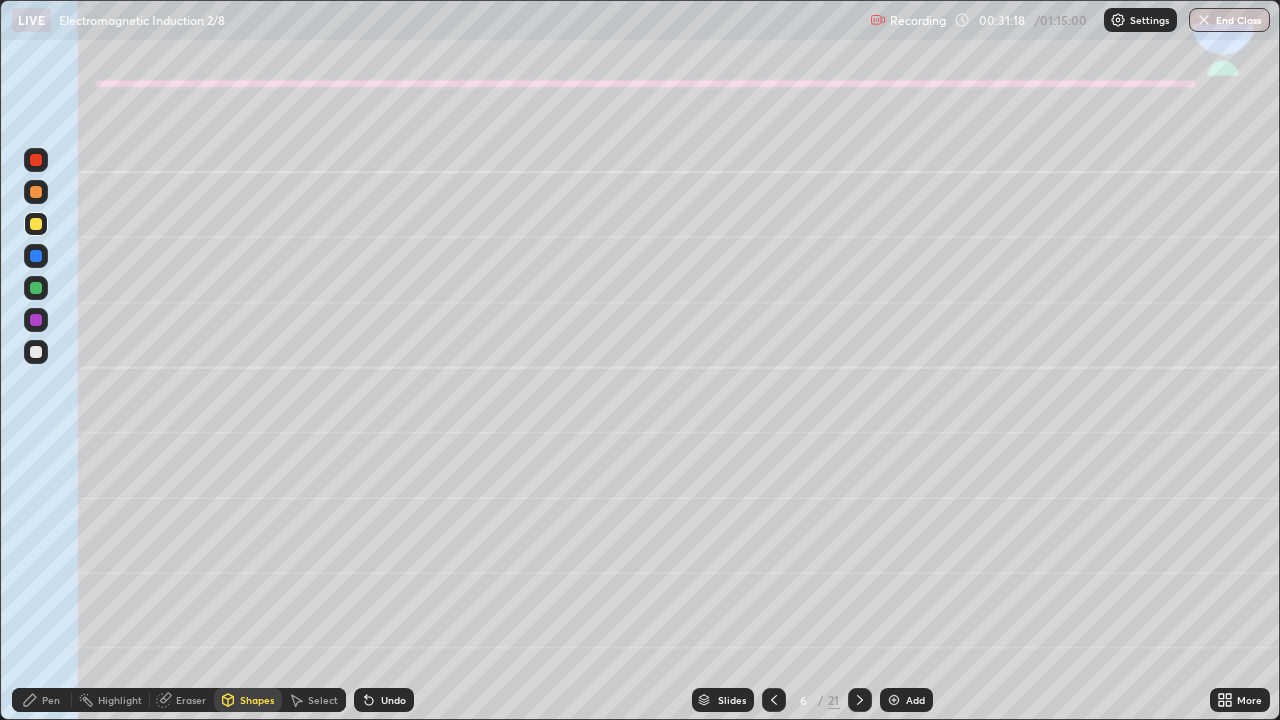 click on "Pen" at bounding box center (51, 700) 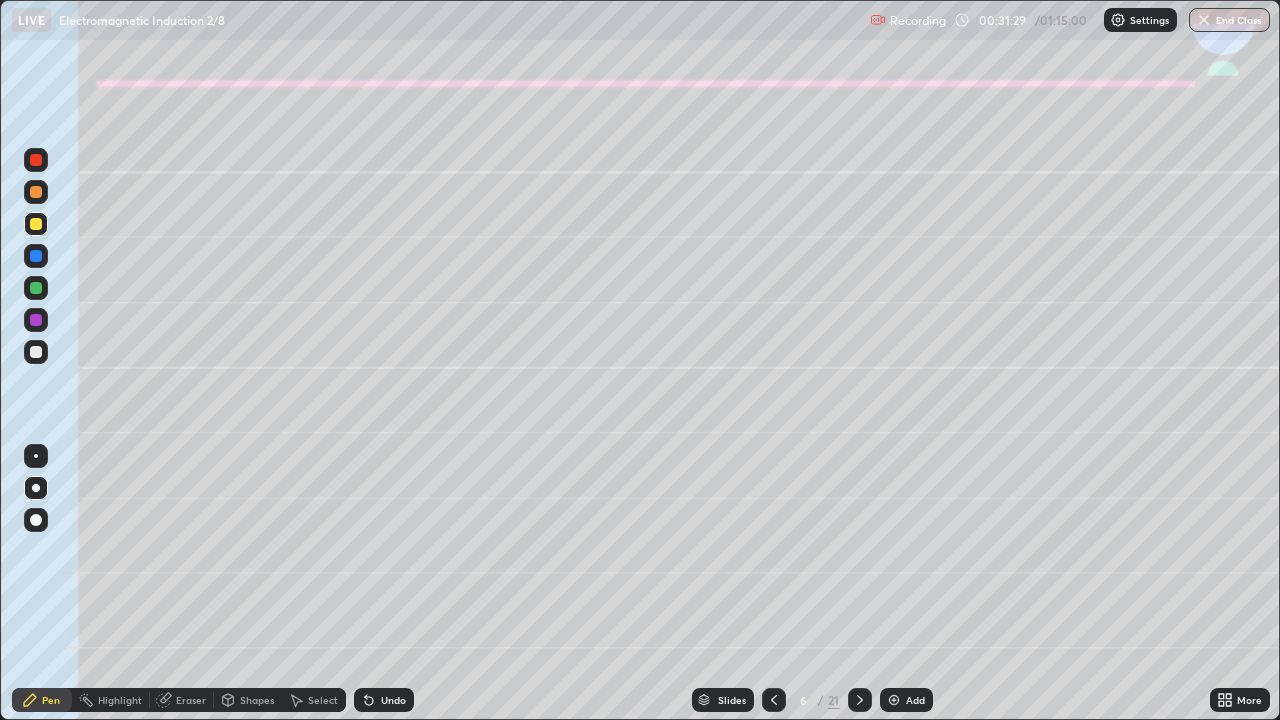 click on "Shapes" at bounding box center (257, 700) 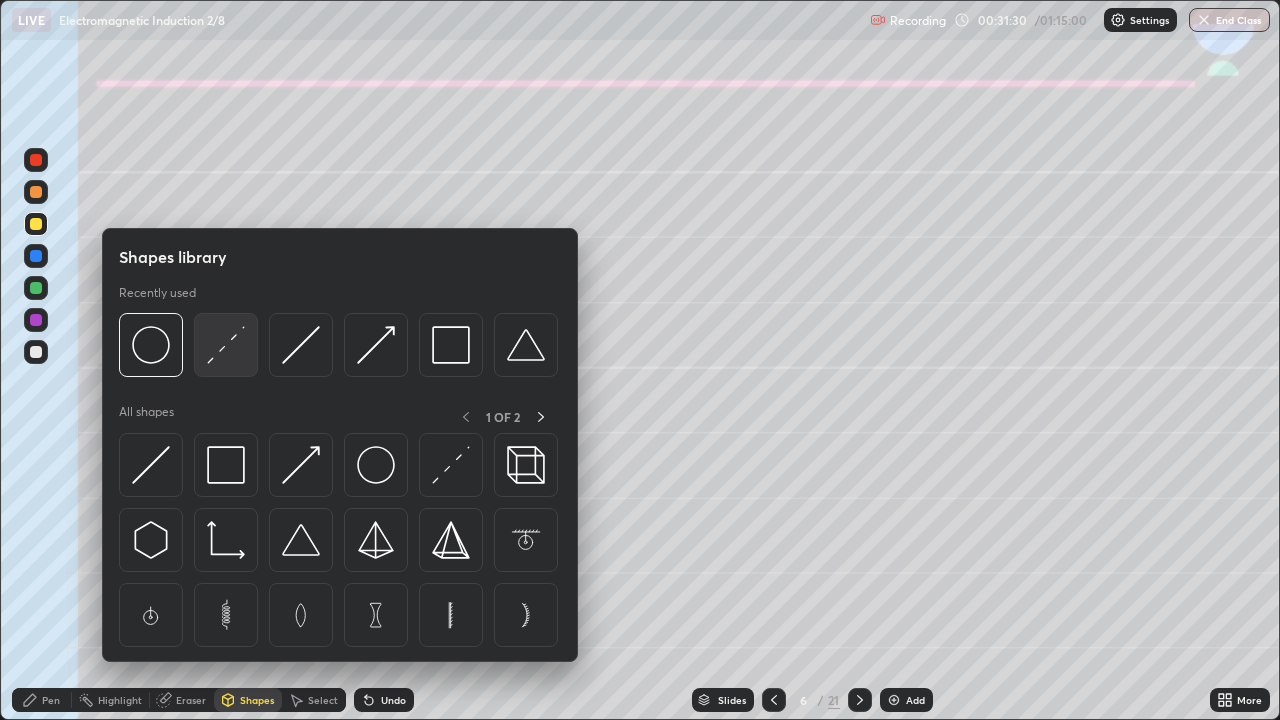 click at bounding box center [226, 345] 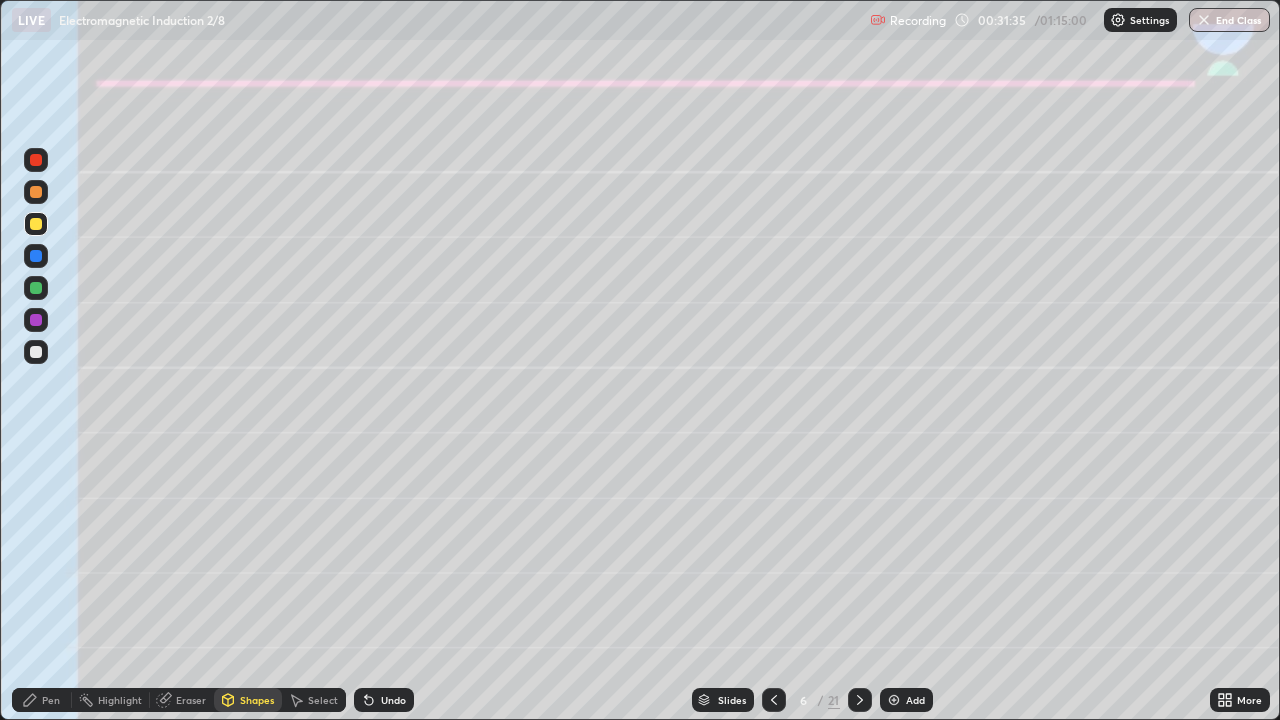 click on "Pen" at bounding box center [42, 700] 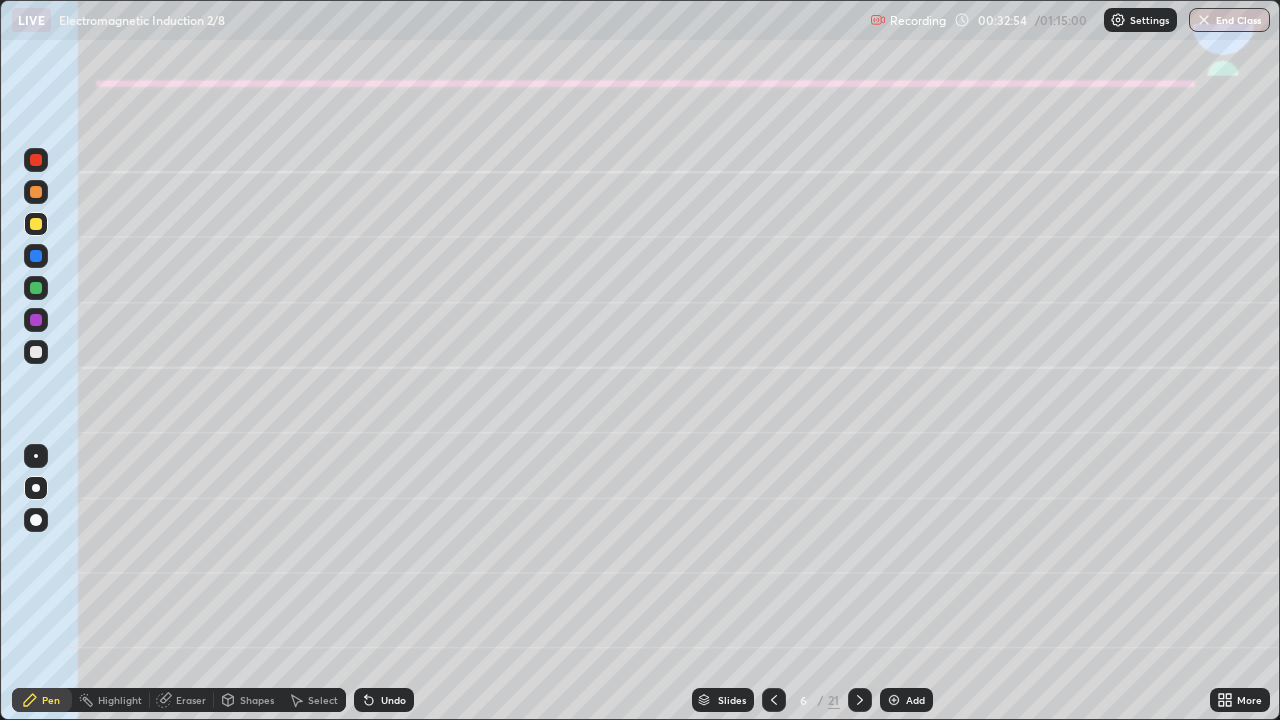 click on "Eraser" at bounding box center (191, 700) 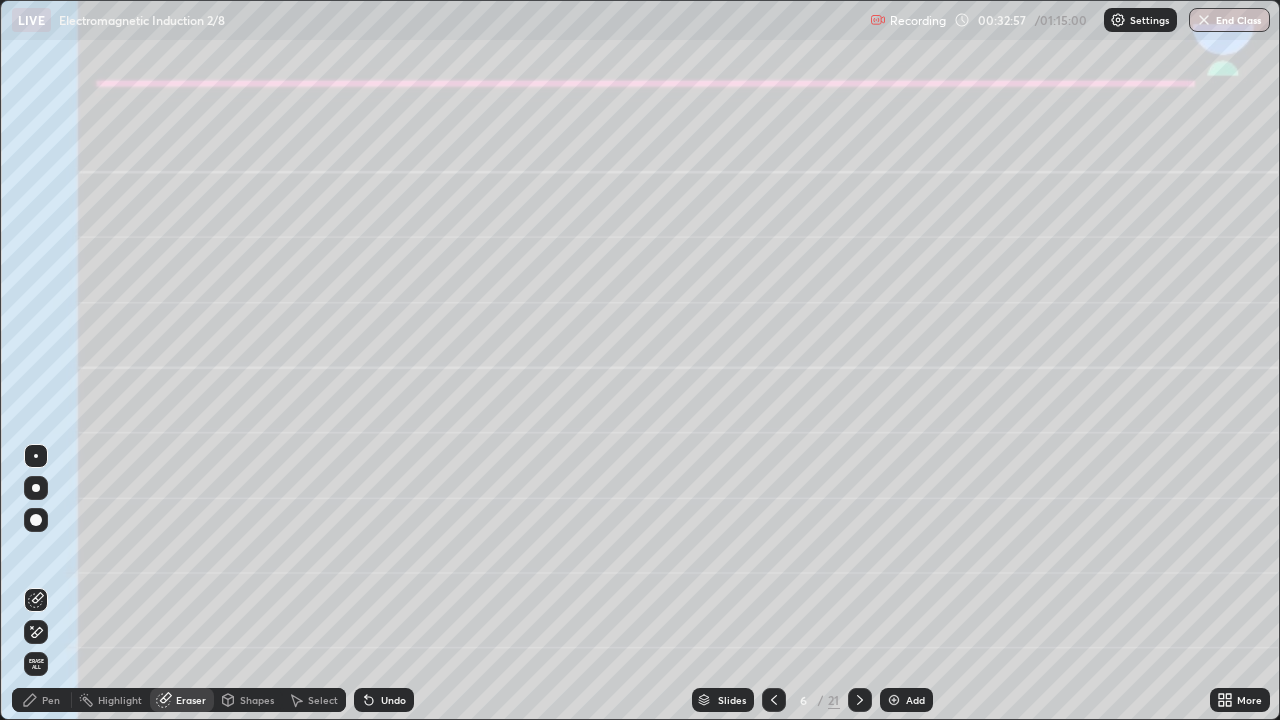 click 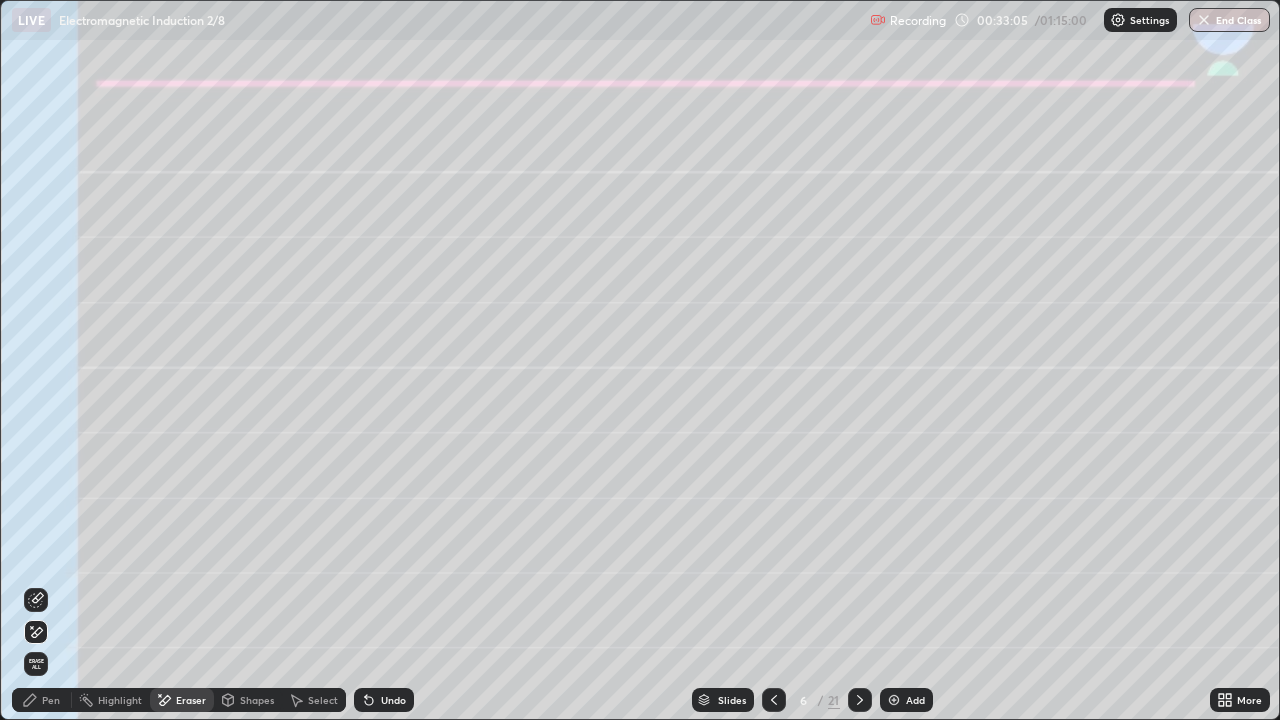 click on "Pen" at bounding box center [51, 700] 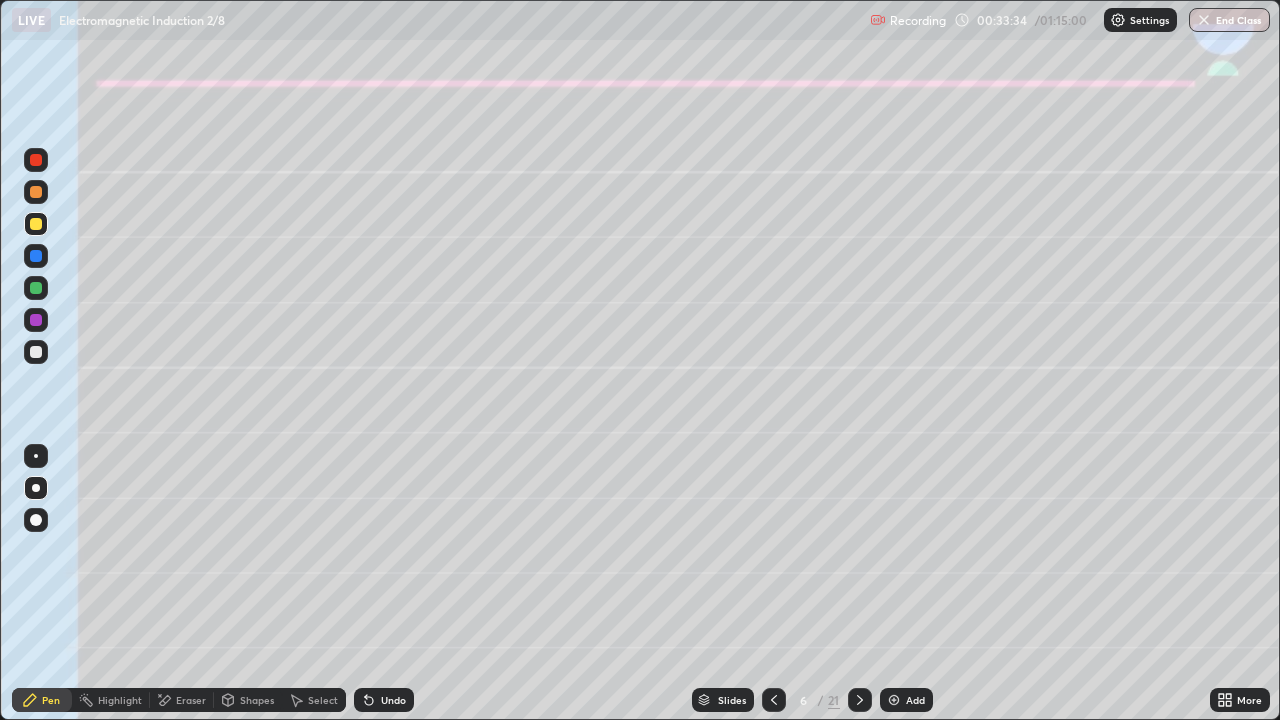 click at bounding box center [36, 352] 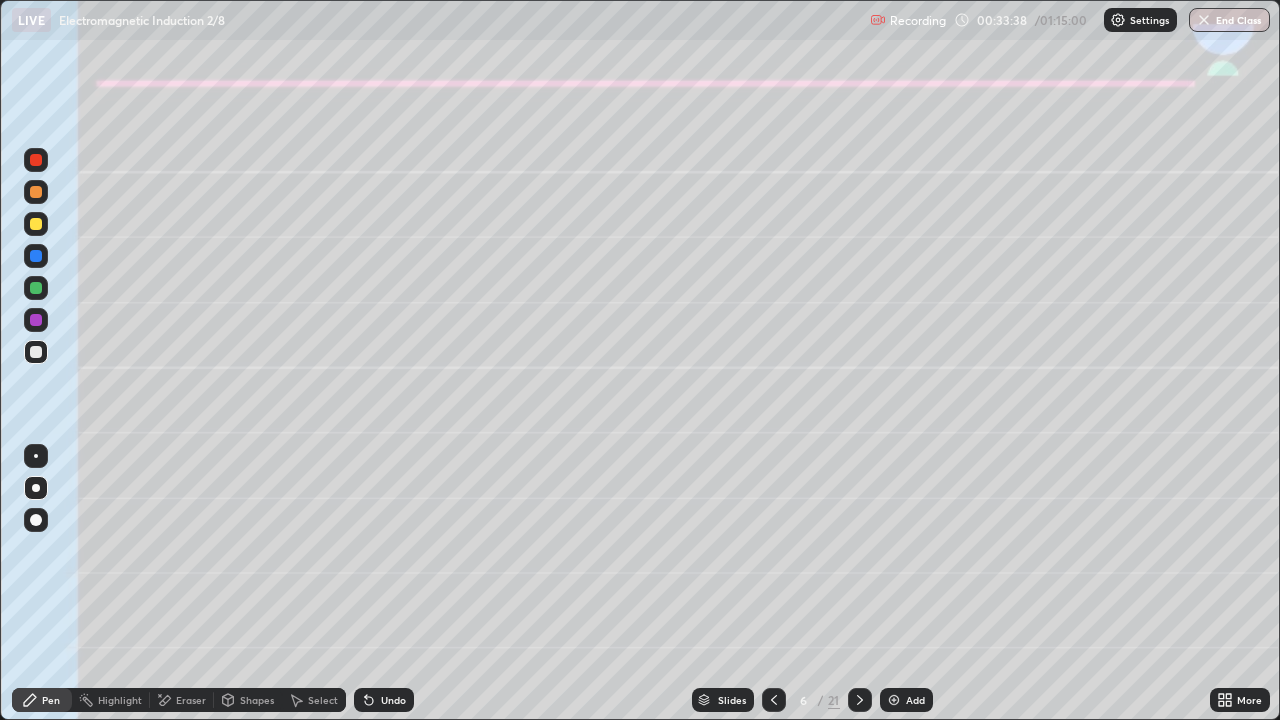 click at bounding box center (36, 224) 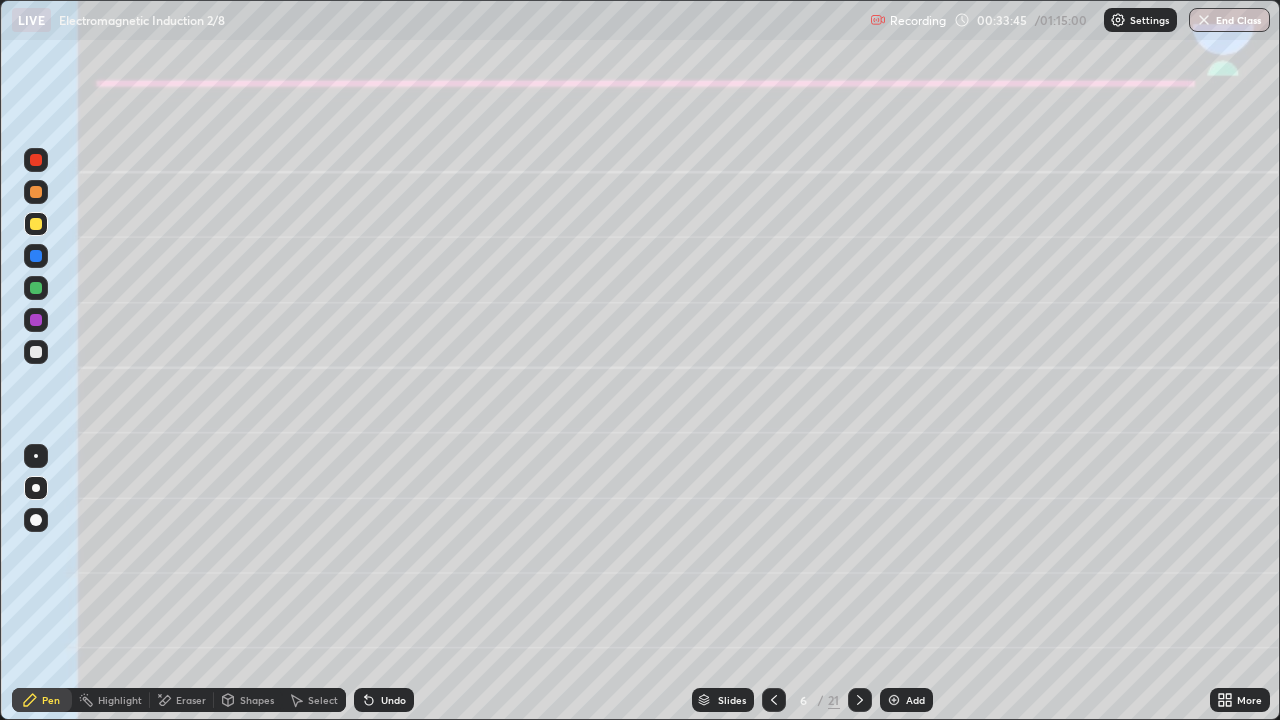 click at bounding box center (36, 352) 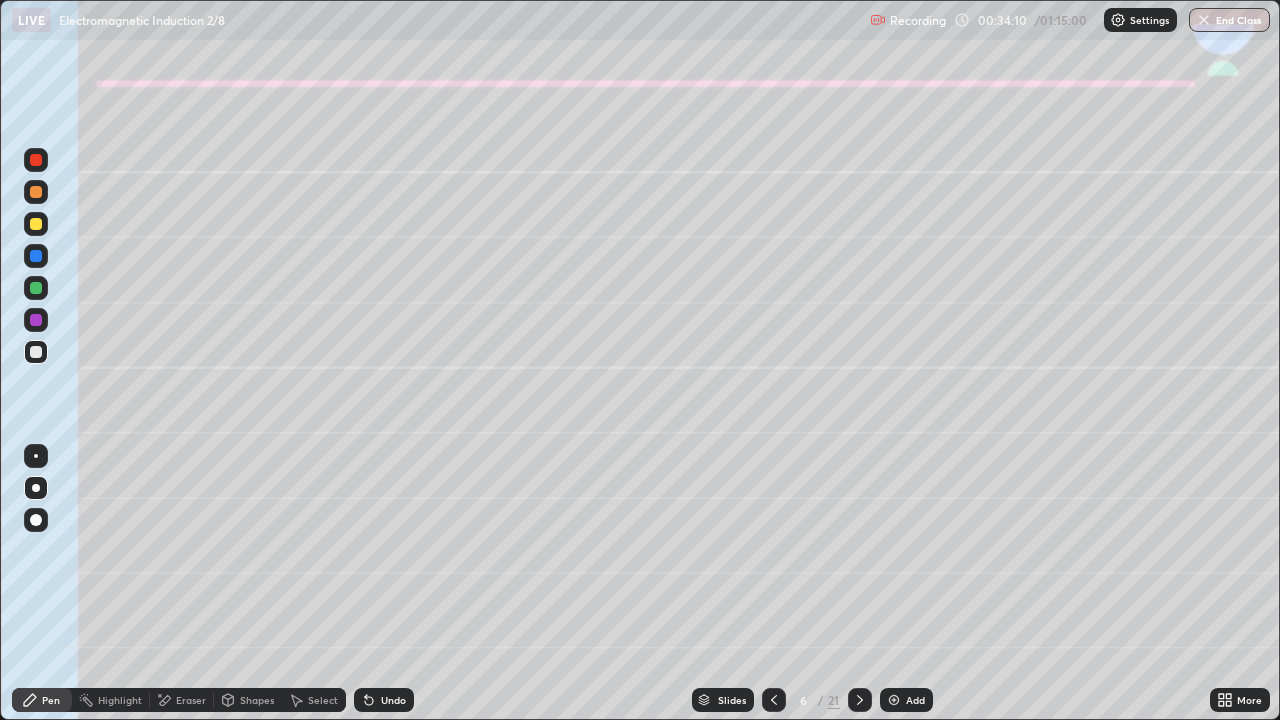 click on "Undo" at bounding box center [384, 700] 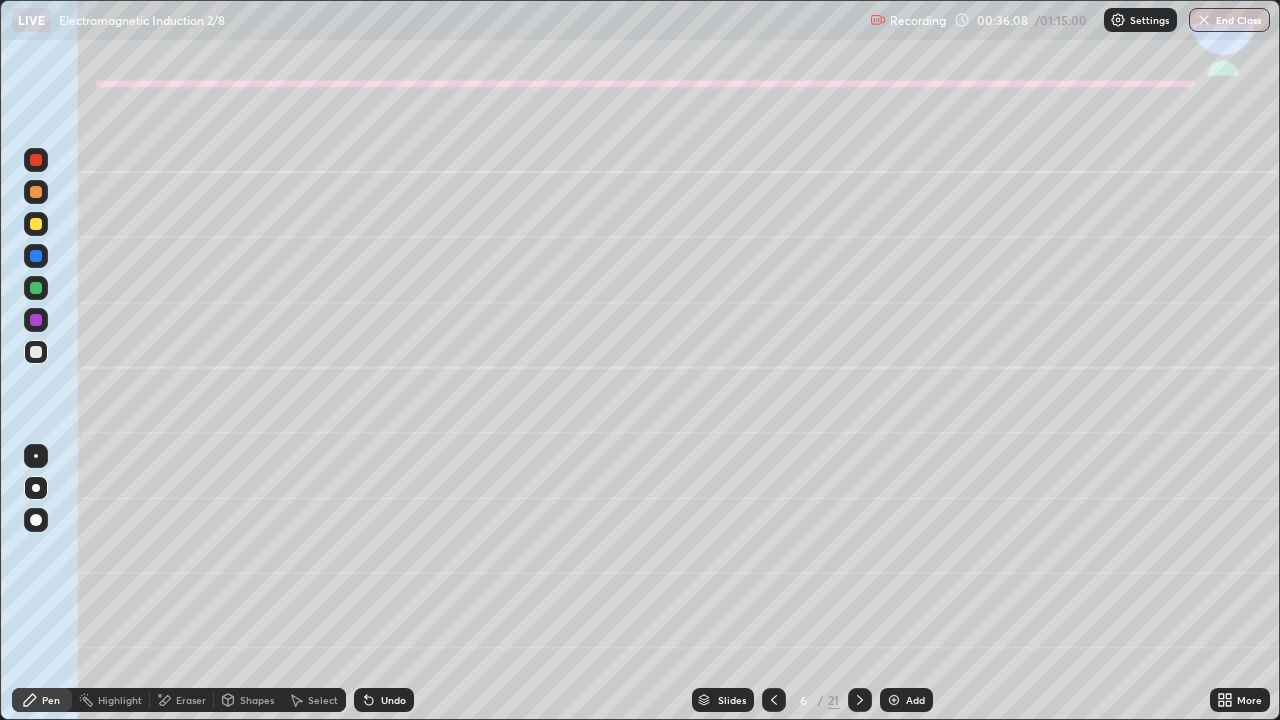 click at bounding box center [36, 288] 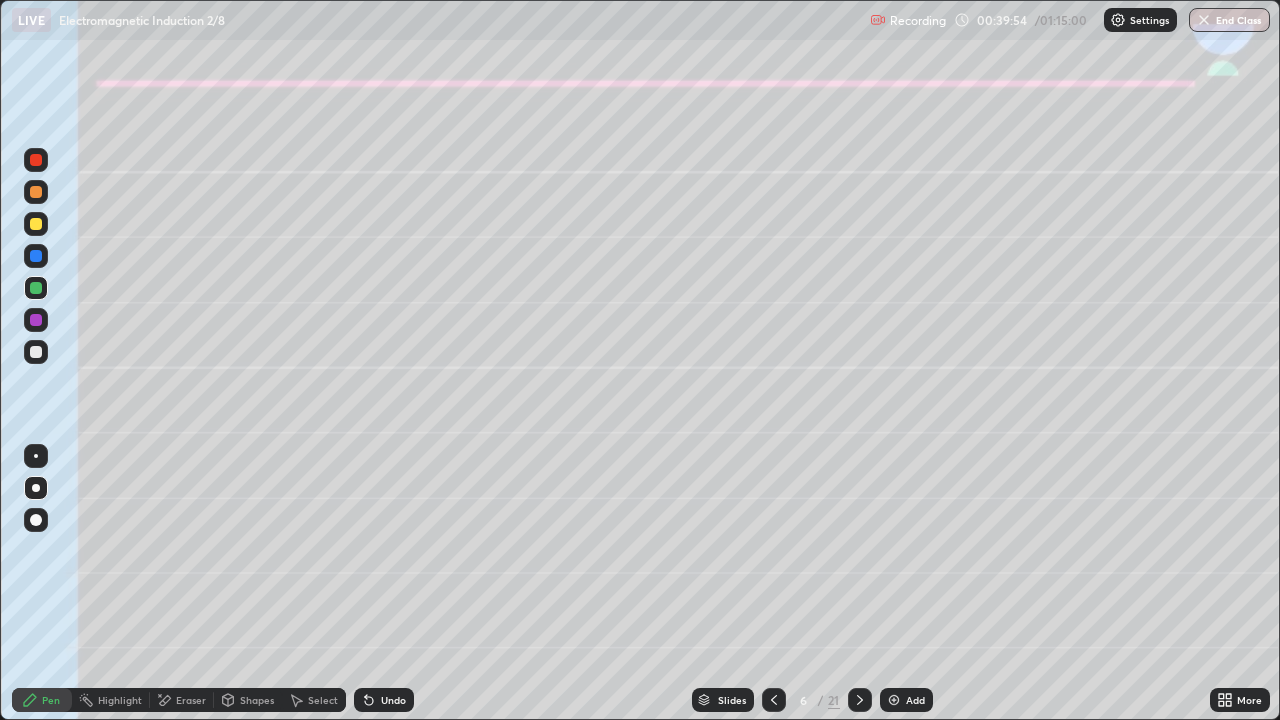 click 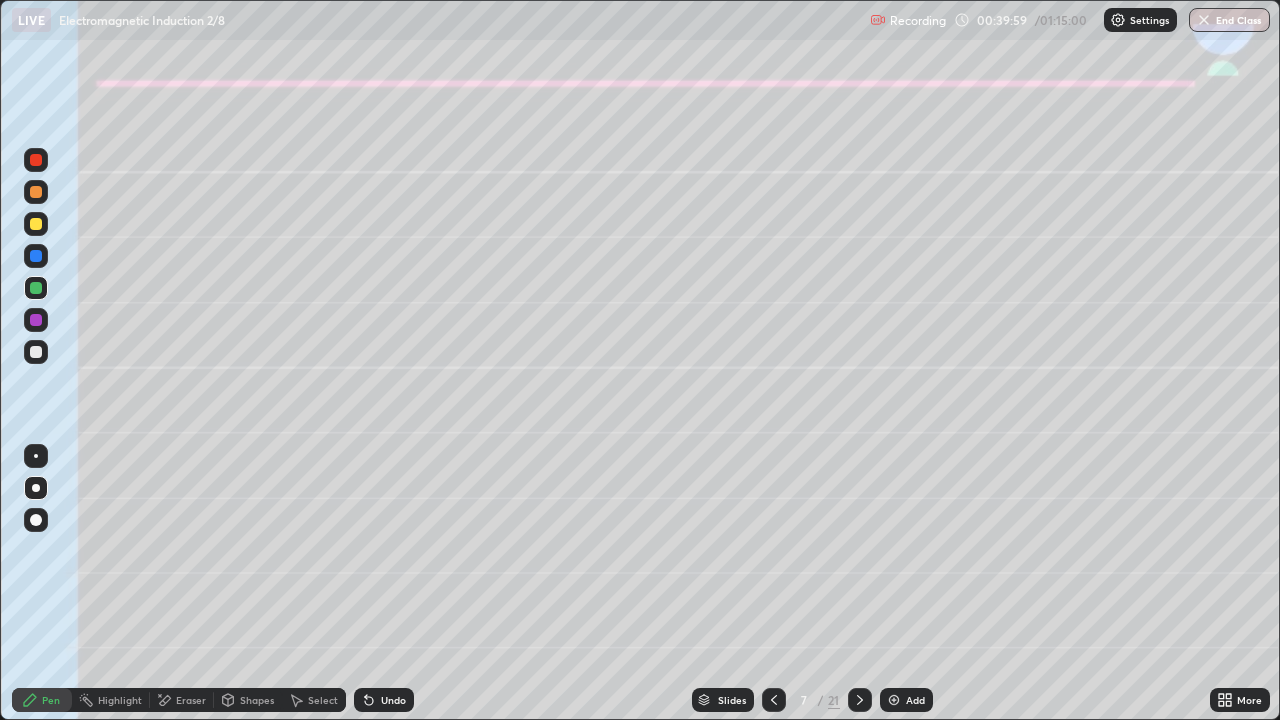 click at bounding box center (36, 192) 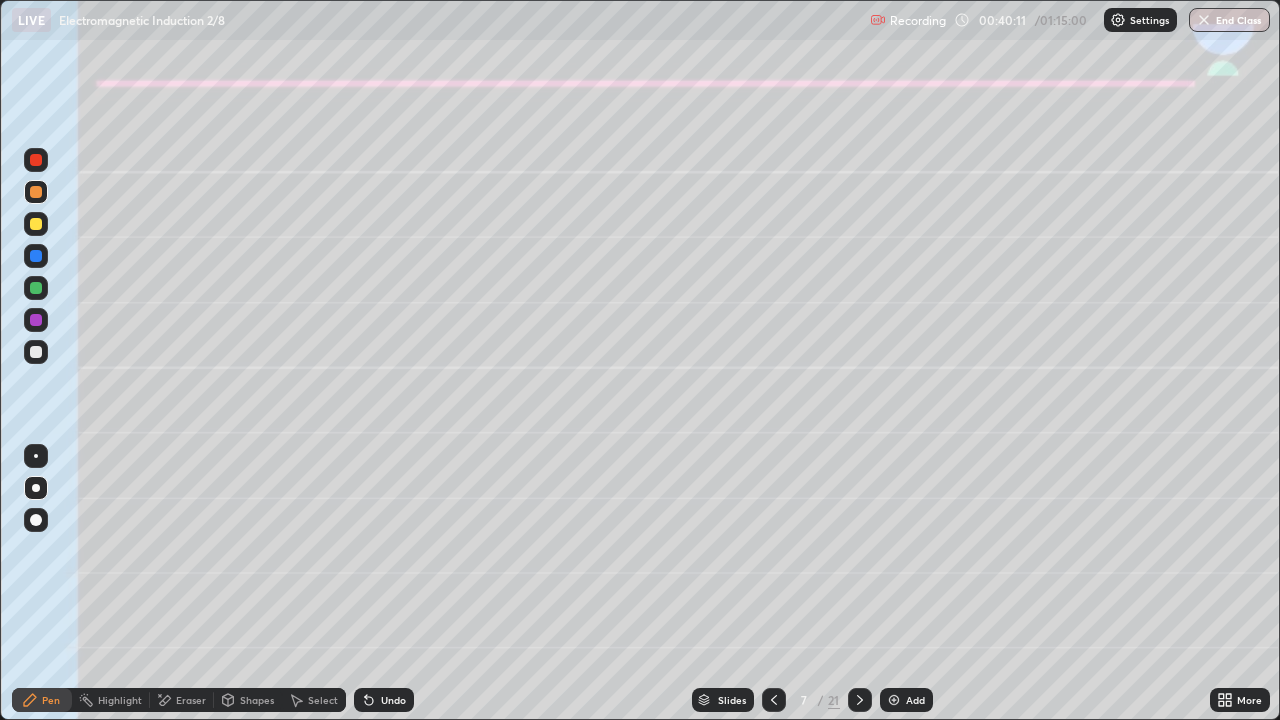 click on "Undo" at bounding box center [393, 700] 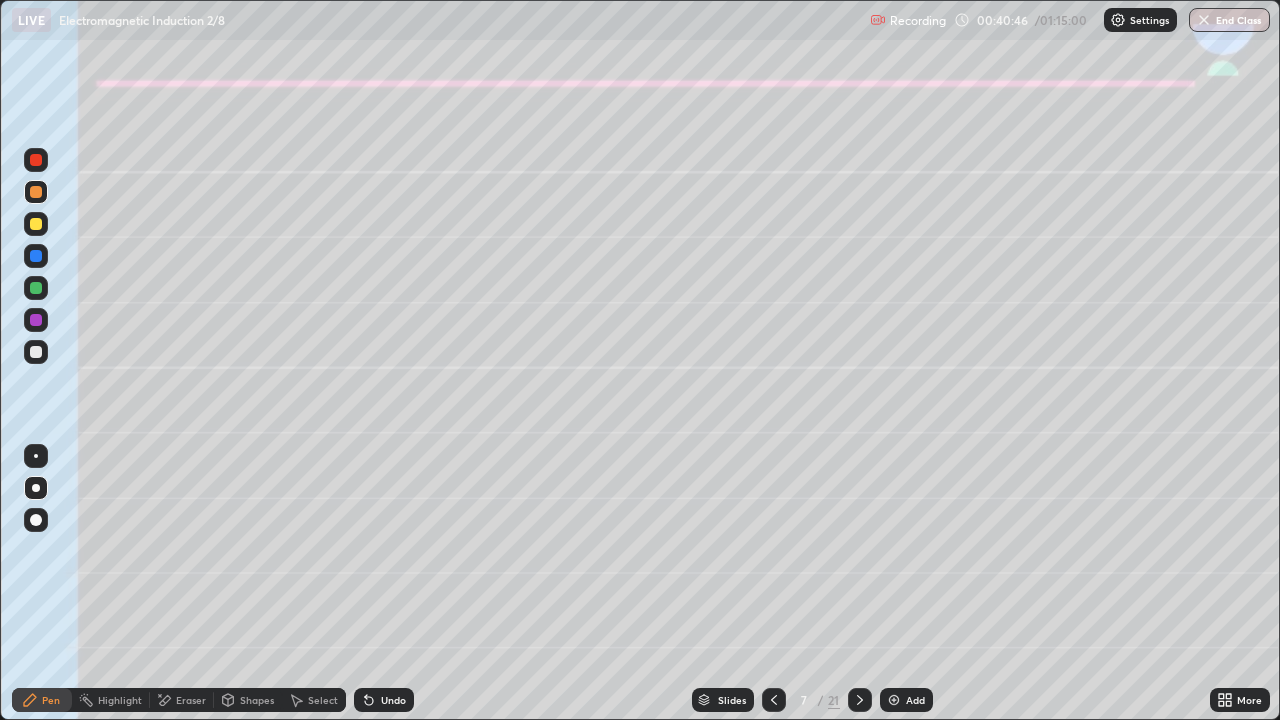 click on "Shapes" at bounding box center [257, 700] 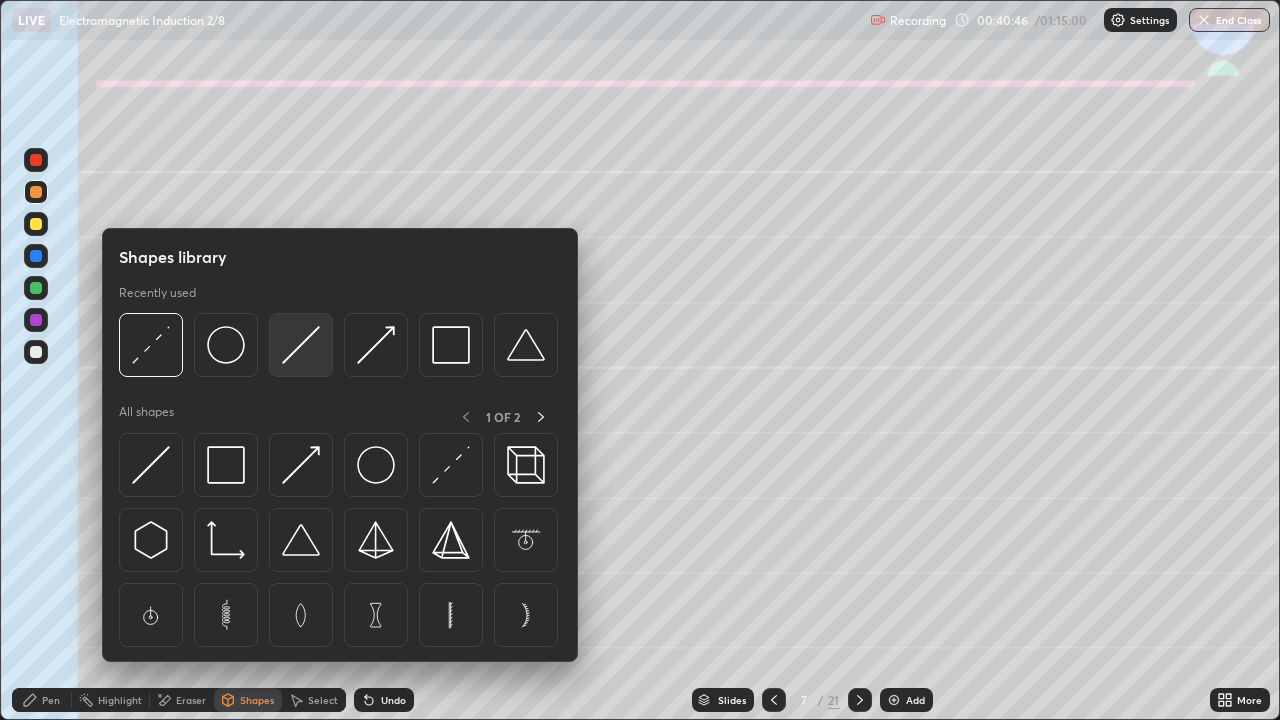 click at bounding box center (301, 345) 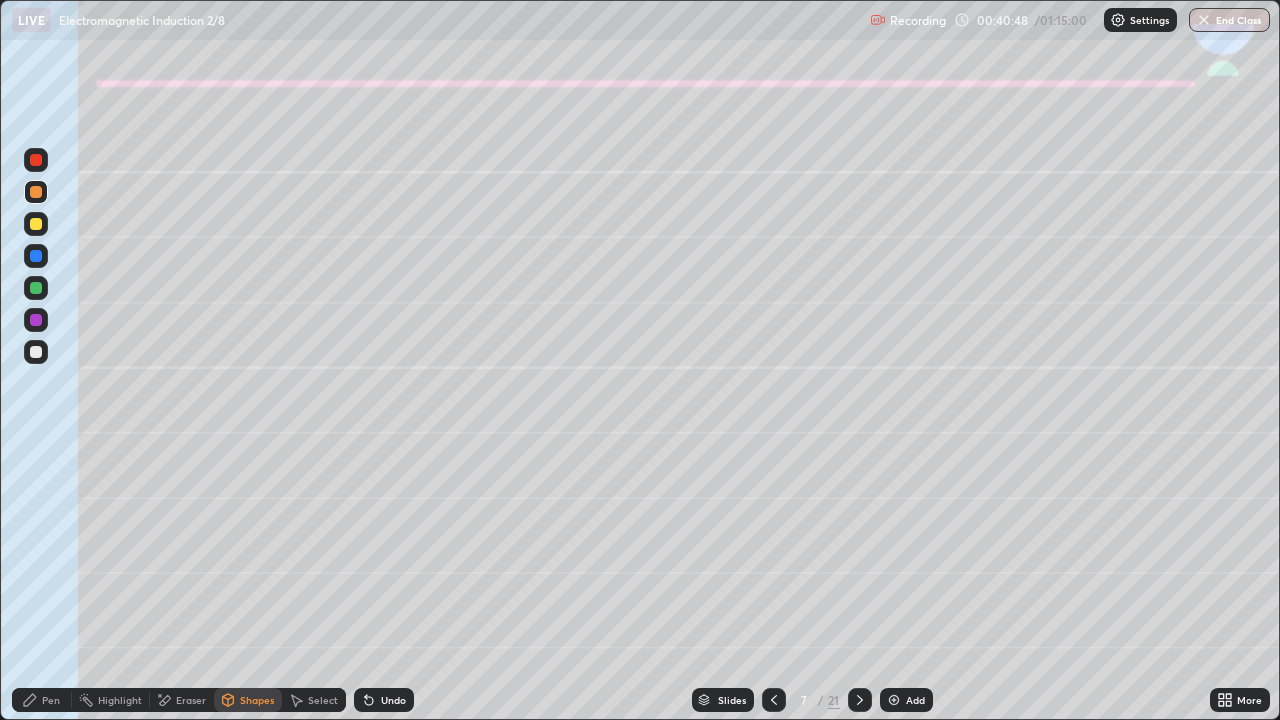 click at bounding box center (36, 256) 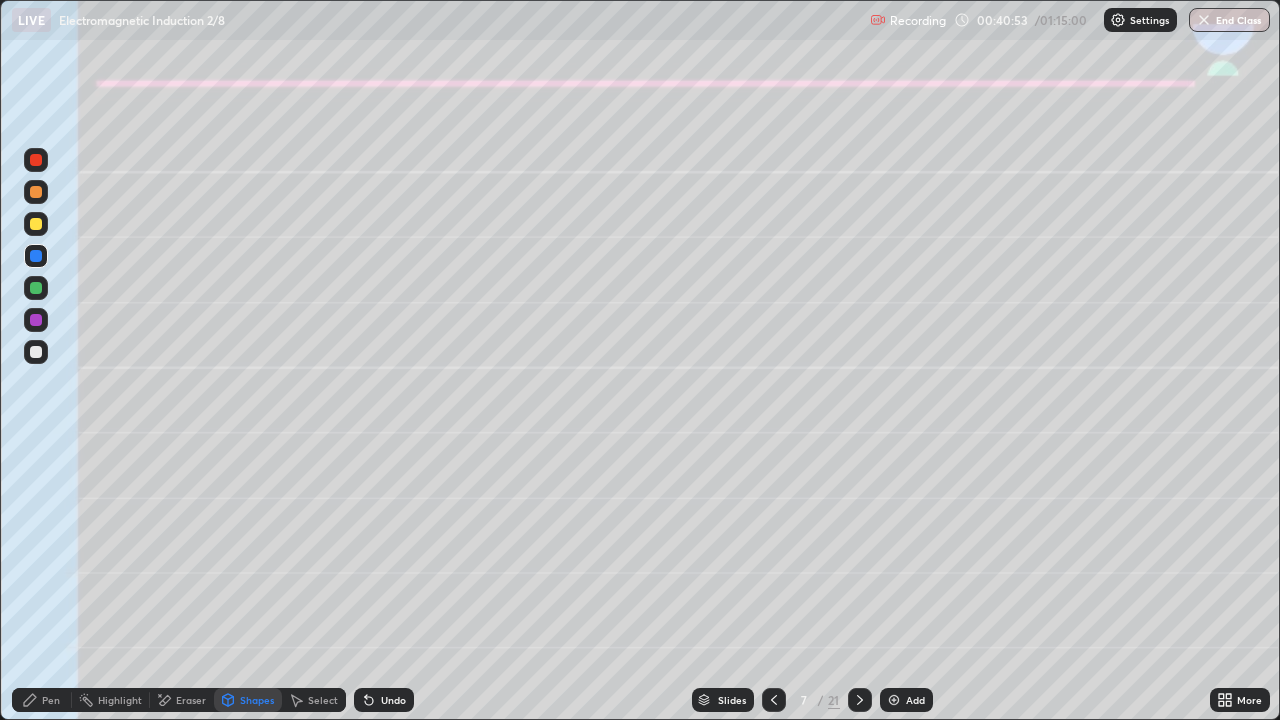 click on "Shapes" at bounding box center [257, 700] 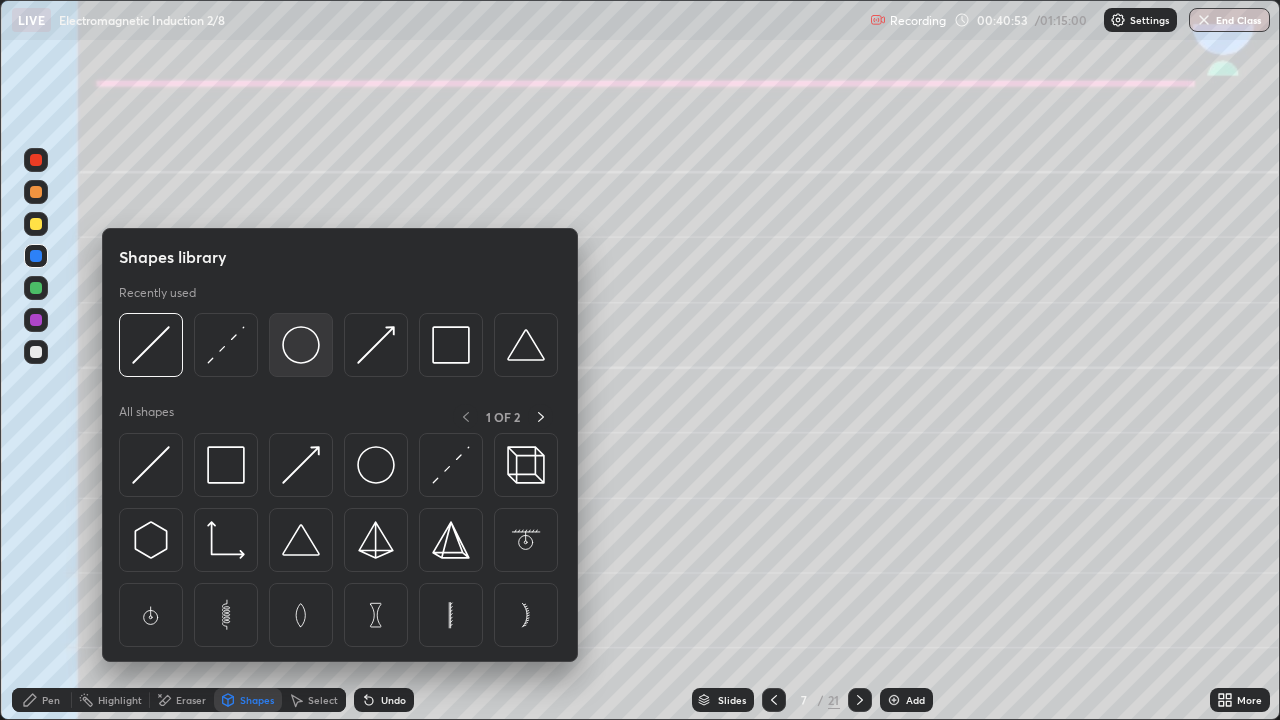 click at bounding box center (301, 345) 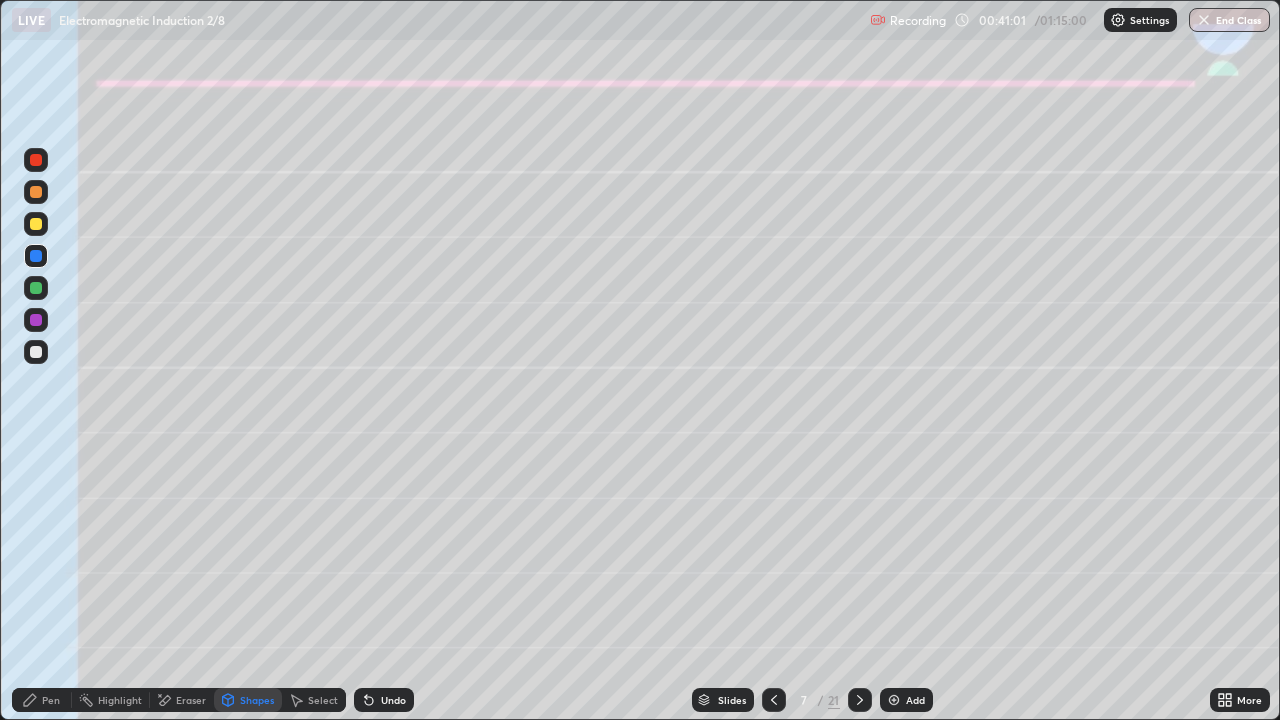 click on "Pen" at bounding box center [42, 700] 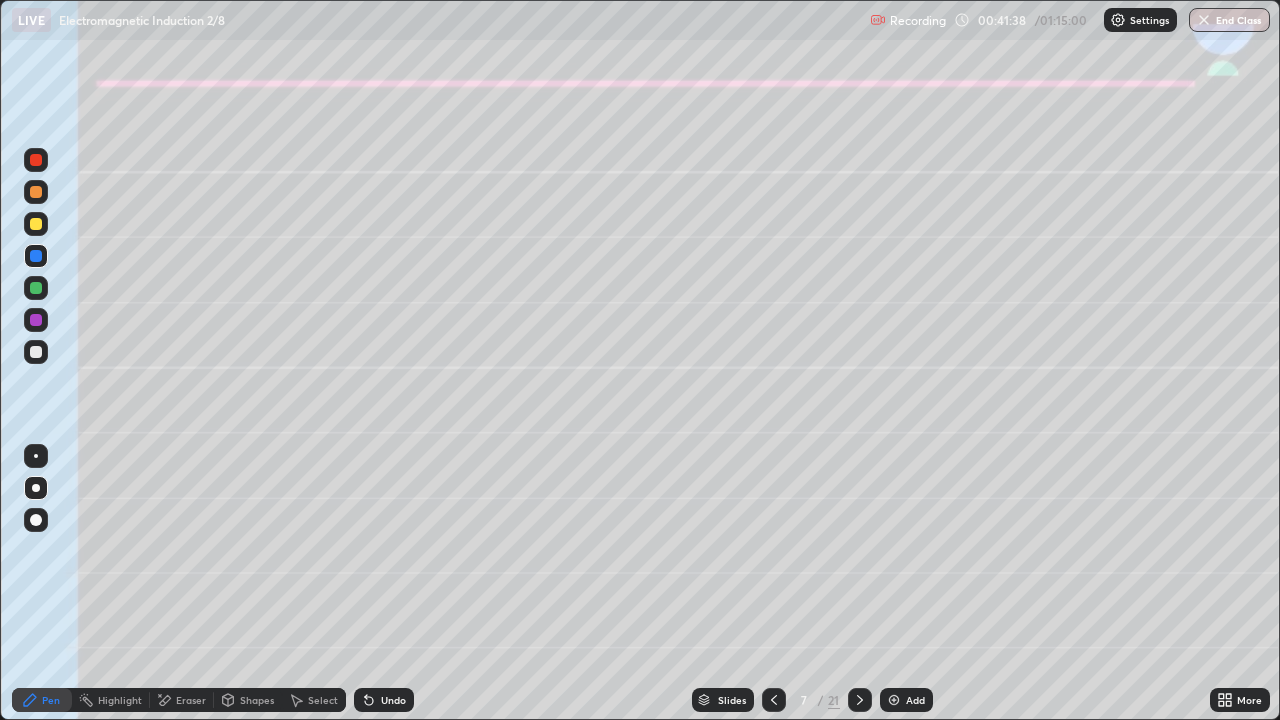 click at bounding box center [36, 352] 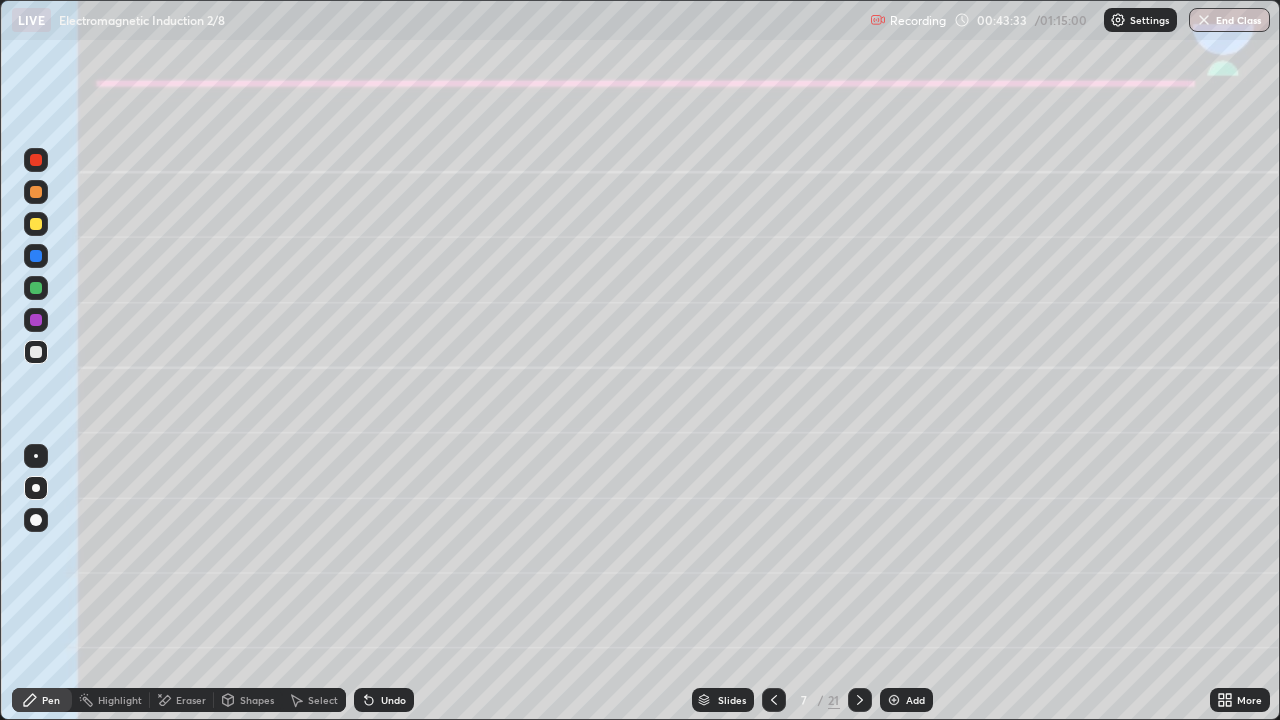 click at bounding box center (36, 288) 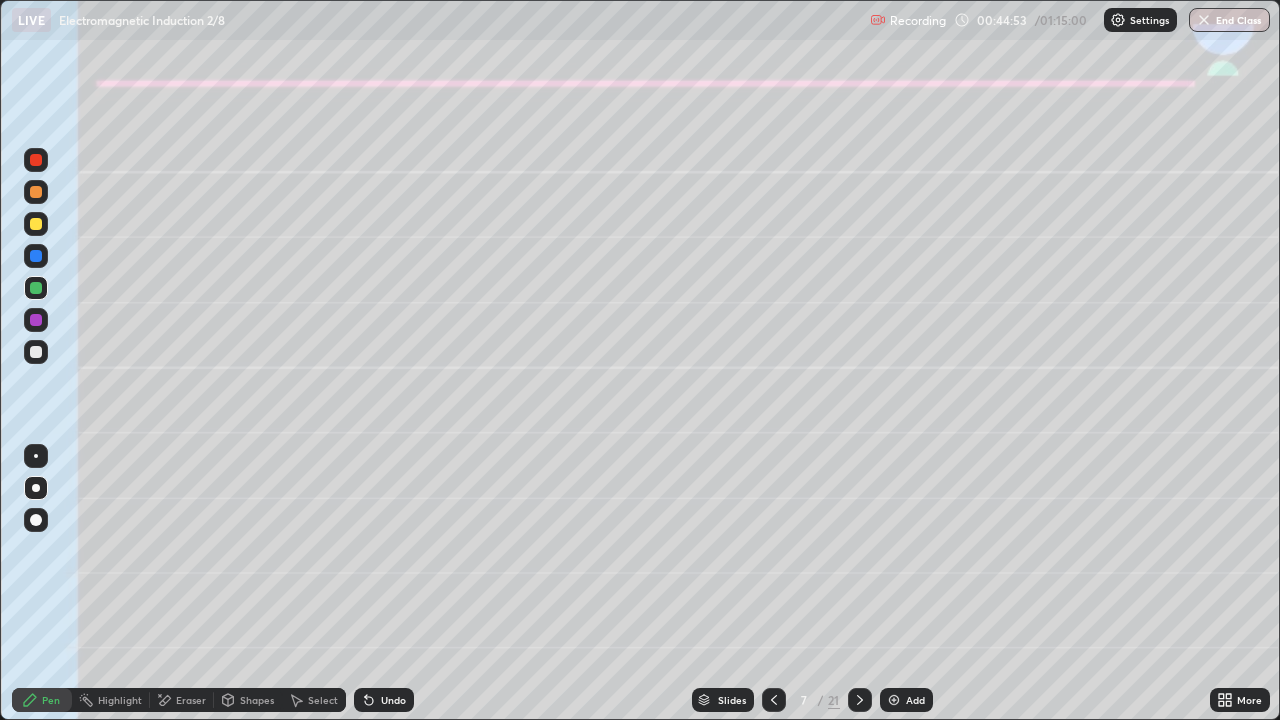 click 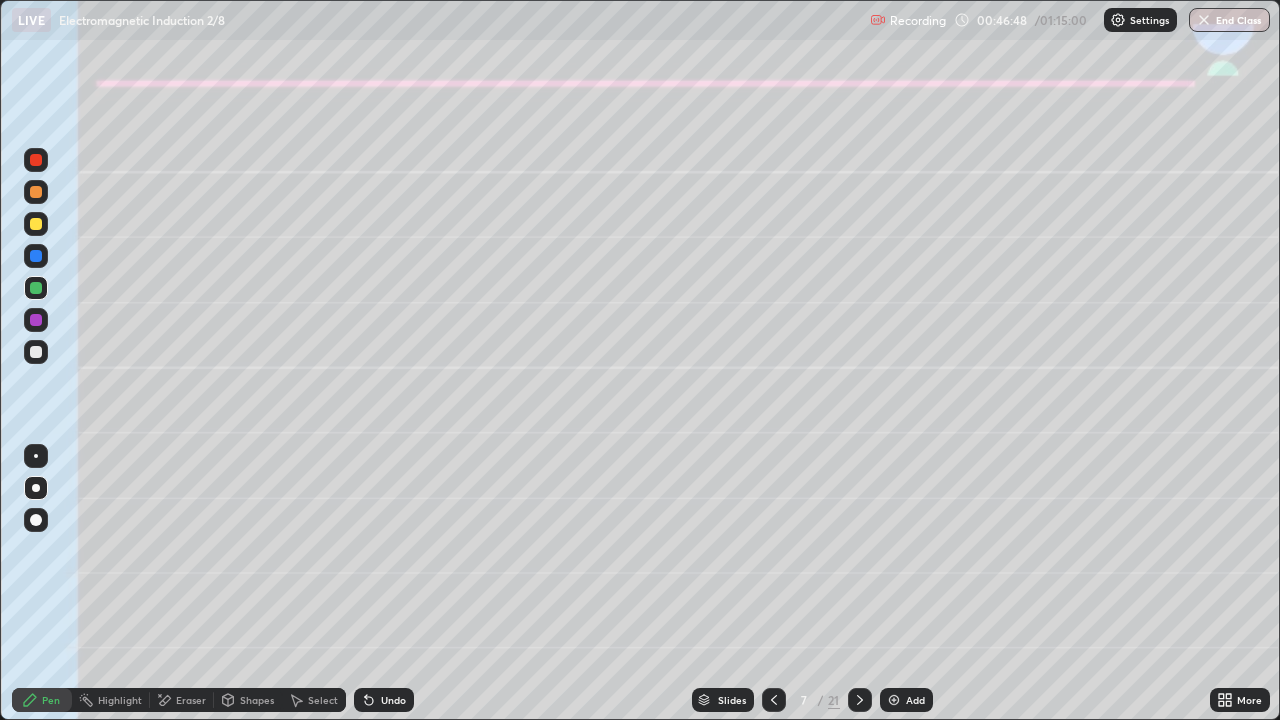 click on "Shapes" at bounding box center (257, 700) 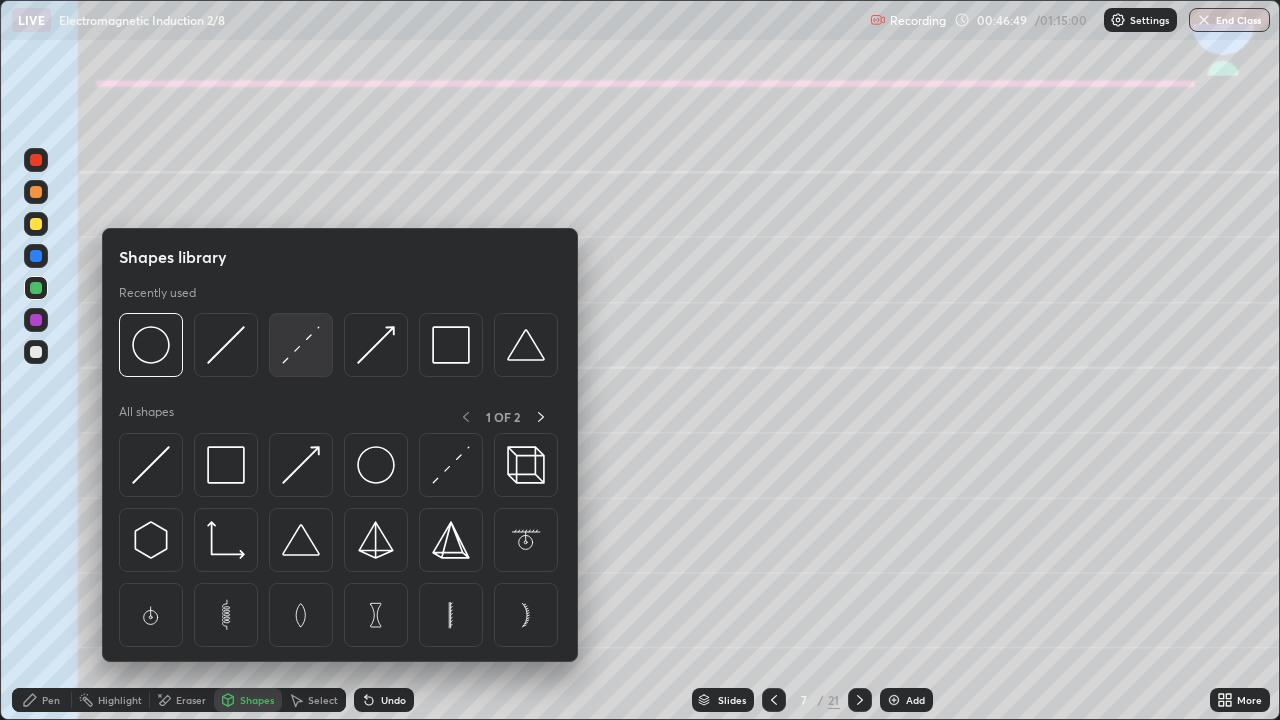 click at bounding box center [301, 345] 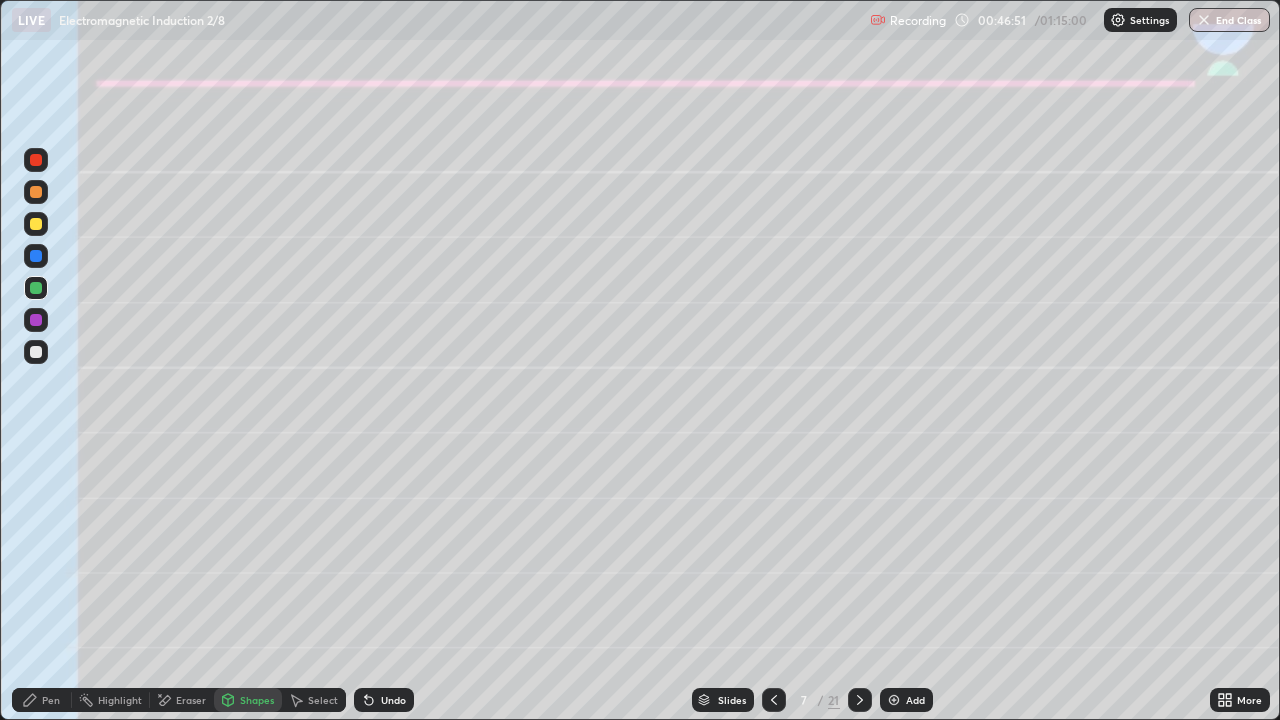 click on "Pen" at bounding box center (51, 700) 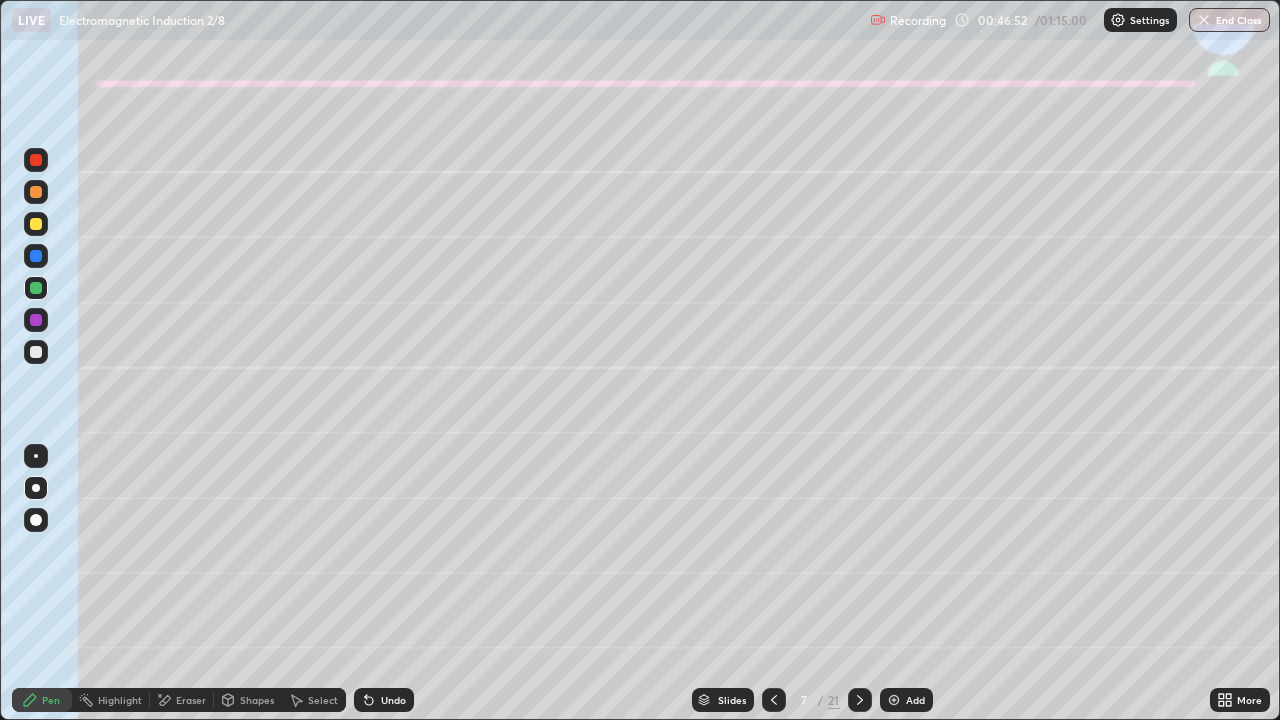 click at bounding box center (36, 224) 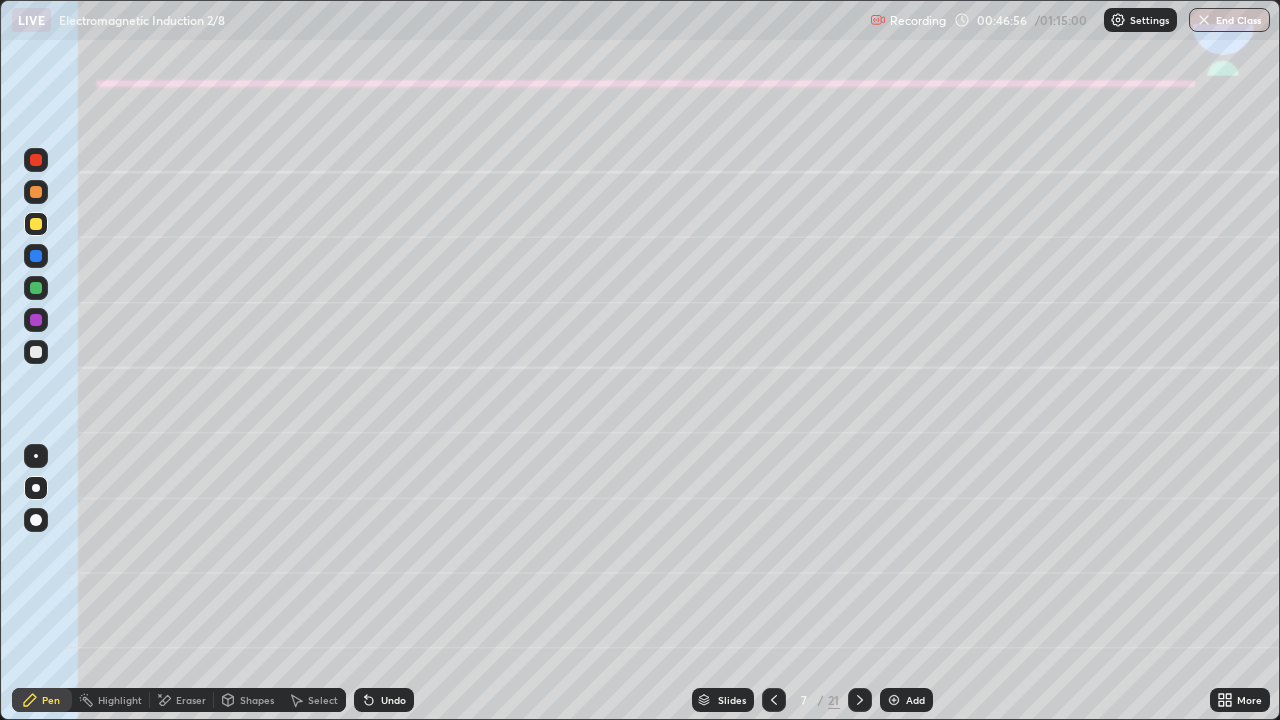 click on "Shapes" at bounding box center (248, 700) 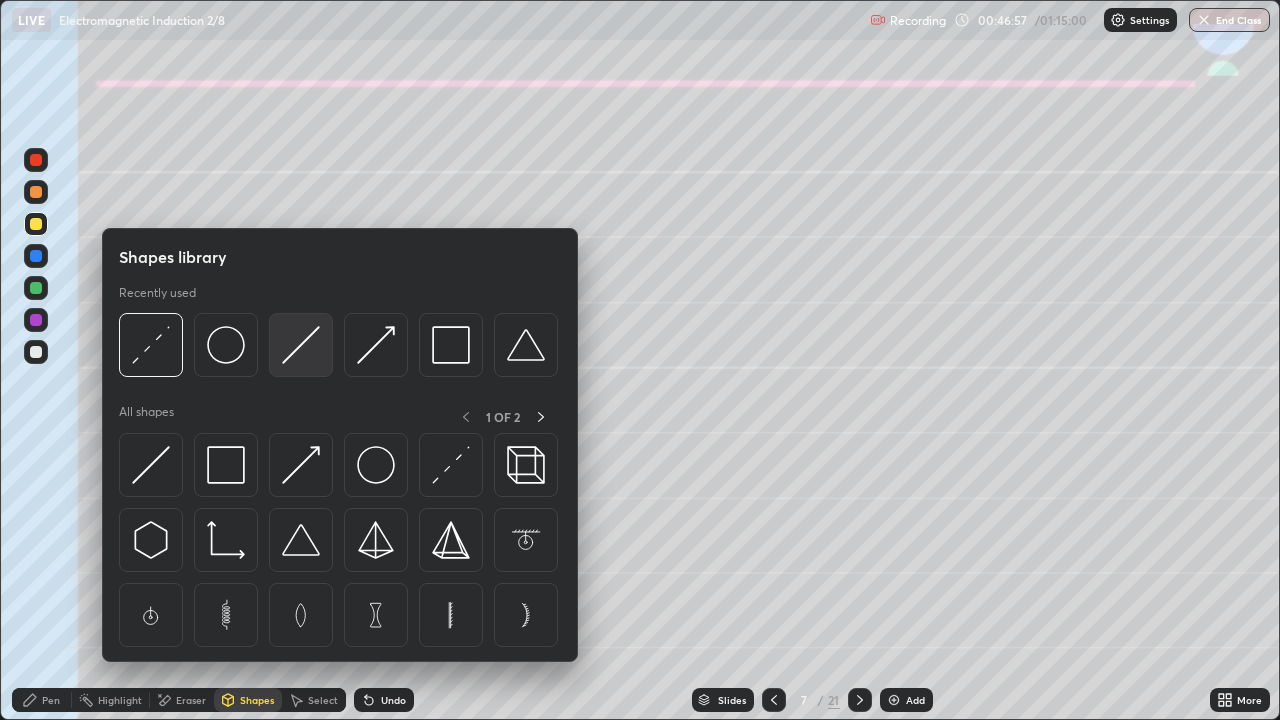 click at bounding box center [301, 345] 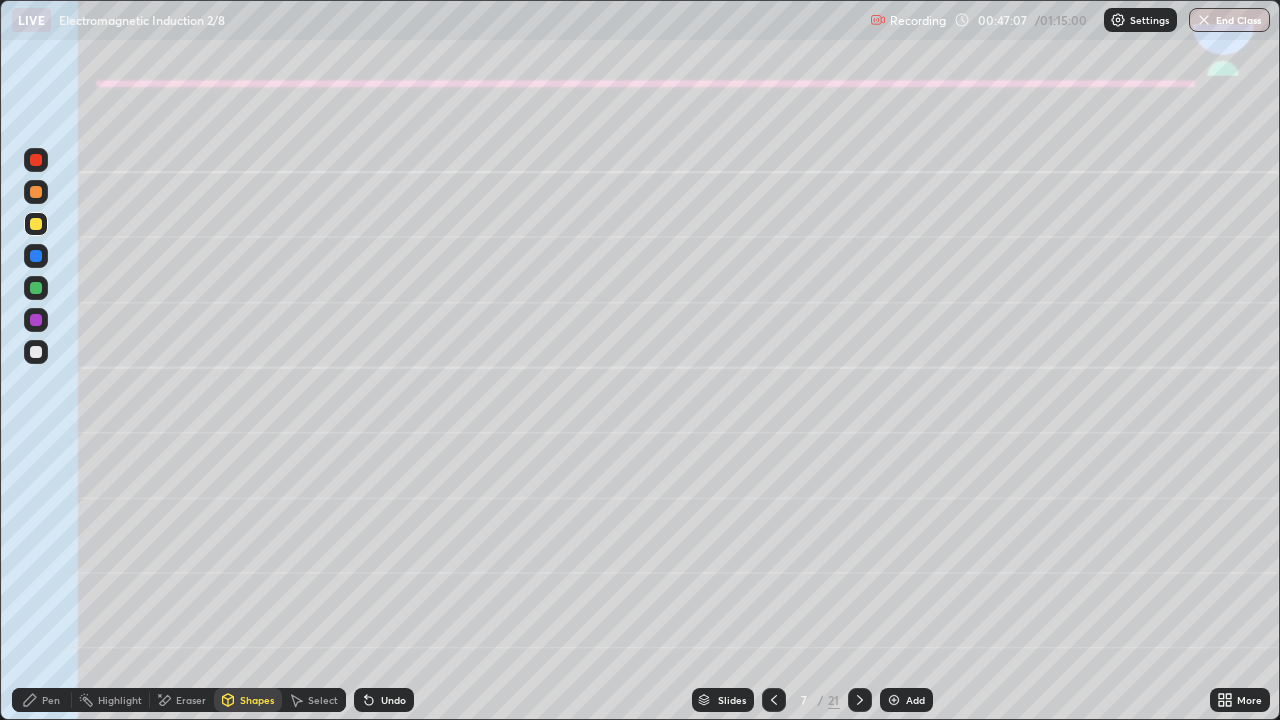 click on "Shapes" at bounding box center [257, 700] 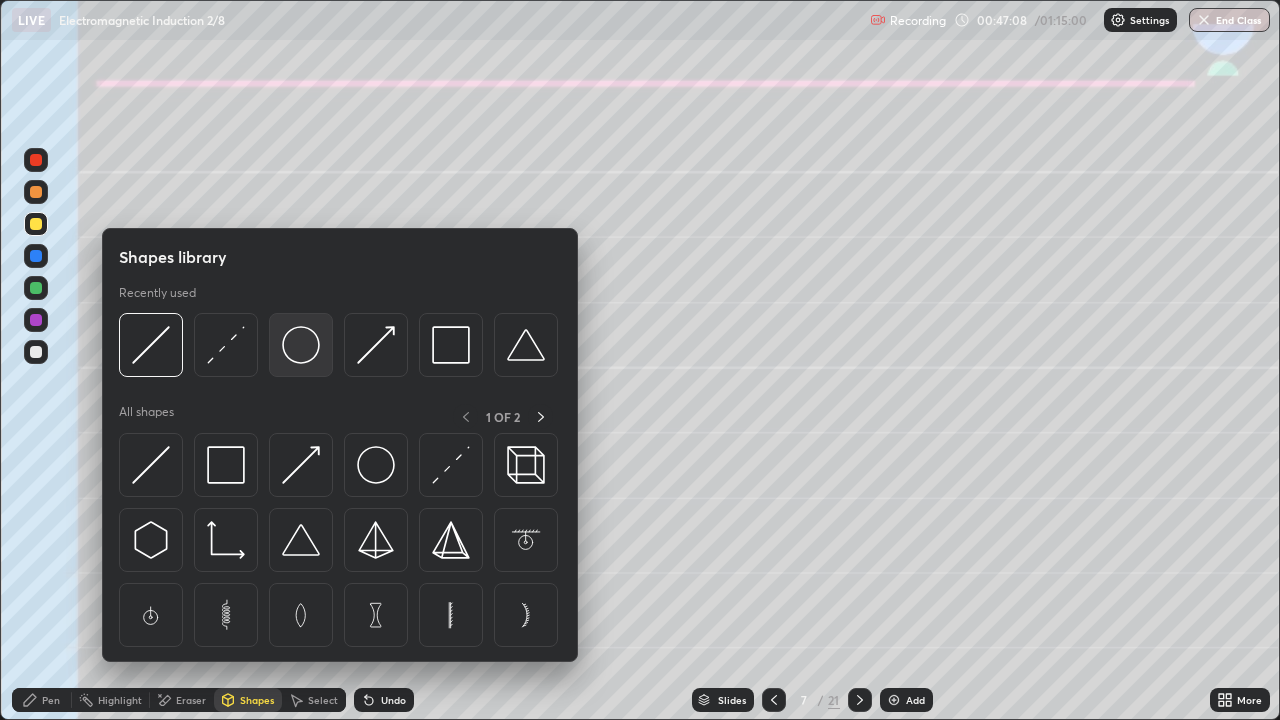 click at bounding box center (301, 345) 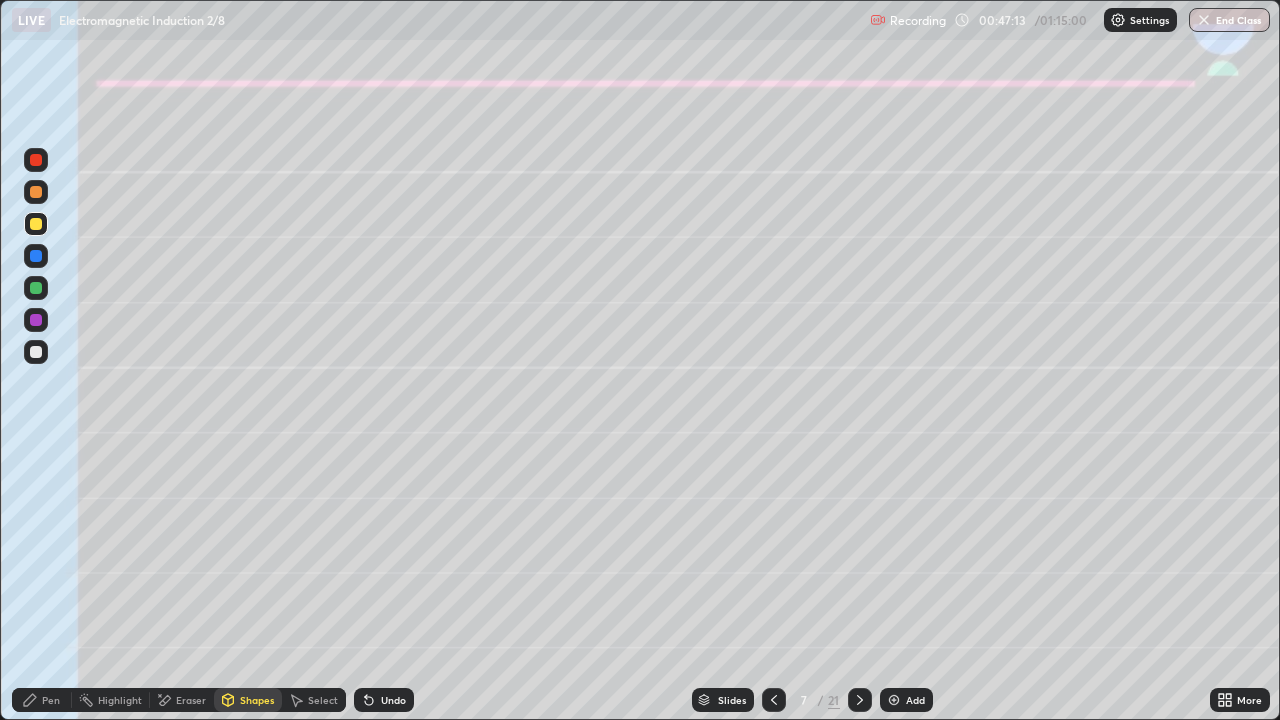 click on "Pen" at bounding box center (42, 700) 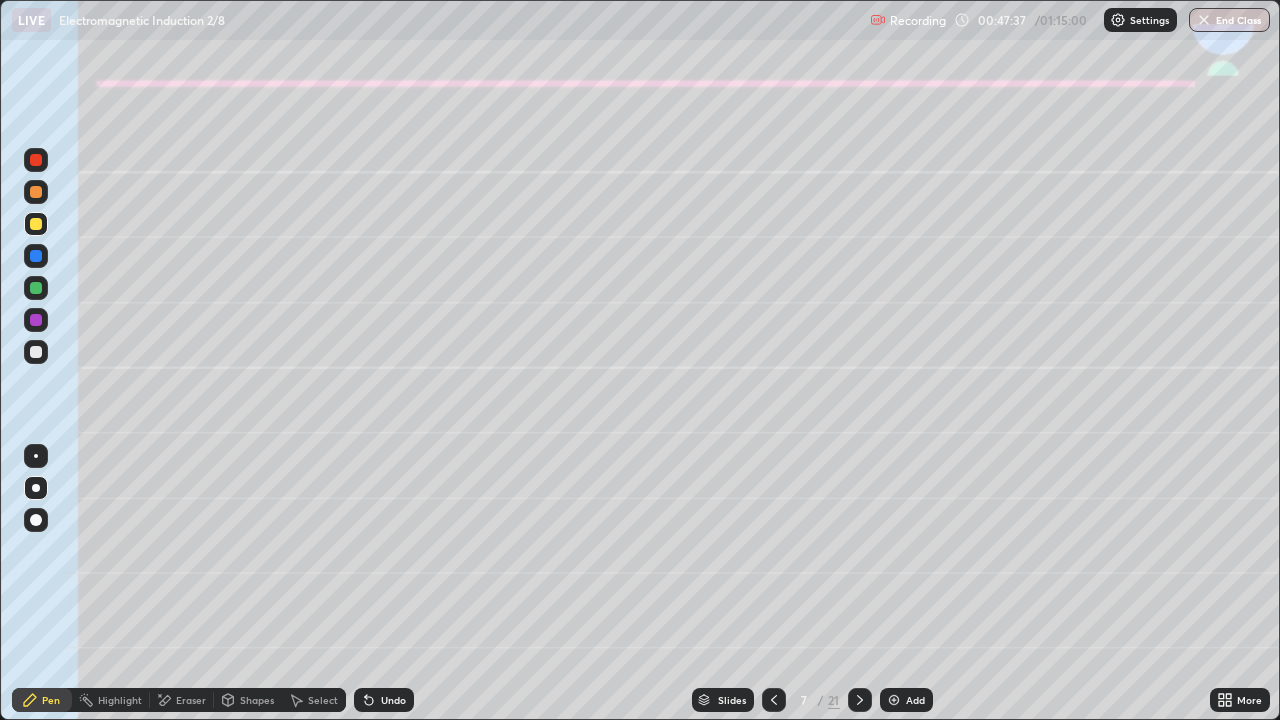 click at bounding box center (36, 352) 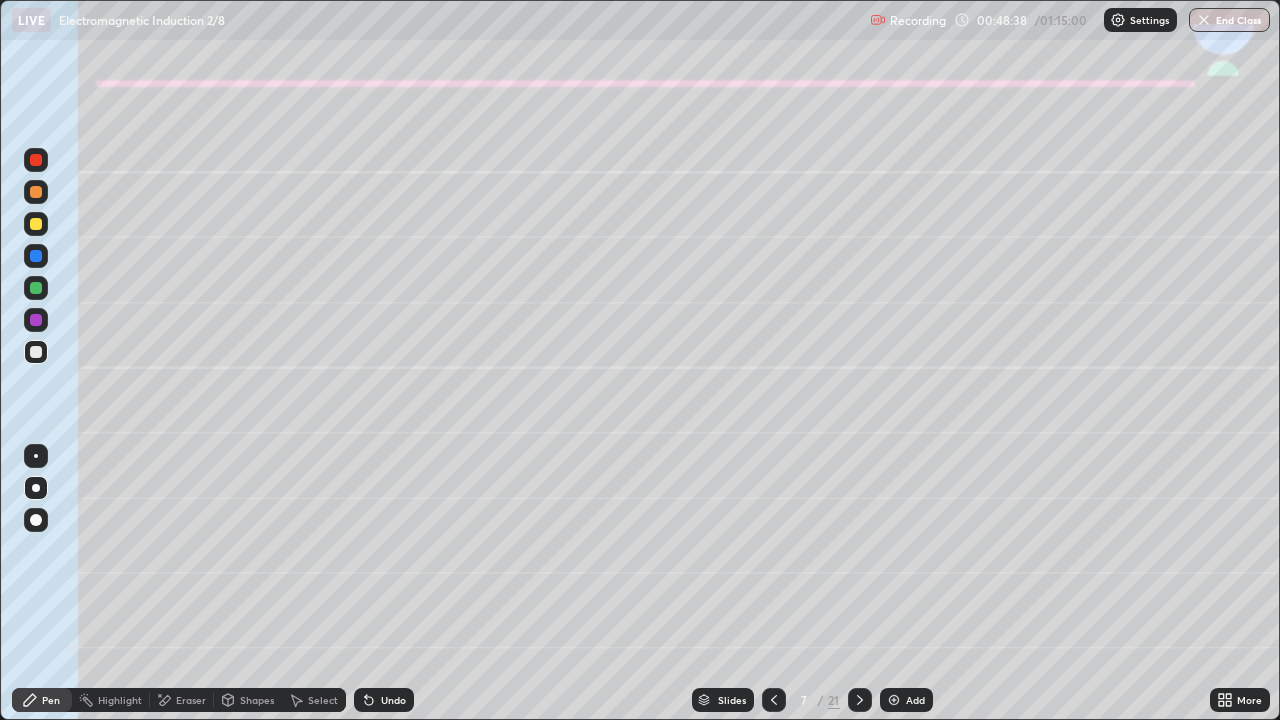 click at bounding box center (36, 224) 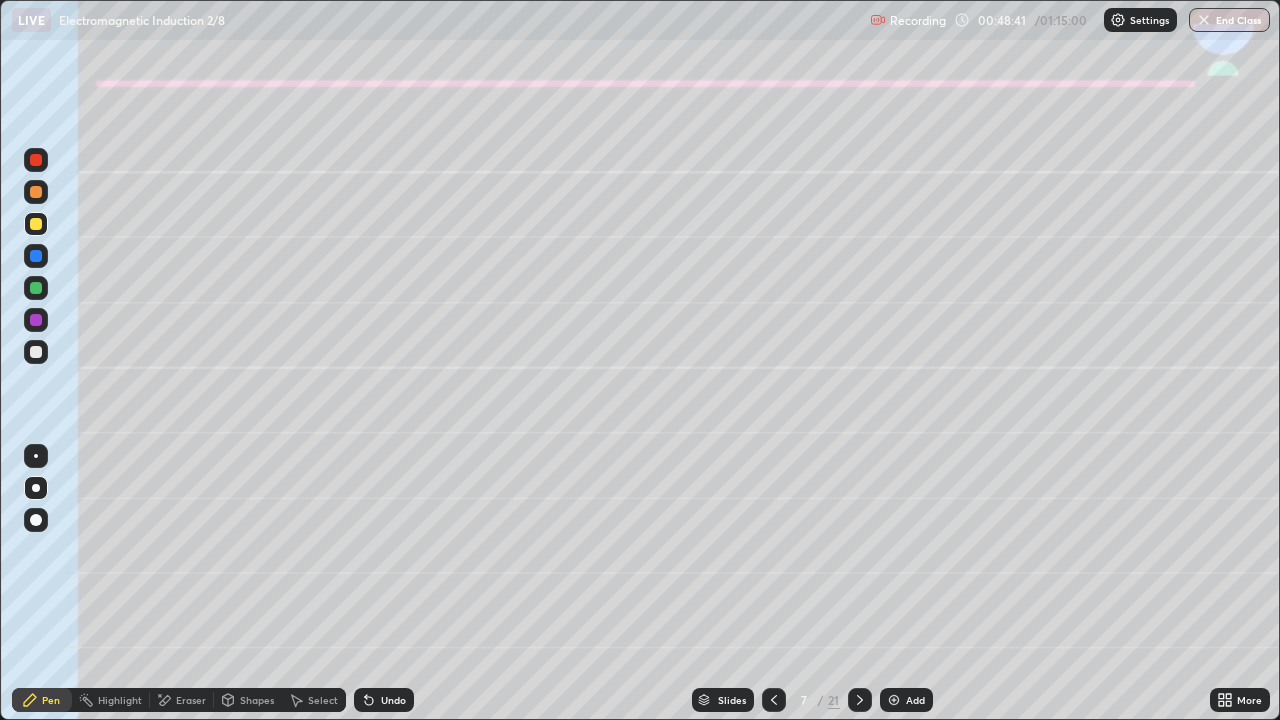 click on "Undo" at bounding box center (384, 700) 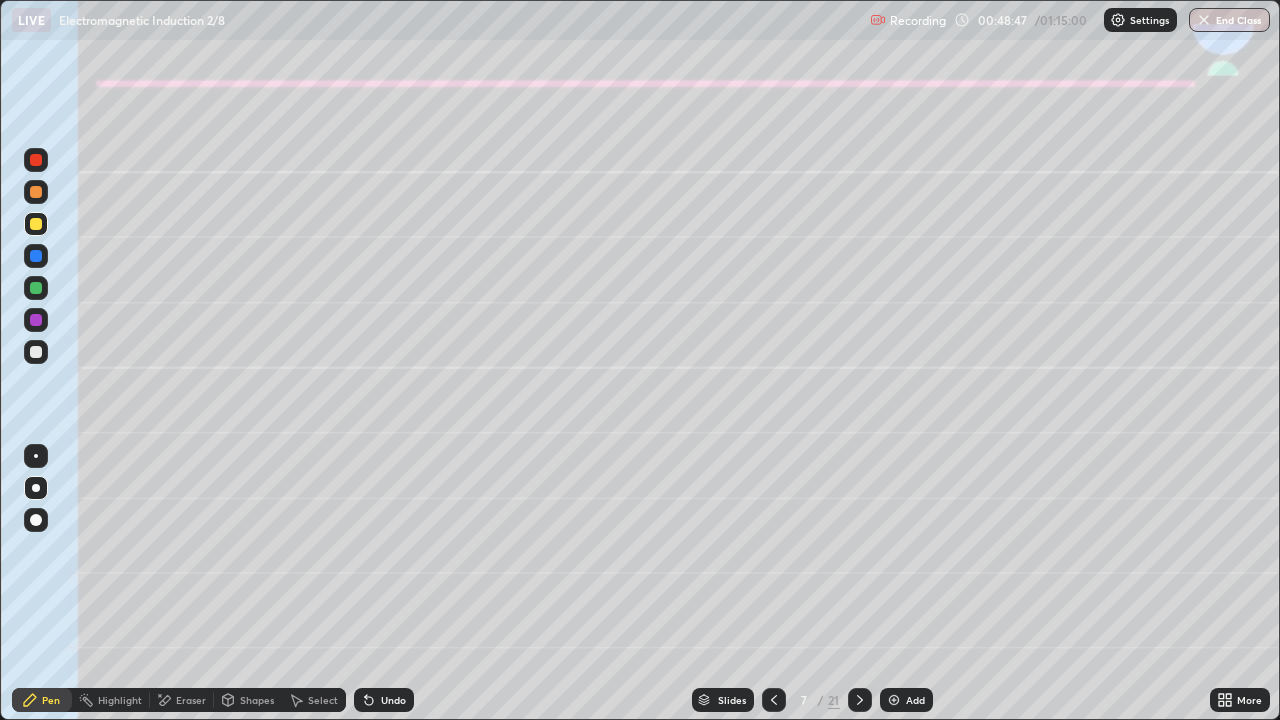 click at bounding box center (36, 352) 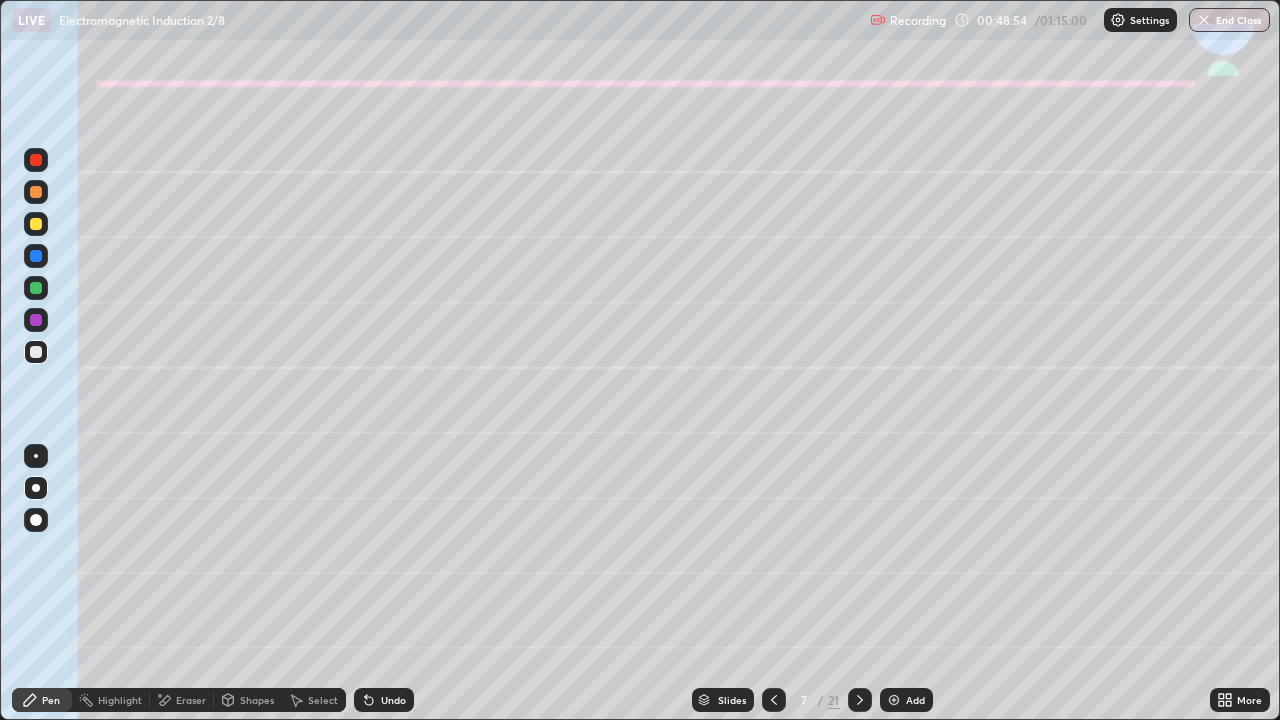 click at bounding box center [36, 288] 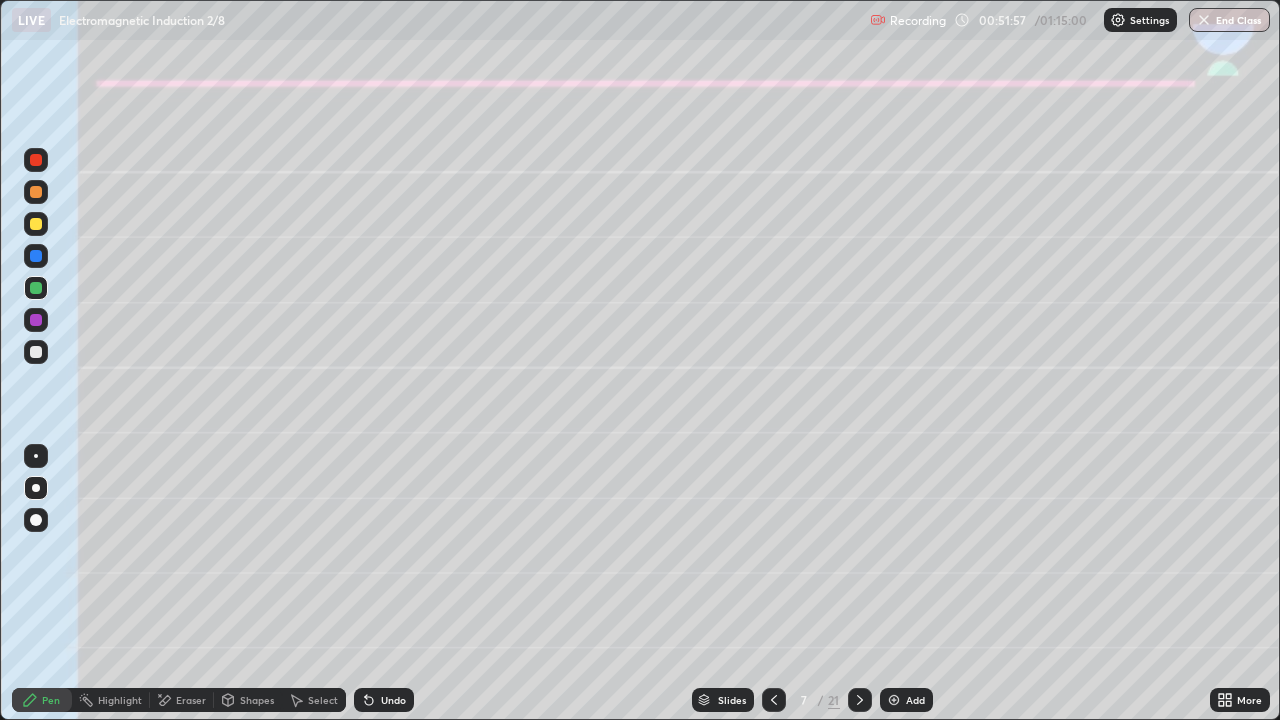 click 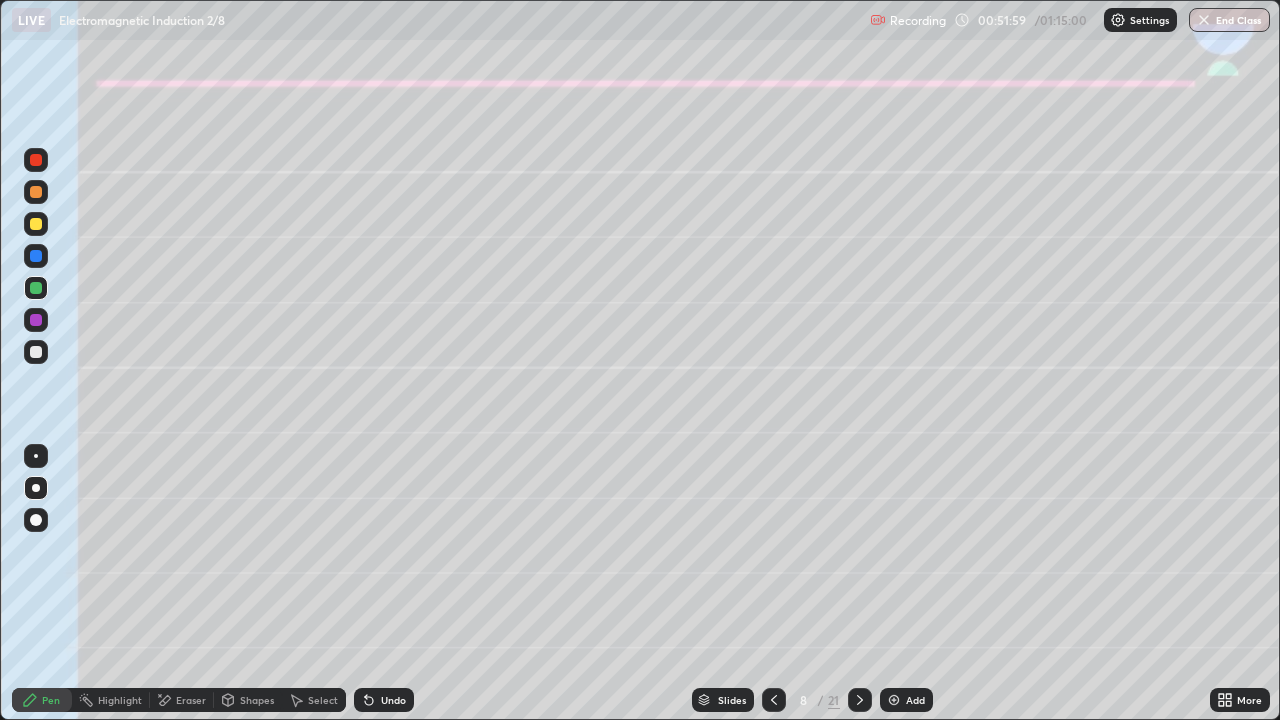 click at bounding box center (36, 224) 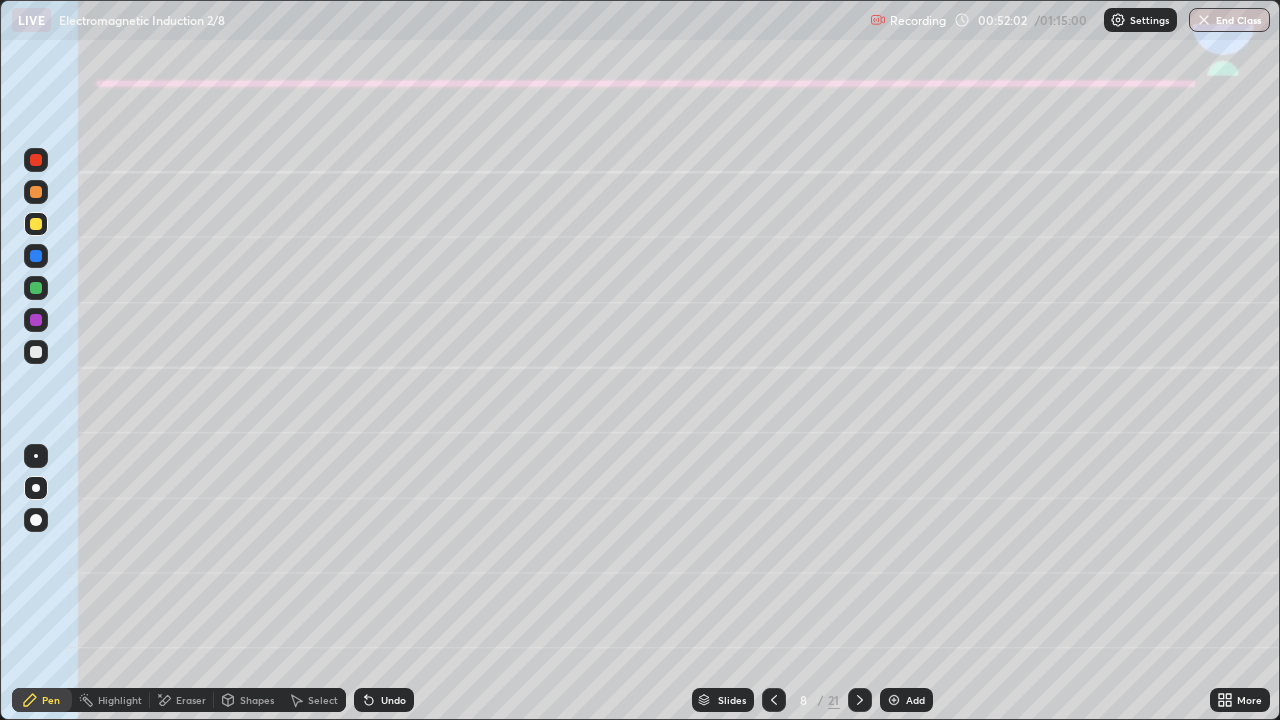 click on "Shapes" at bounding box center (257, 700) 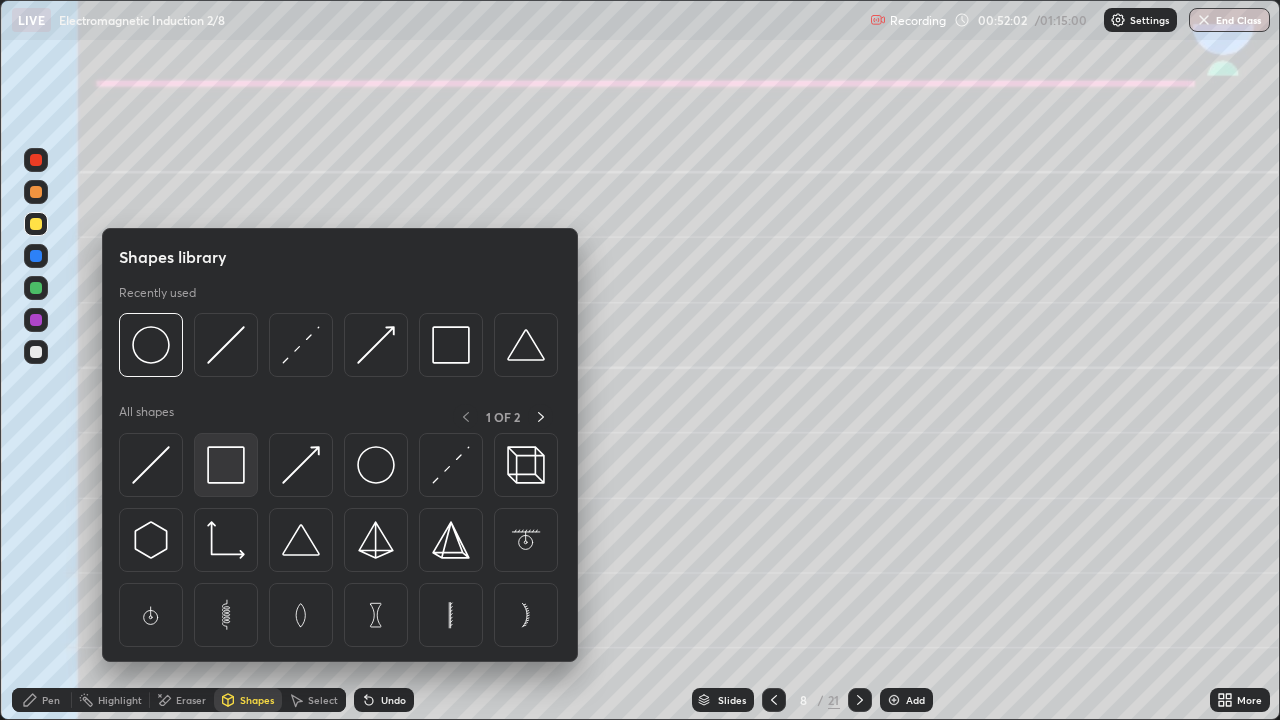 click at bounding box center [226, 465] 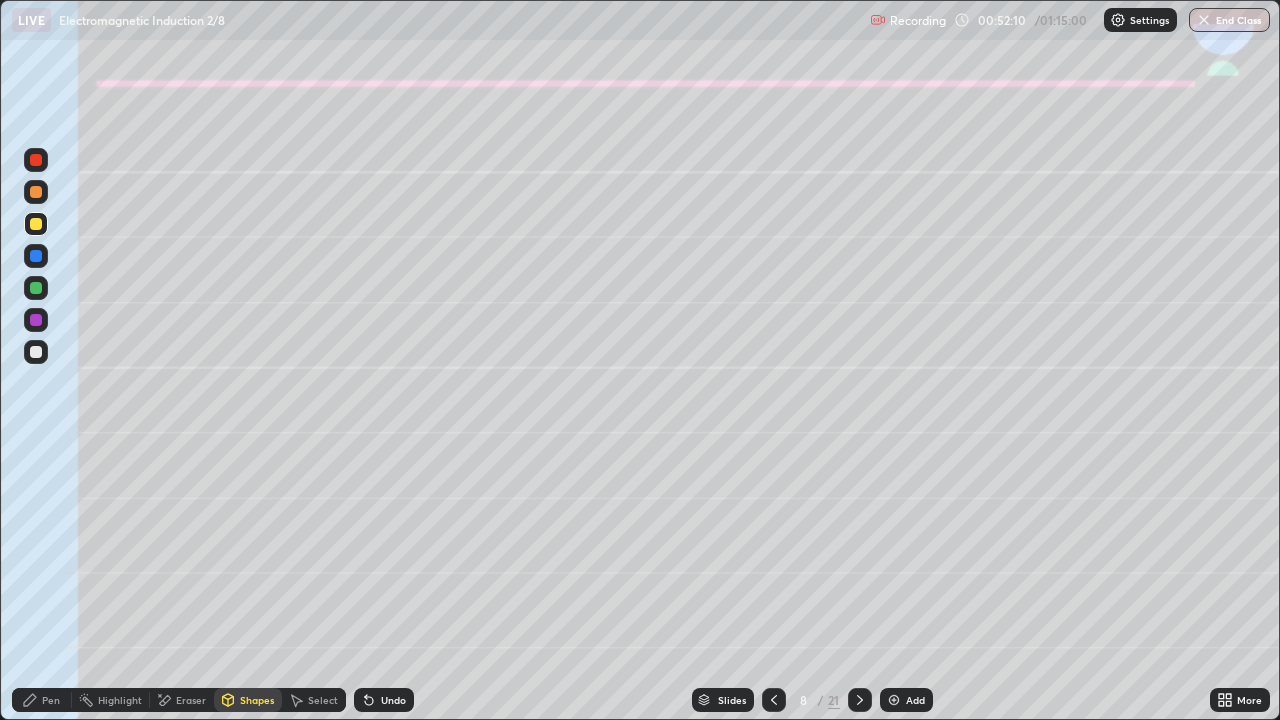 click on "Pen" at bounding box center (51, 700) 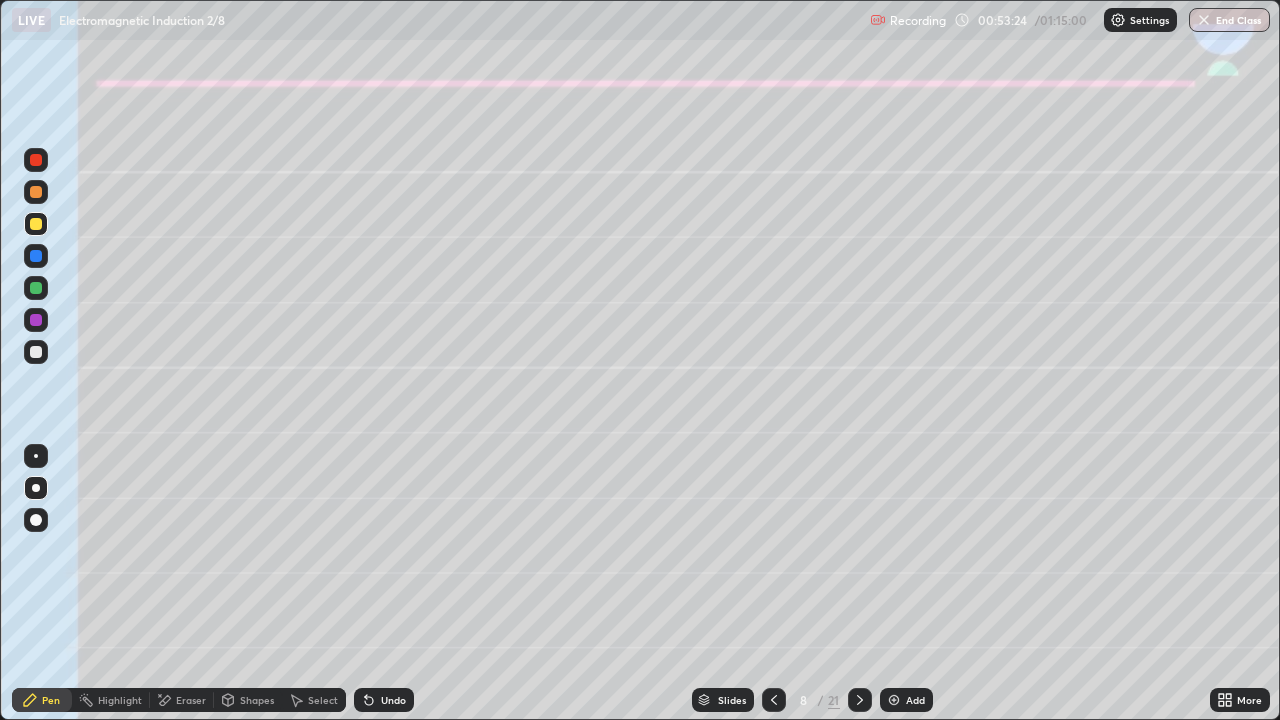 click at bounding box center [36, 352] 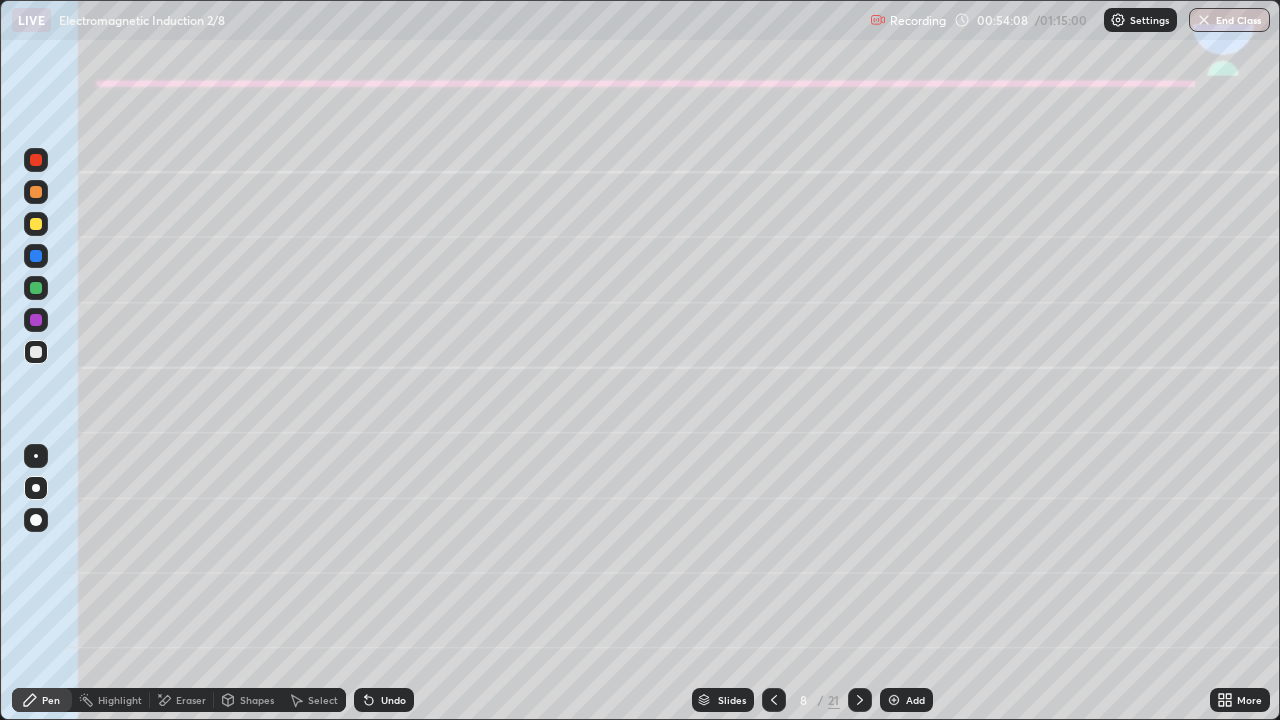 click at bounding box center (36, 288) 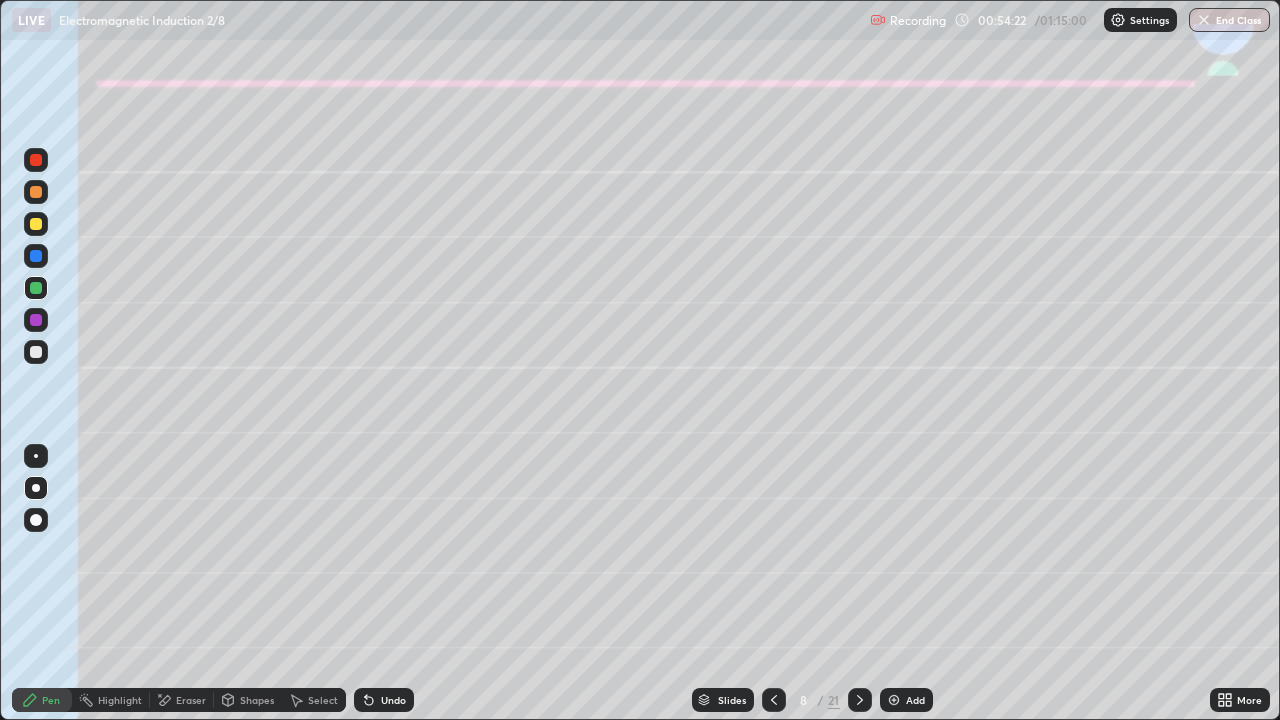 click 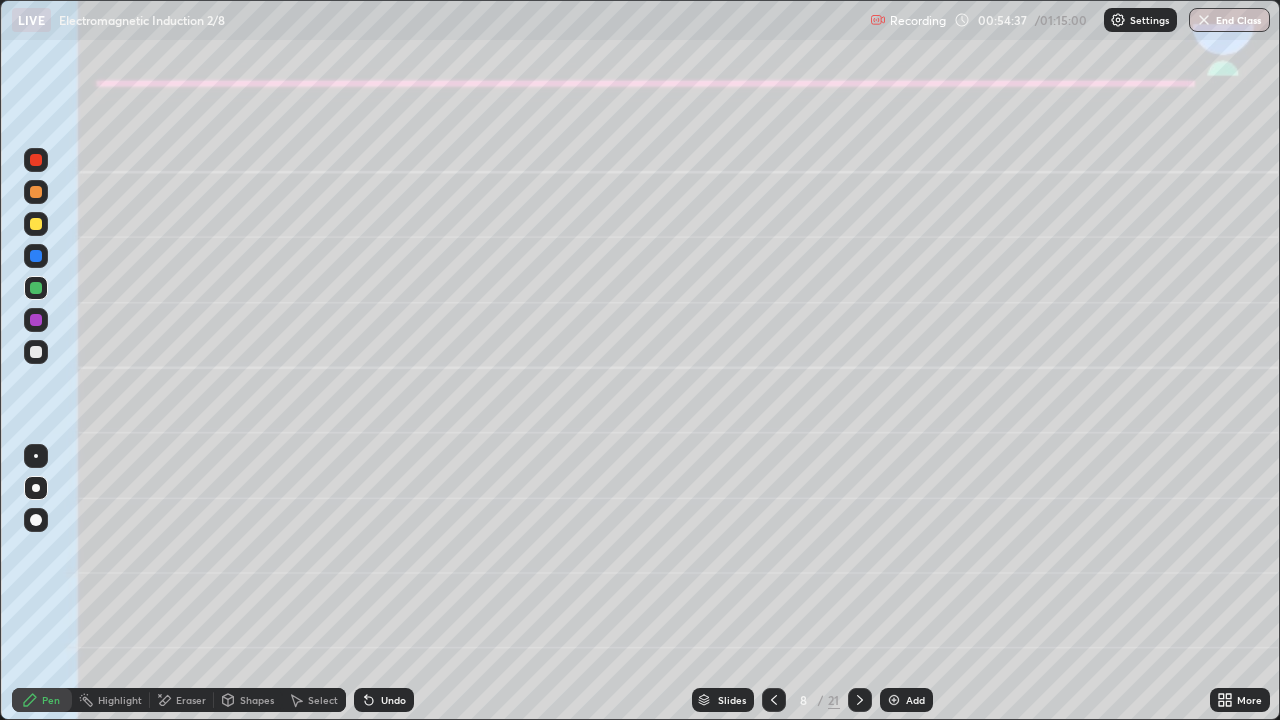 click on "Eraser" at bounding box center [191, 700] 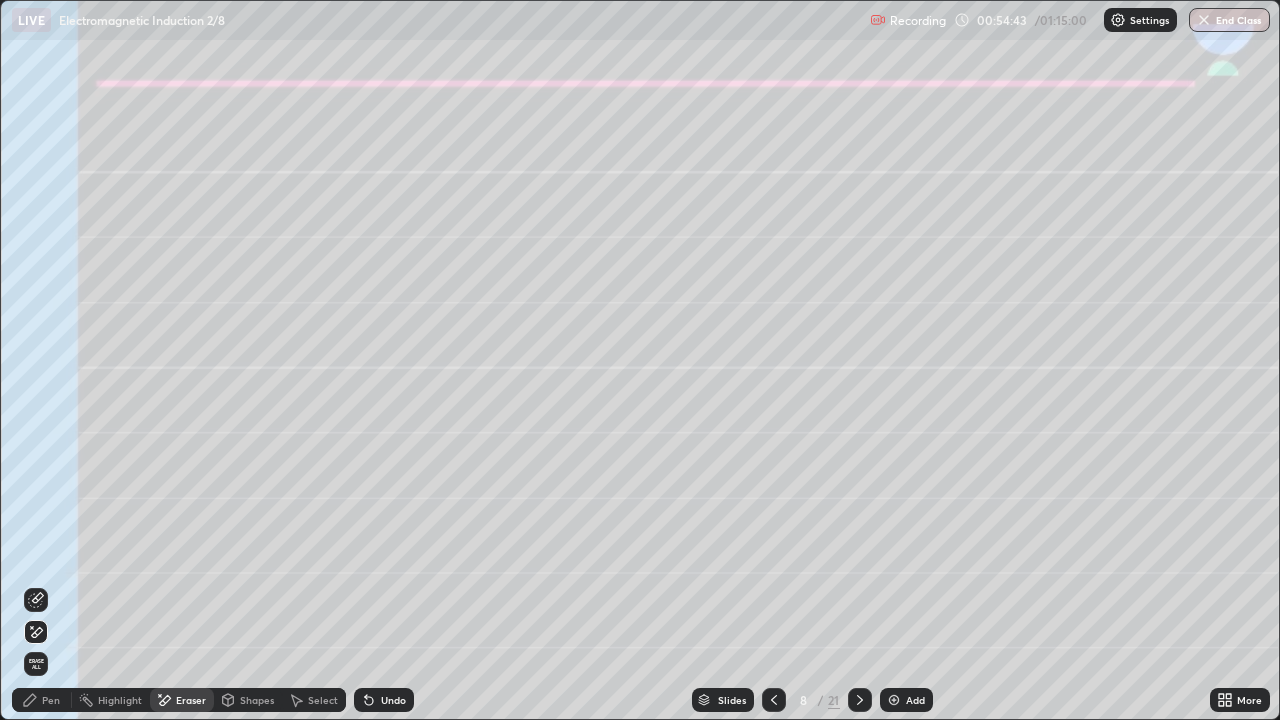 click on "Pen" at bounding box center (42, 700) 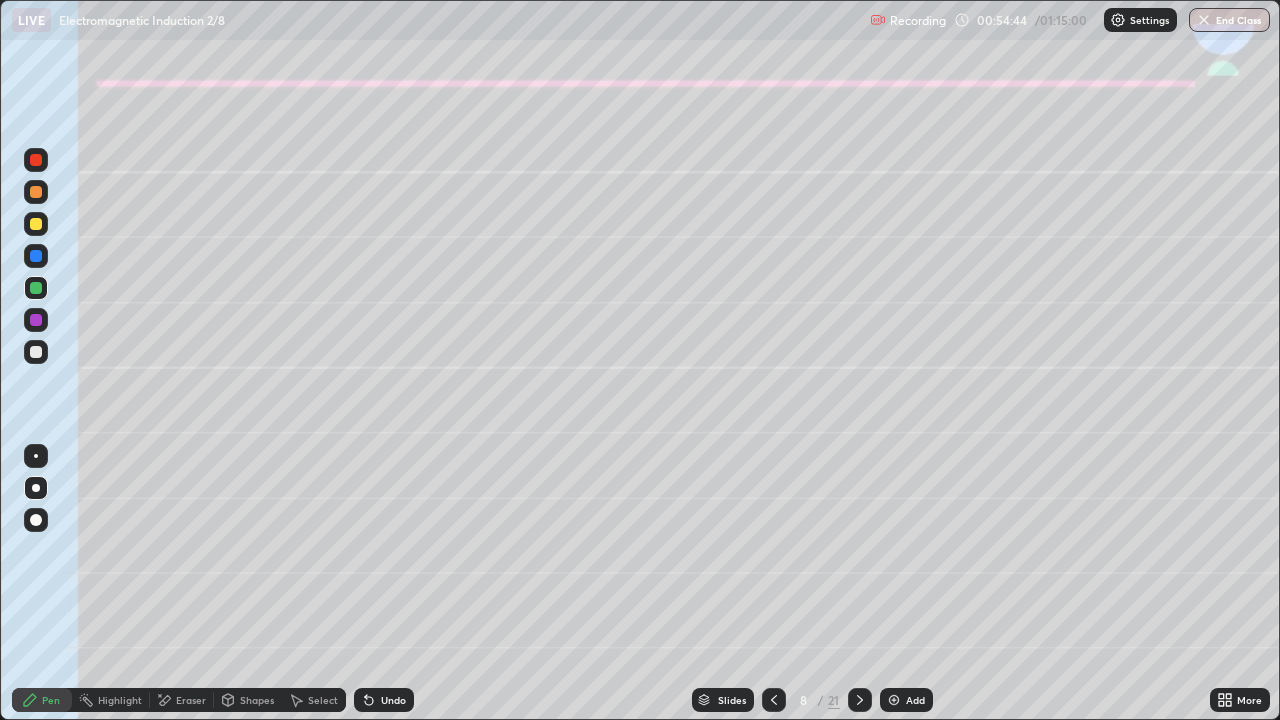 click at bounding box center [36, 224] 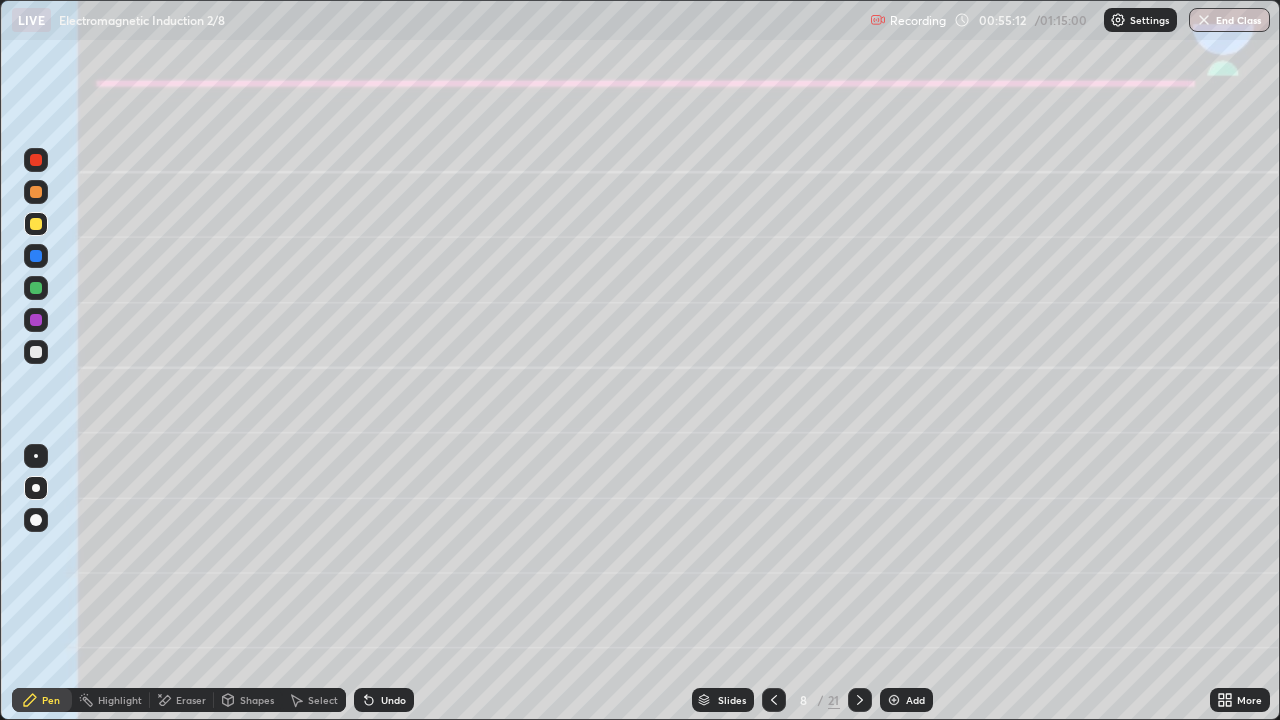 click on "Shapes" at bounding box center (257, 700) 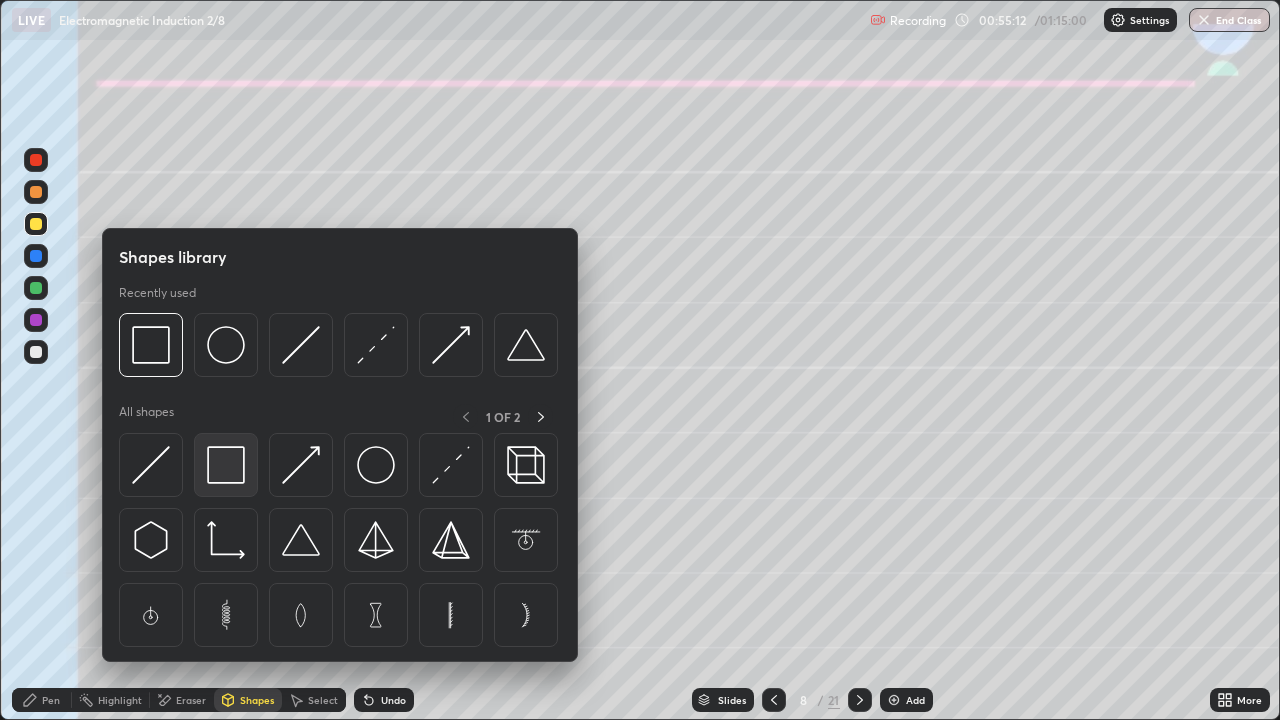 click at bounding box center [226, 465] 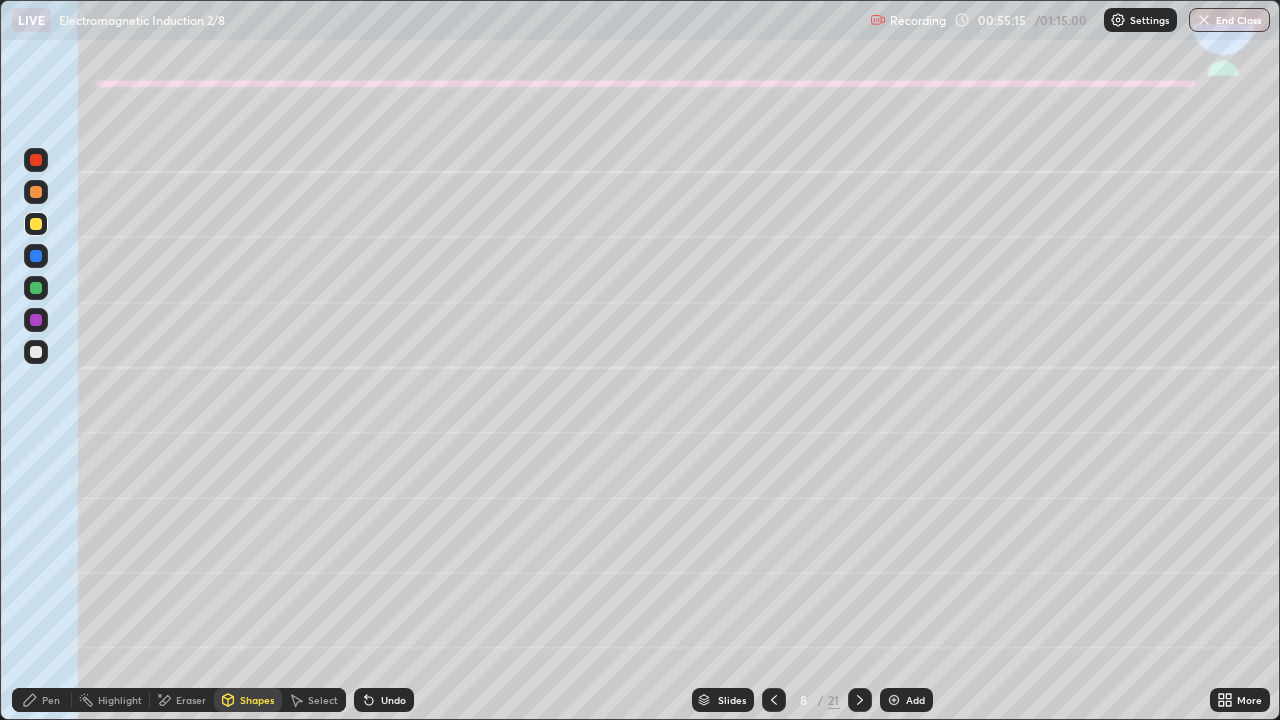 click on "Eraser" at bounding box center (191, 700) 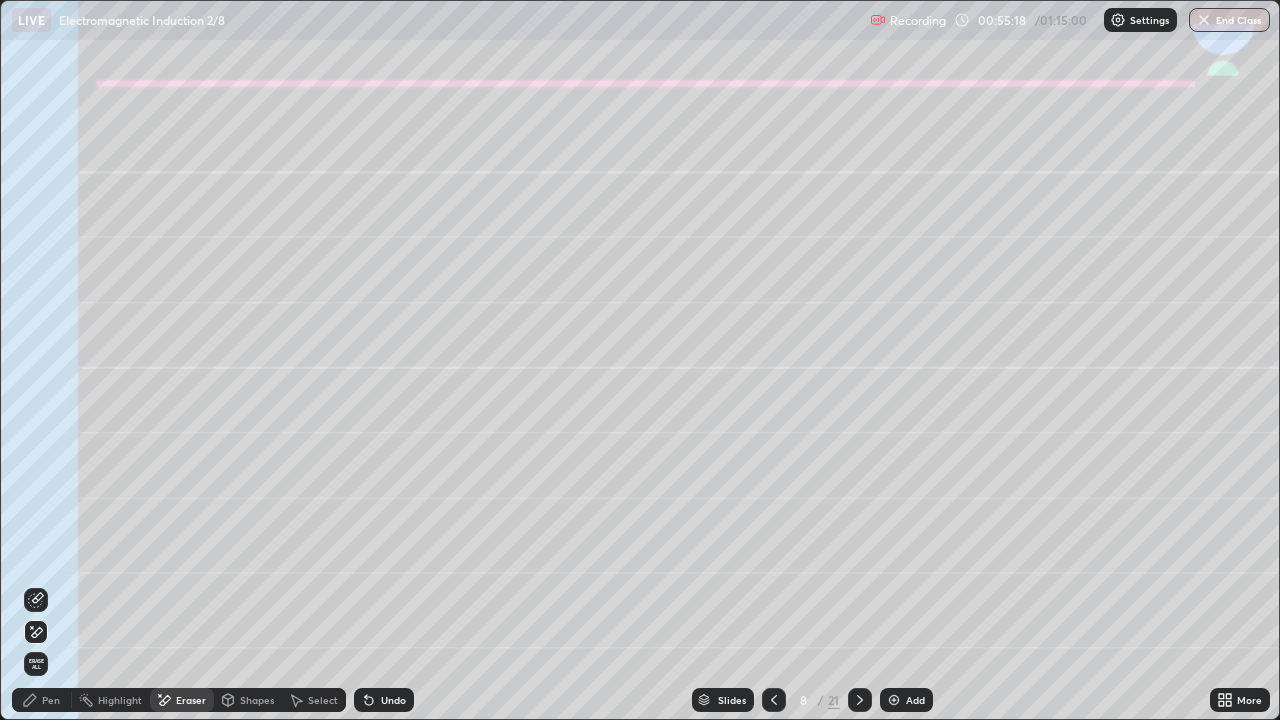 click 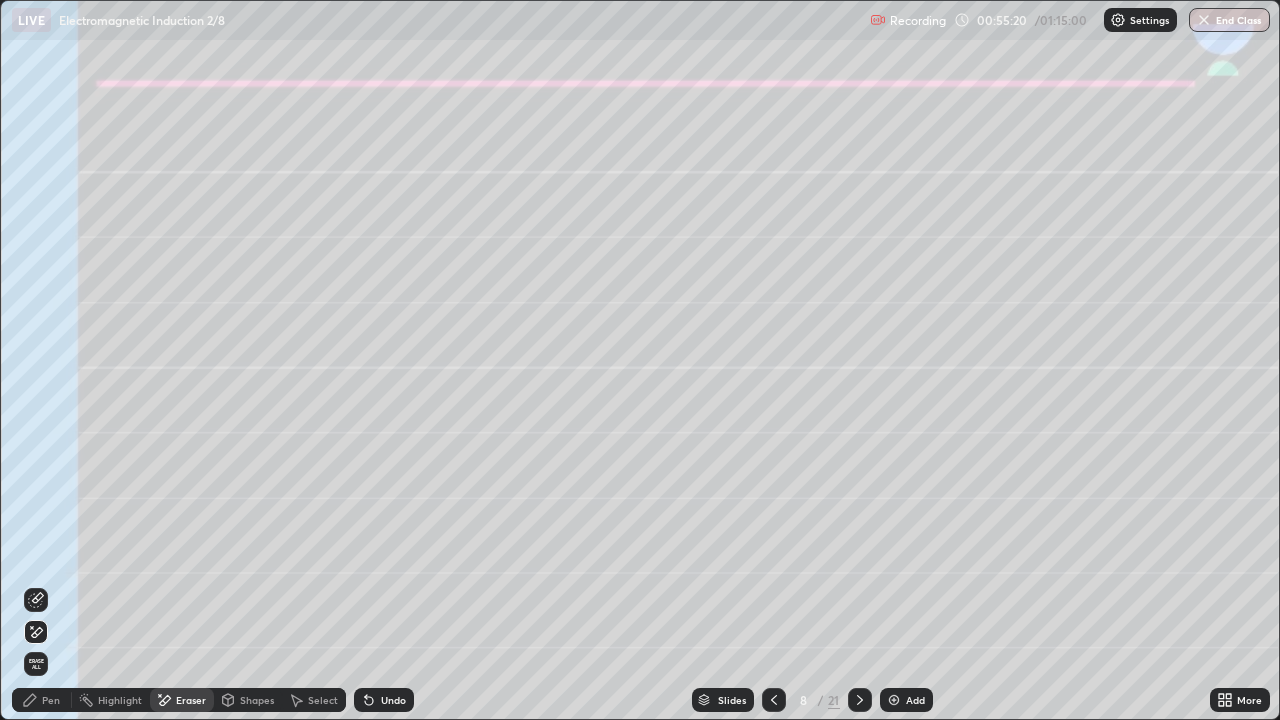 click 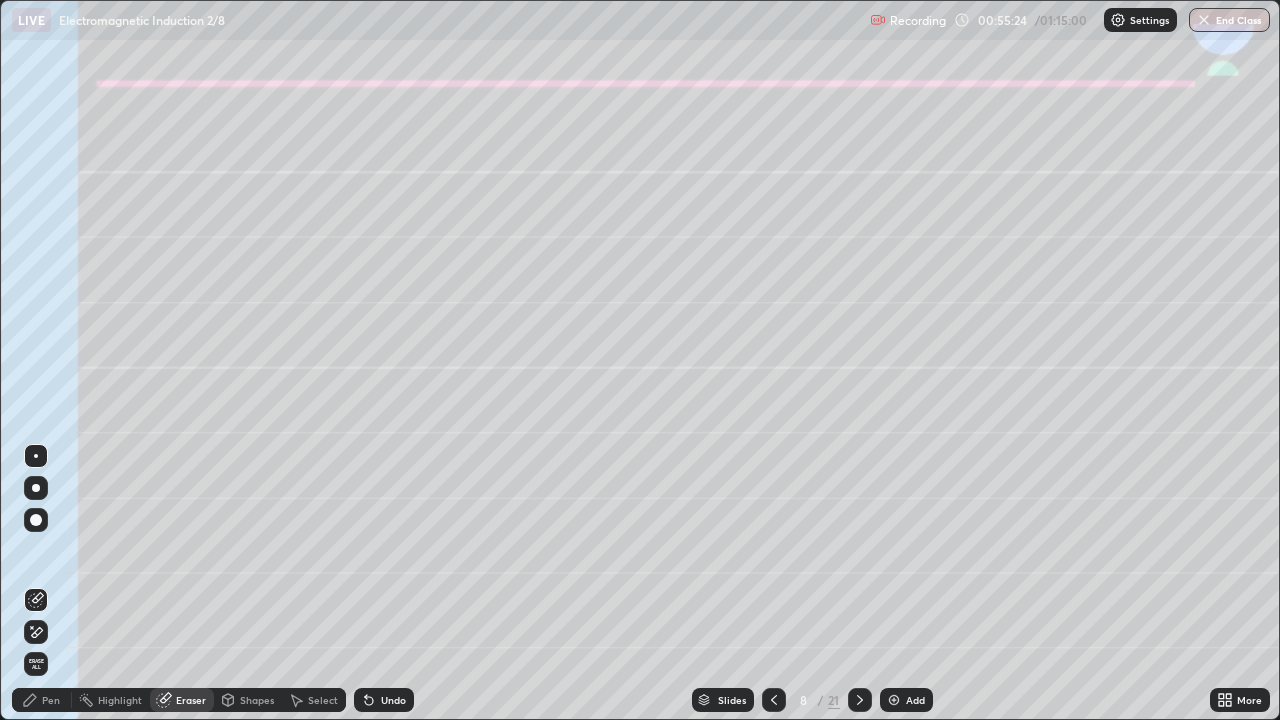 click on "Pen" at bounding box center (51, 700) 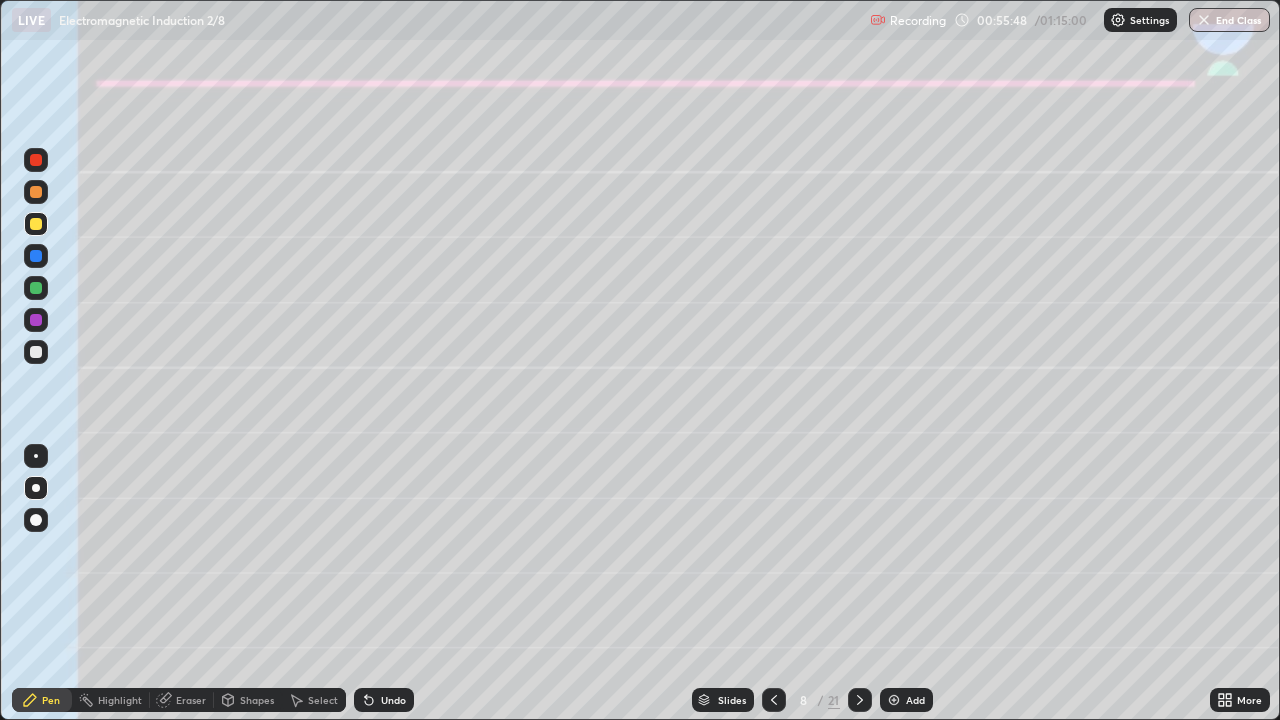 click on "Undo" at bounding box center (393, 700) 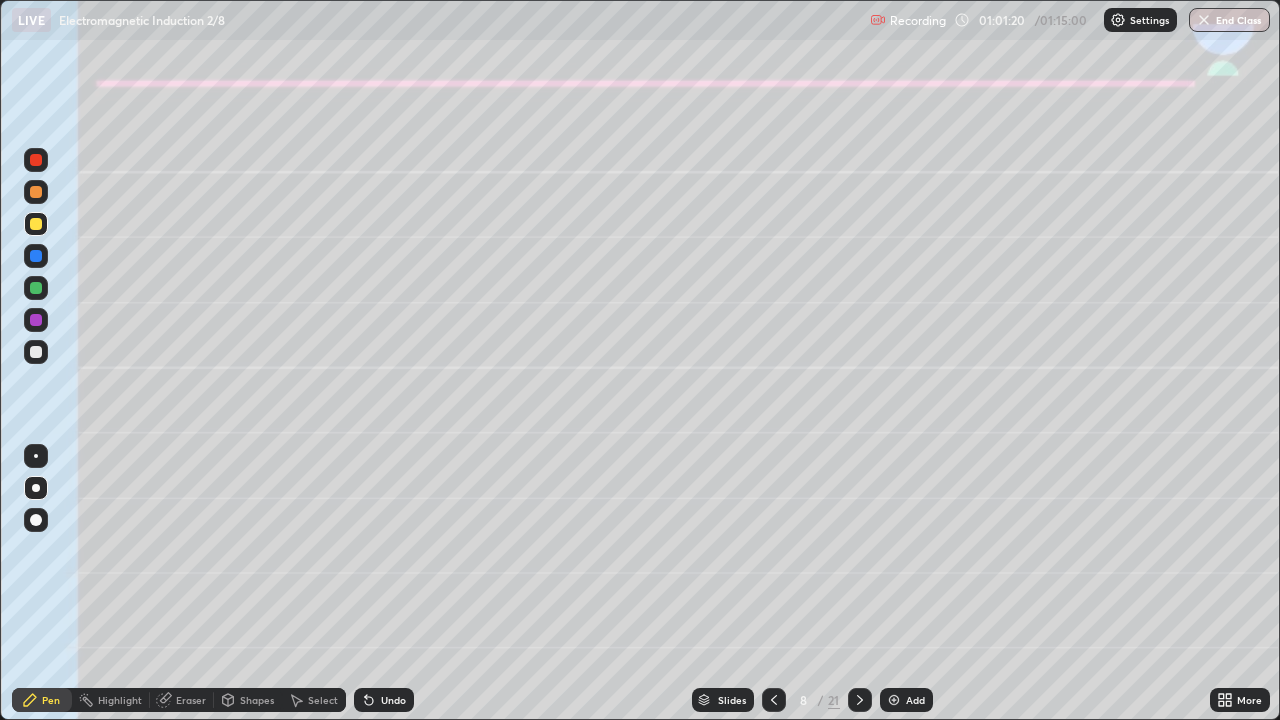 click on "Shapes" at bounding box center (257, 700) 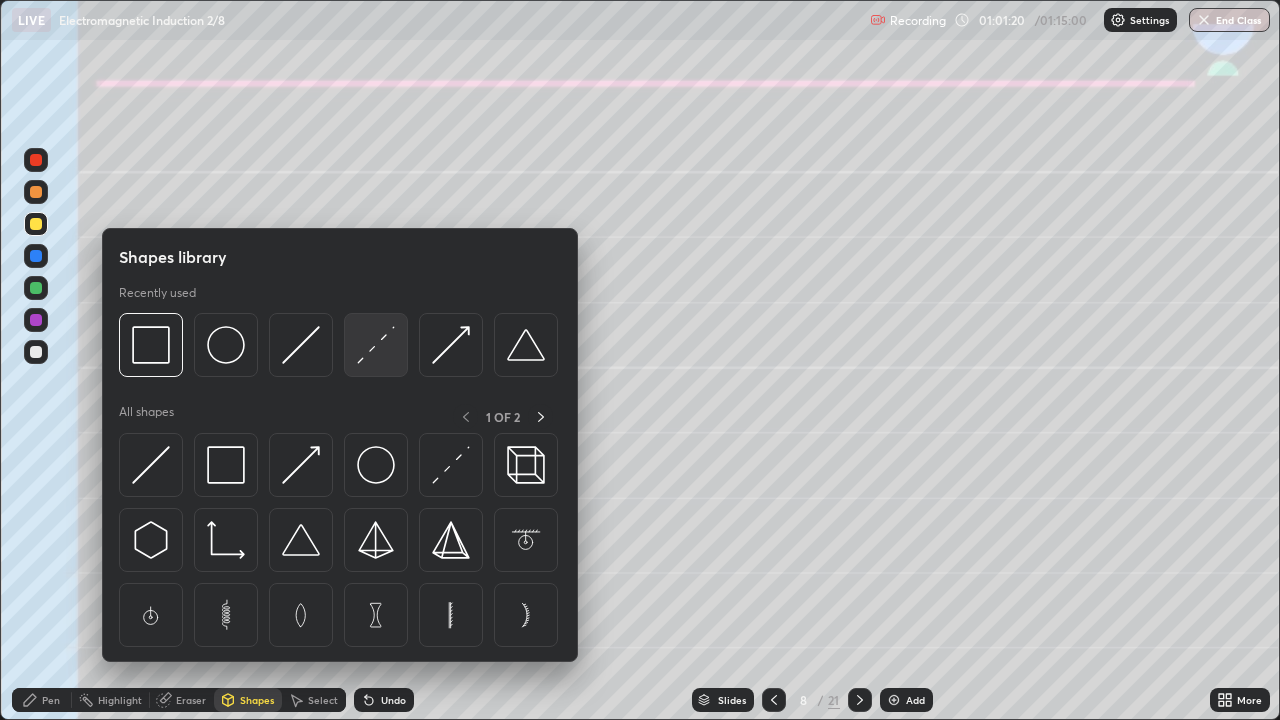 click at bounding box center [376, 345] 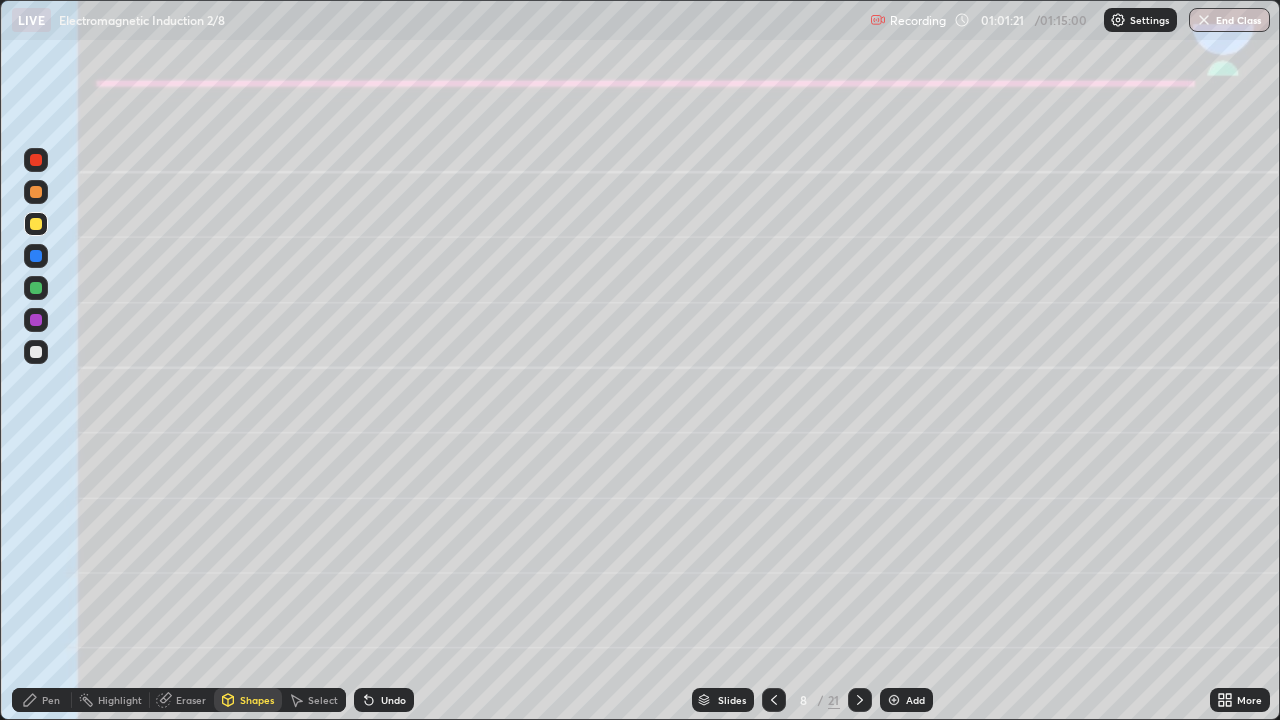 click at bounding box center [36, 352] 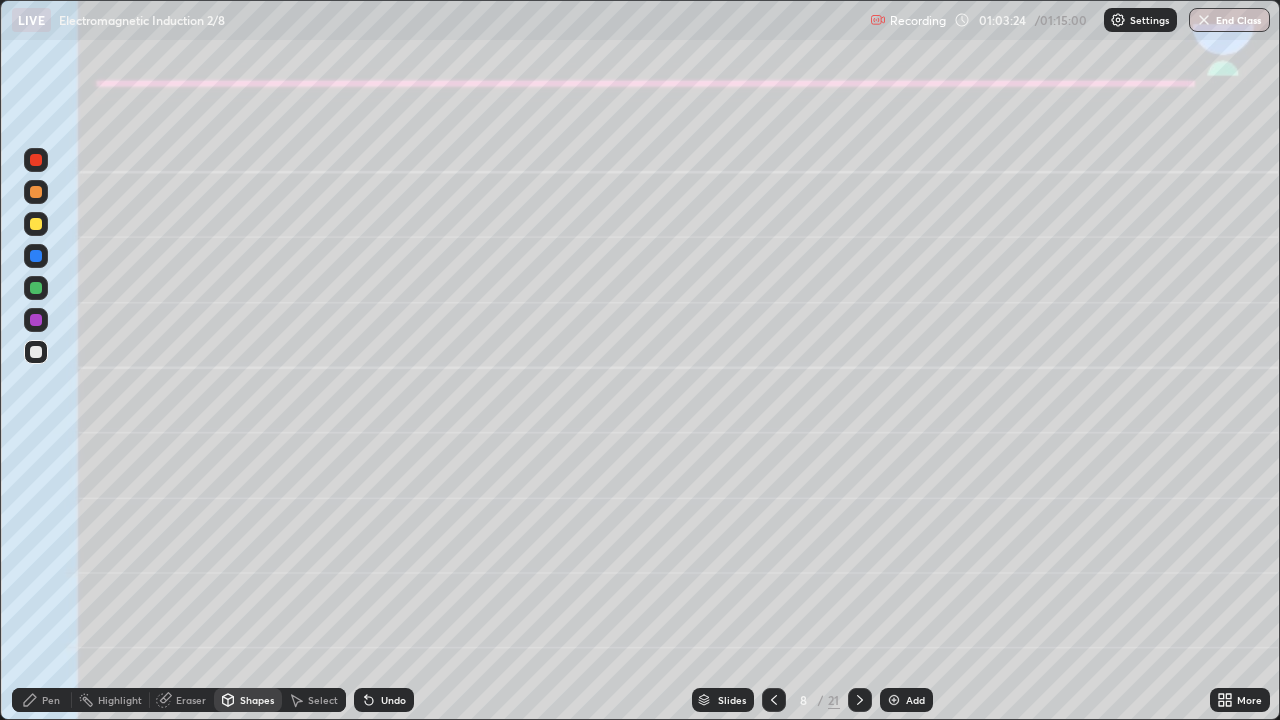 click on "Pen" at bounding box center (51, 700) 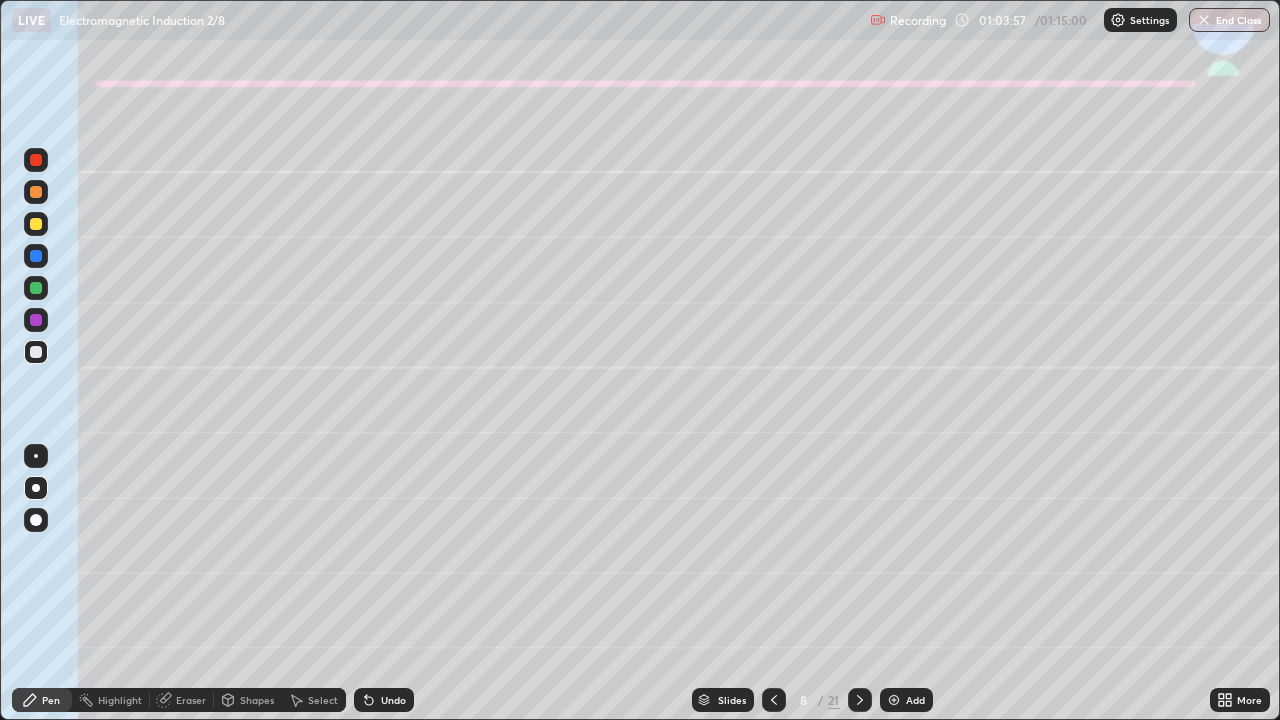 click on "Undo" at bounding box center [393, 700] 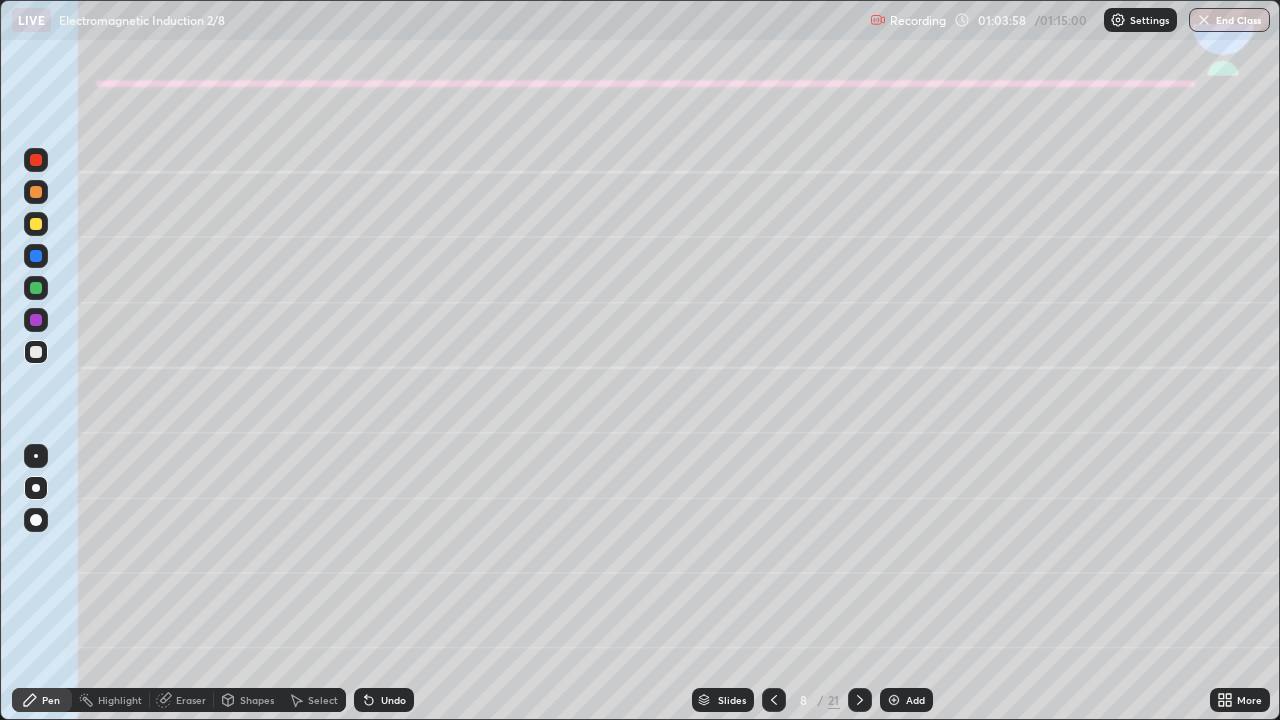click on "Undo" at bounding box center [393, 700] 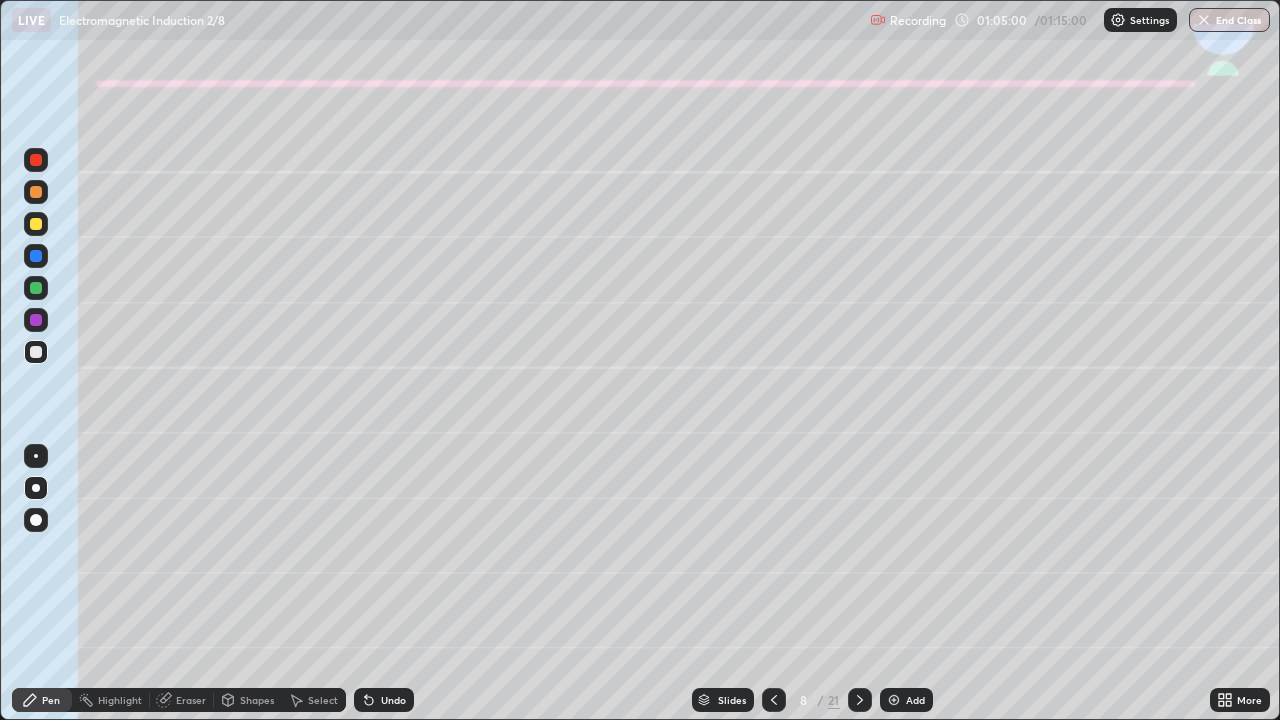 click at bounding box center (36, 224) 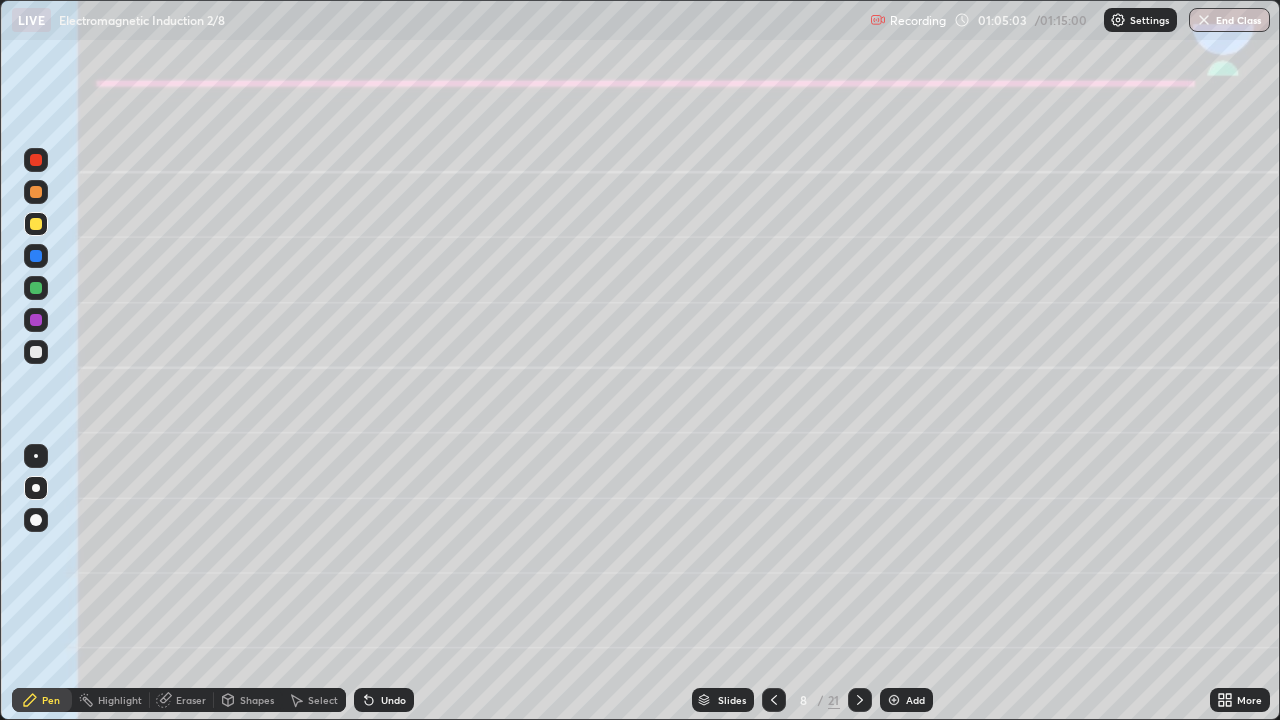 click on "Shapes" at bounding box center [257, 700] 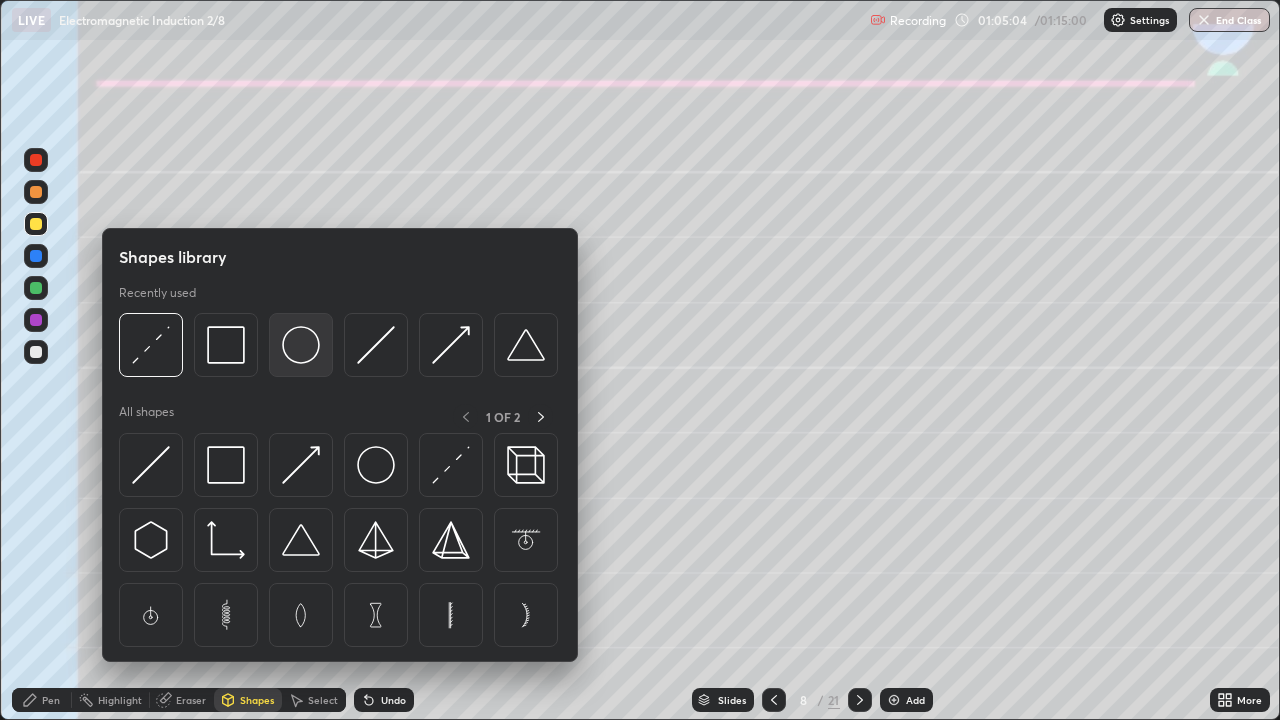 click at bounding box center (301, 345) 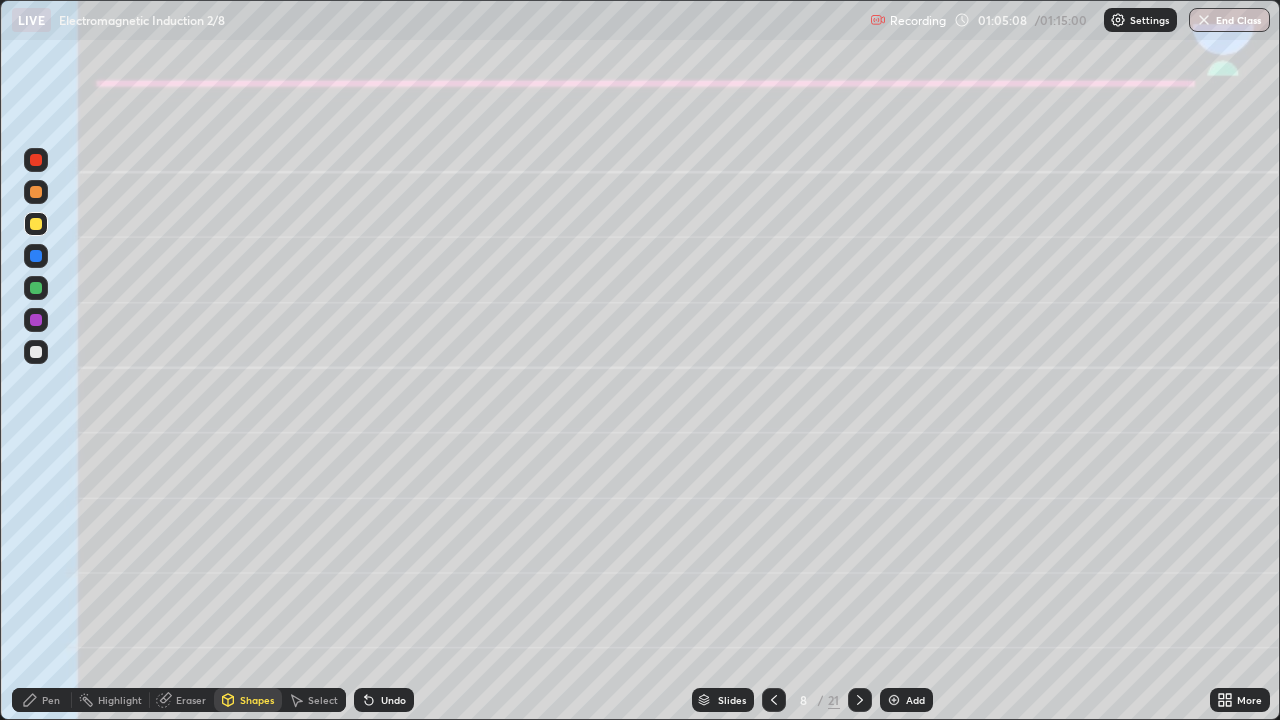 click on "Shapes" at bounding box center (248, 700) 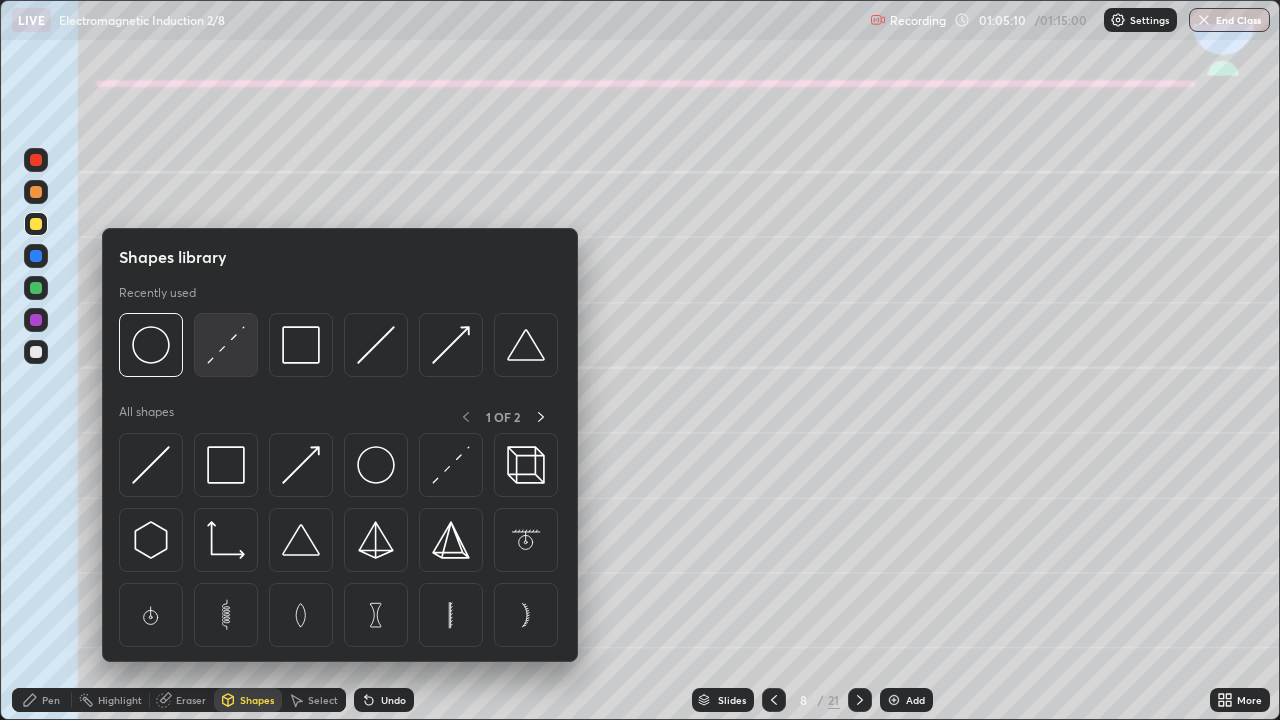 click at bounding box center [226, 345] 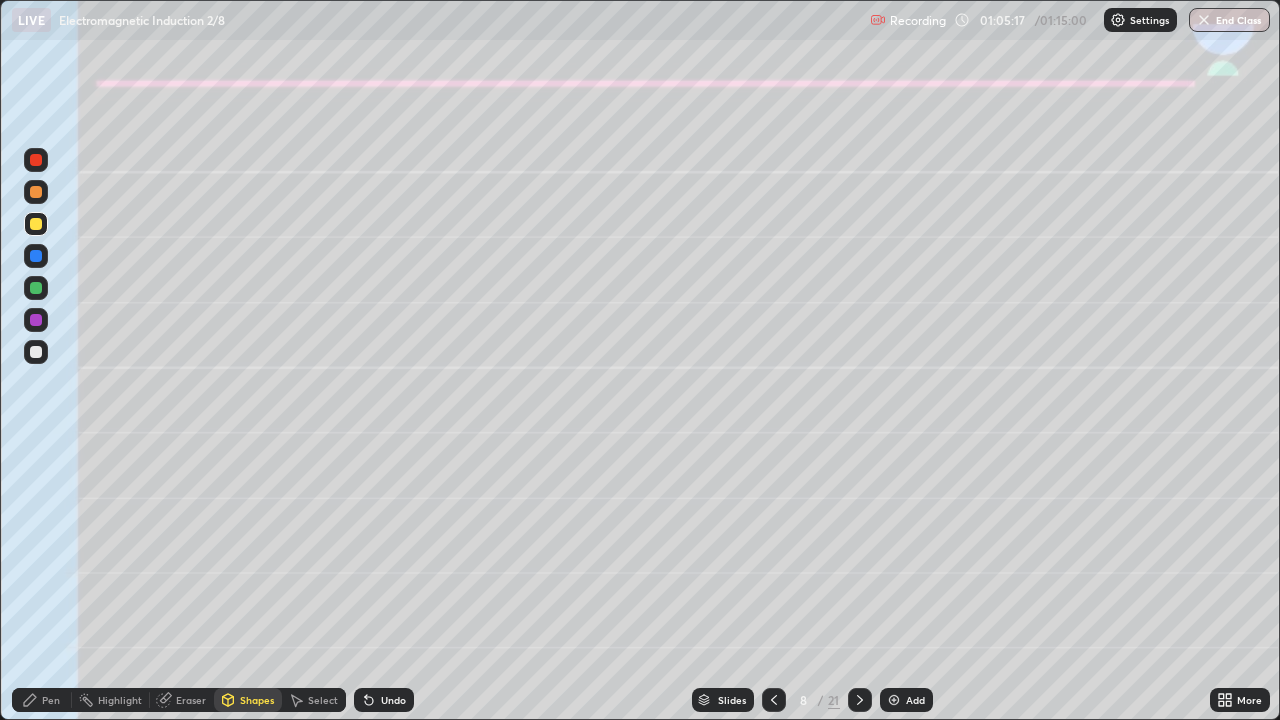 click on "Pen" at bounding box center [42, 700] 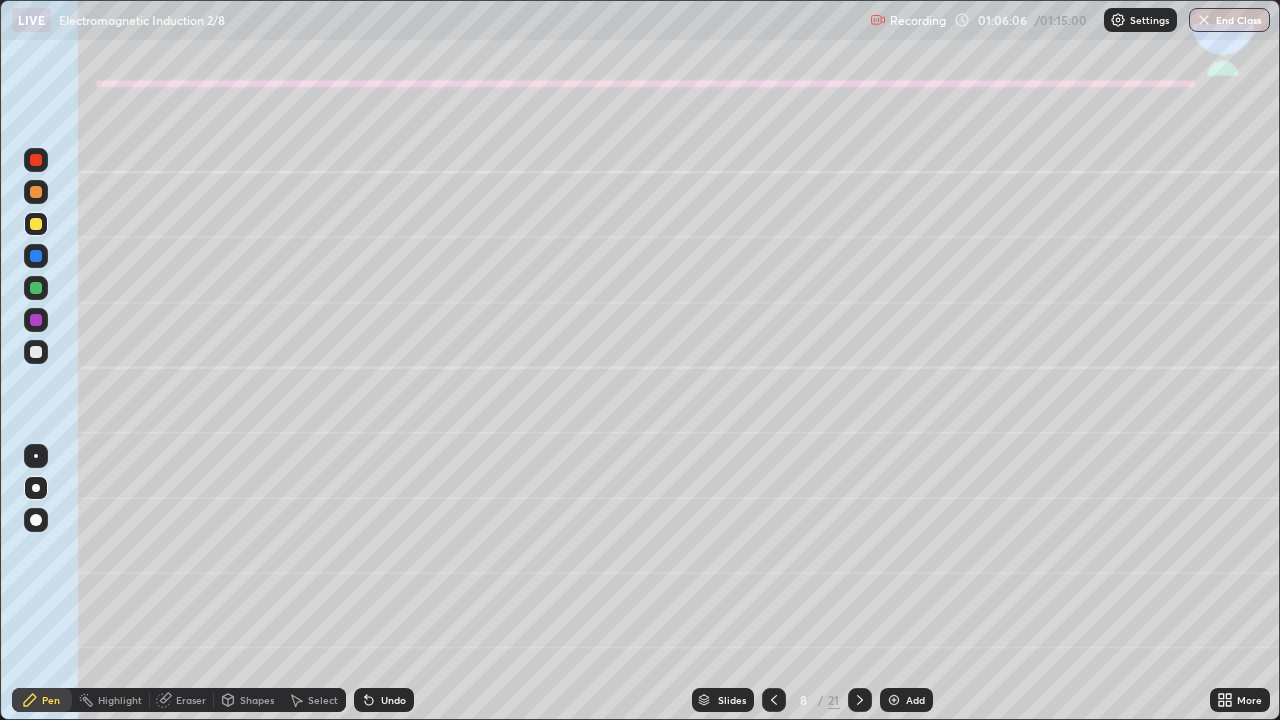 click on "Undo" at bounding box center (384, 700) 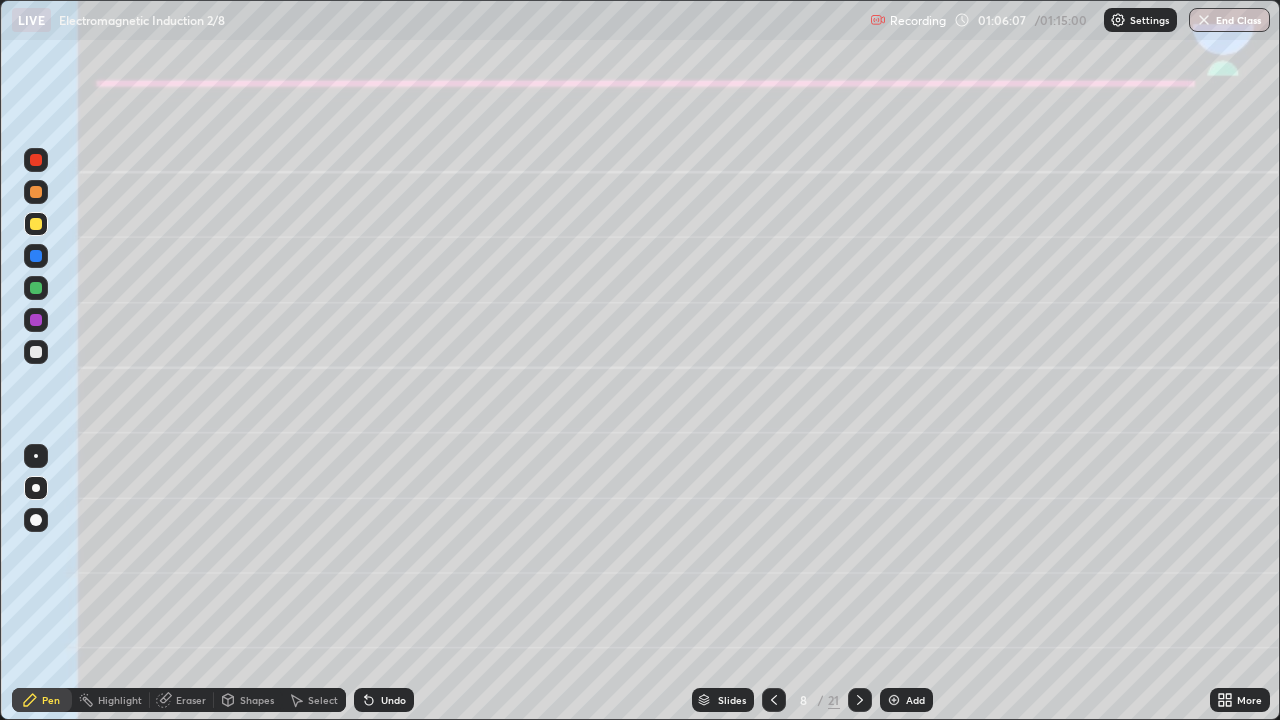 click on "Undo" at bounding box center [384, 700] 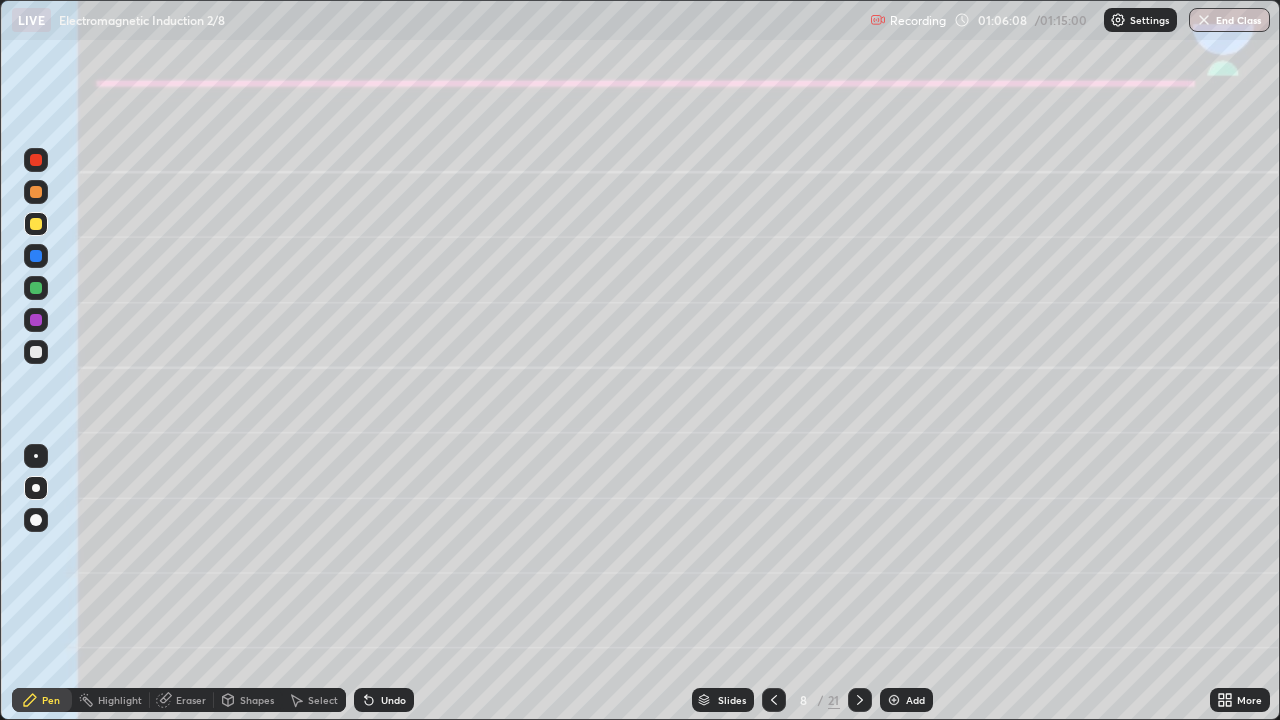 click 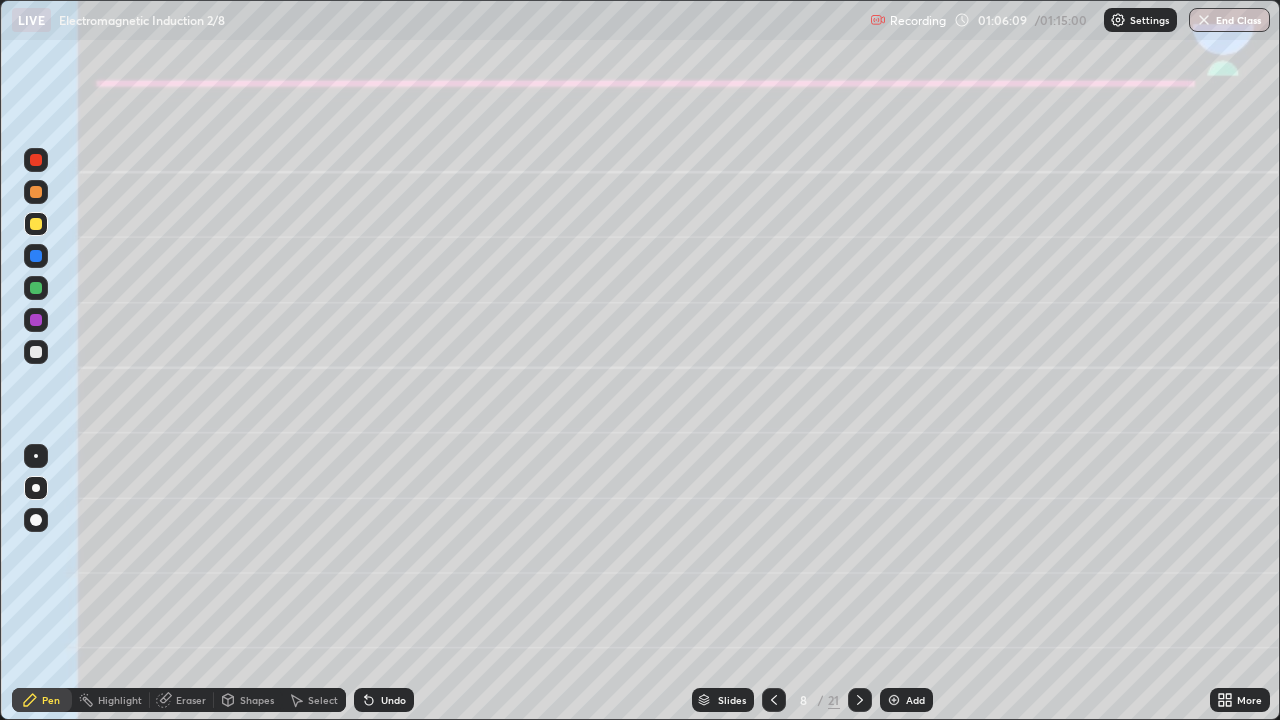 click on "Undo" at bounding box center (384, 700) 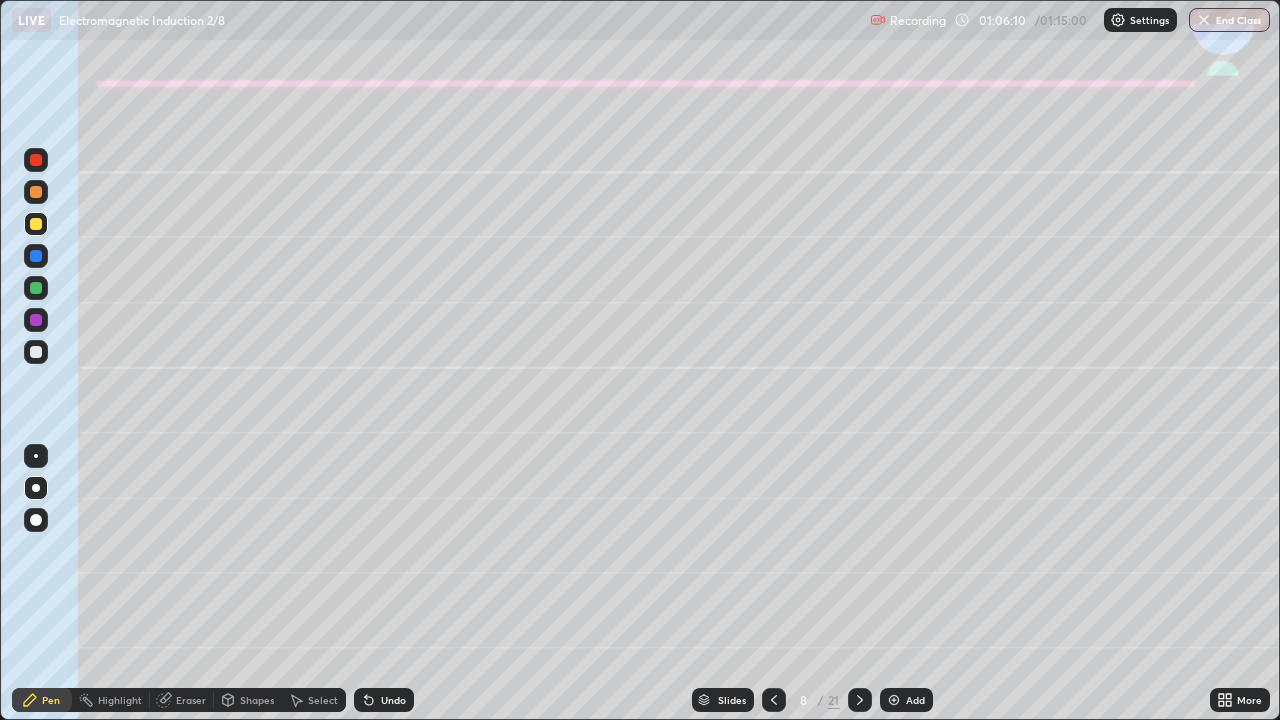 click on "Undo" at bounding box center [384, 700] 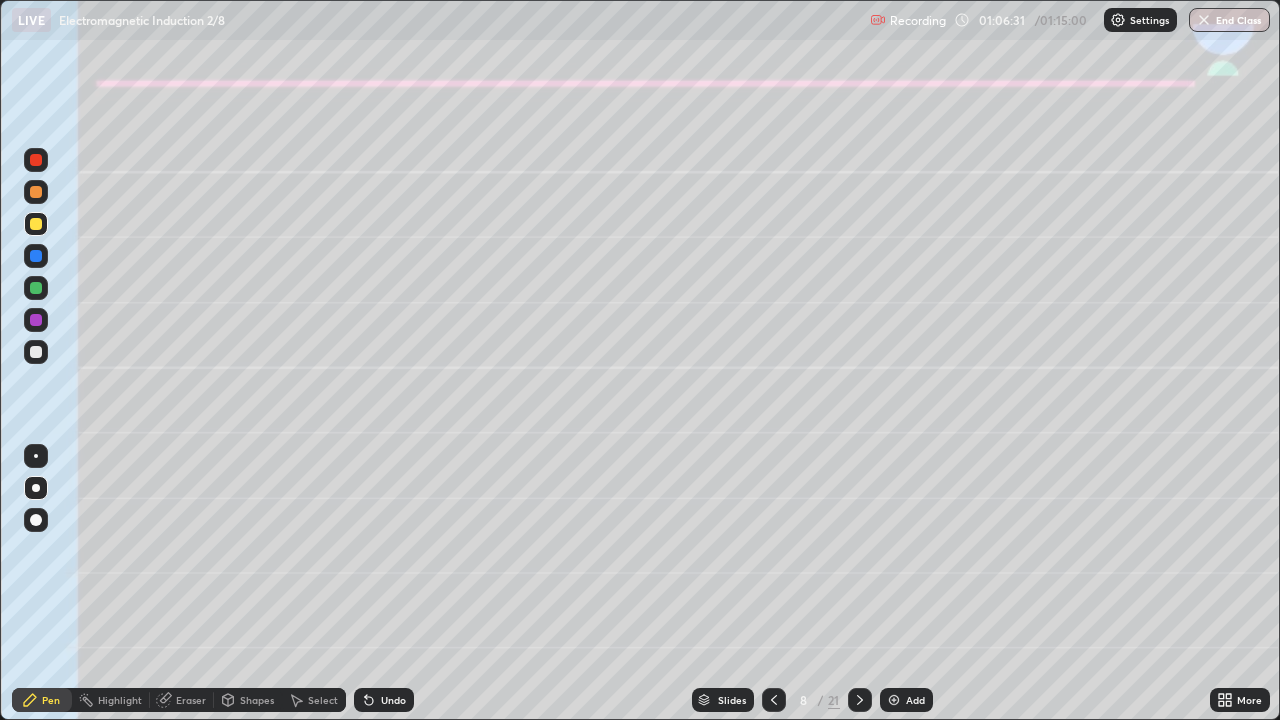 click at bounding box center [36, 352] 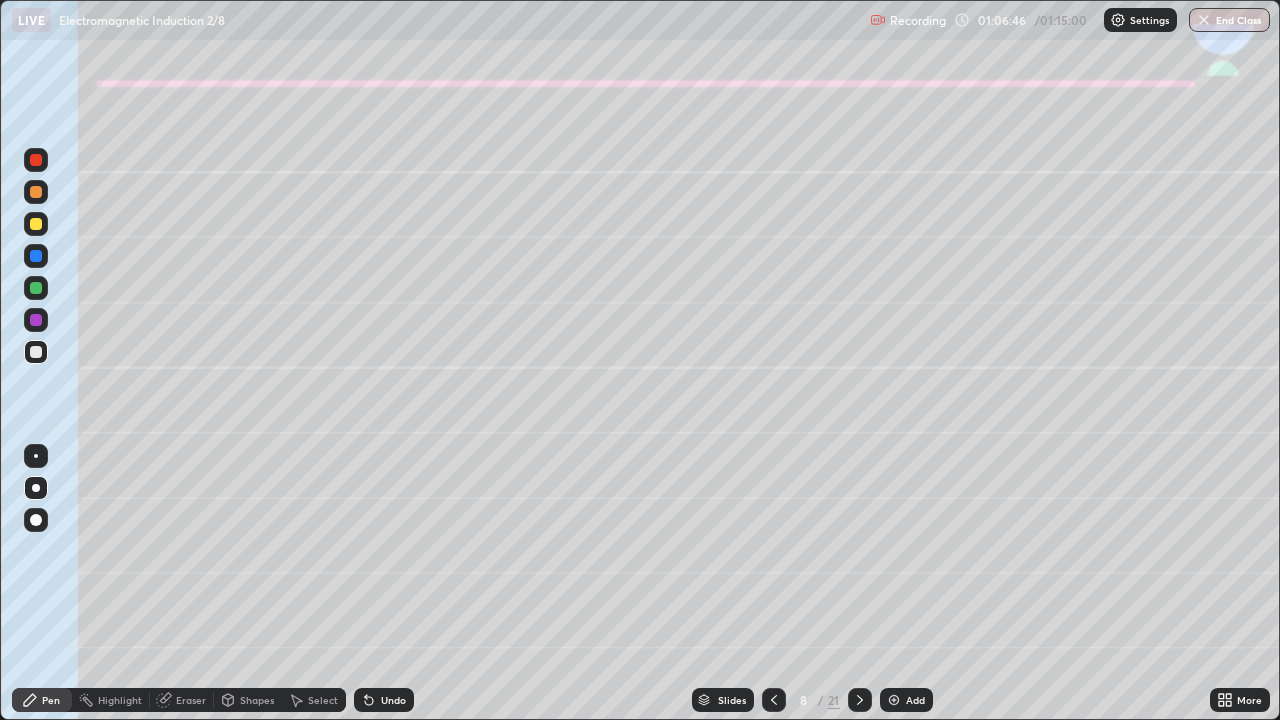 click at bounding box center (36, 288) 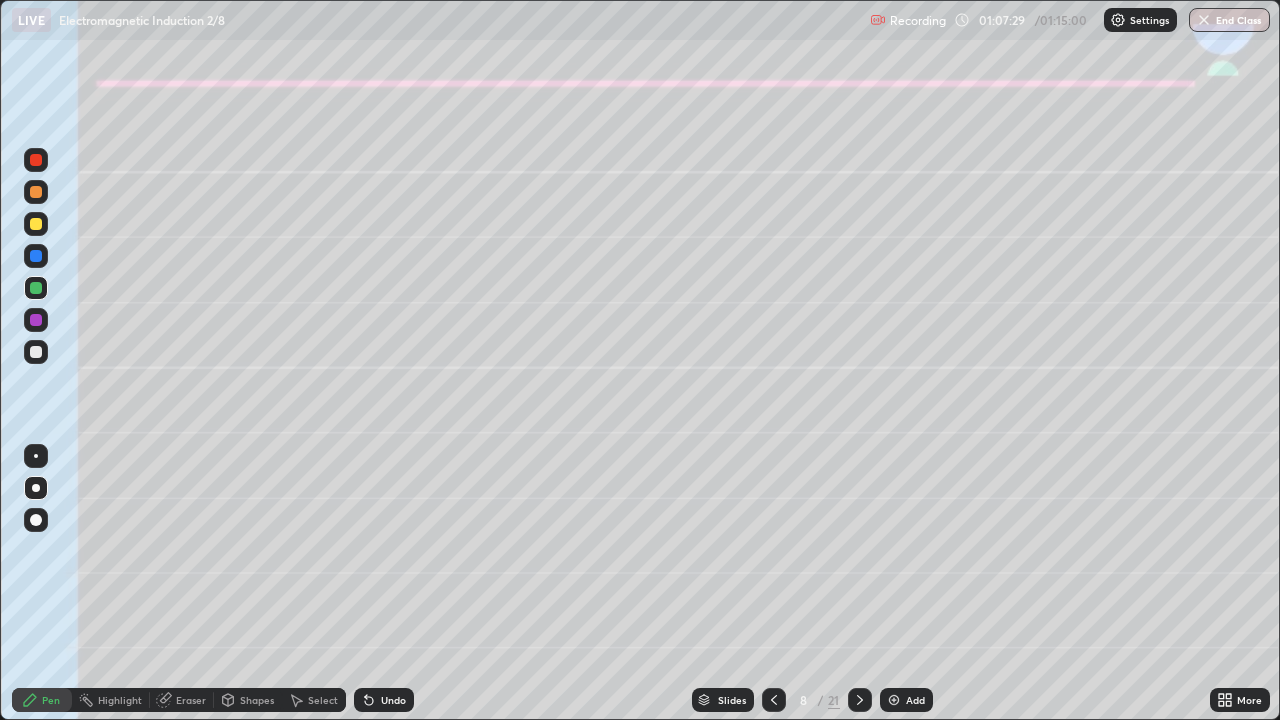 click at bounding box center [36, 352] 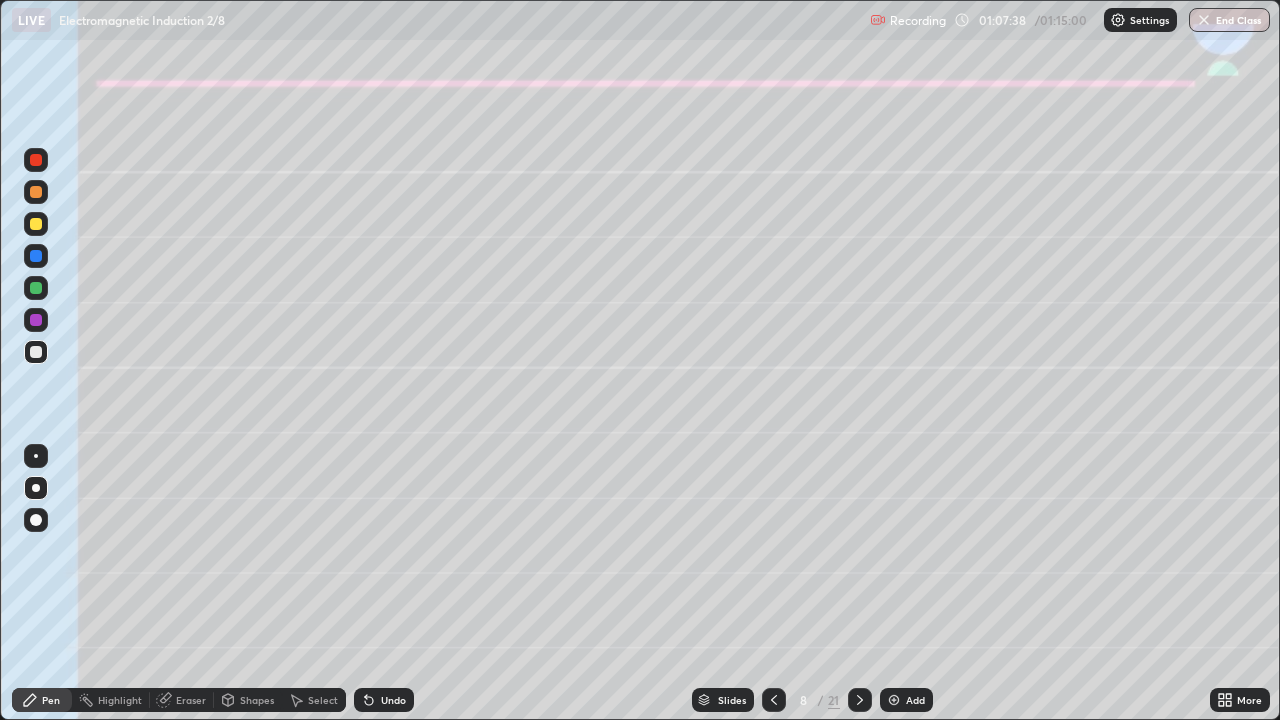 click at bounding box center (36, 288) 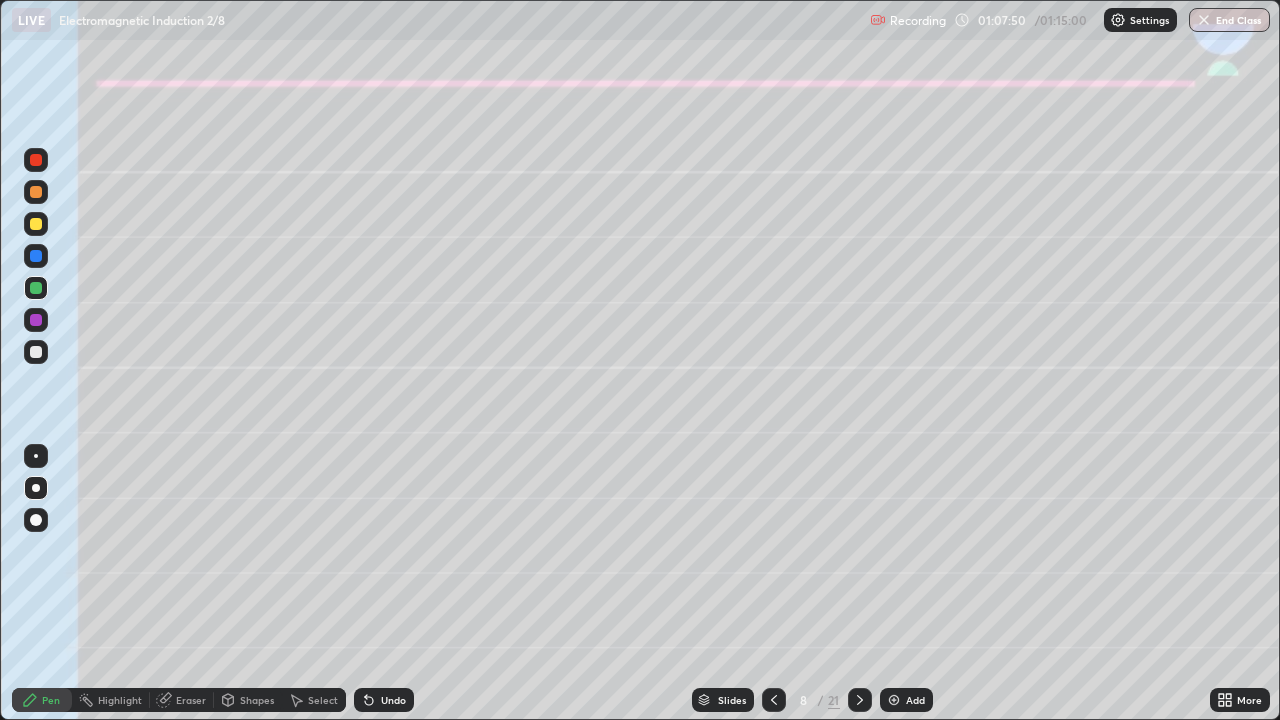 click on "Undo" at bounding box center (384, 700) 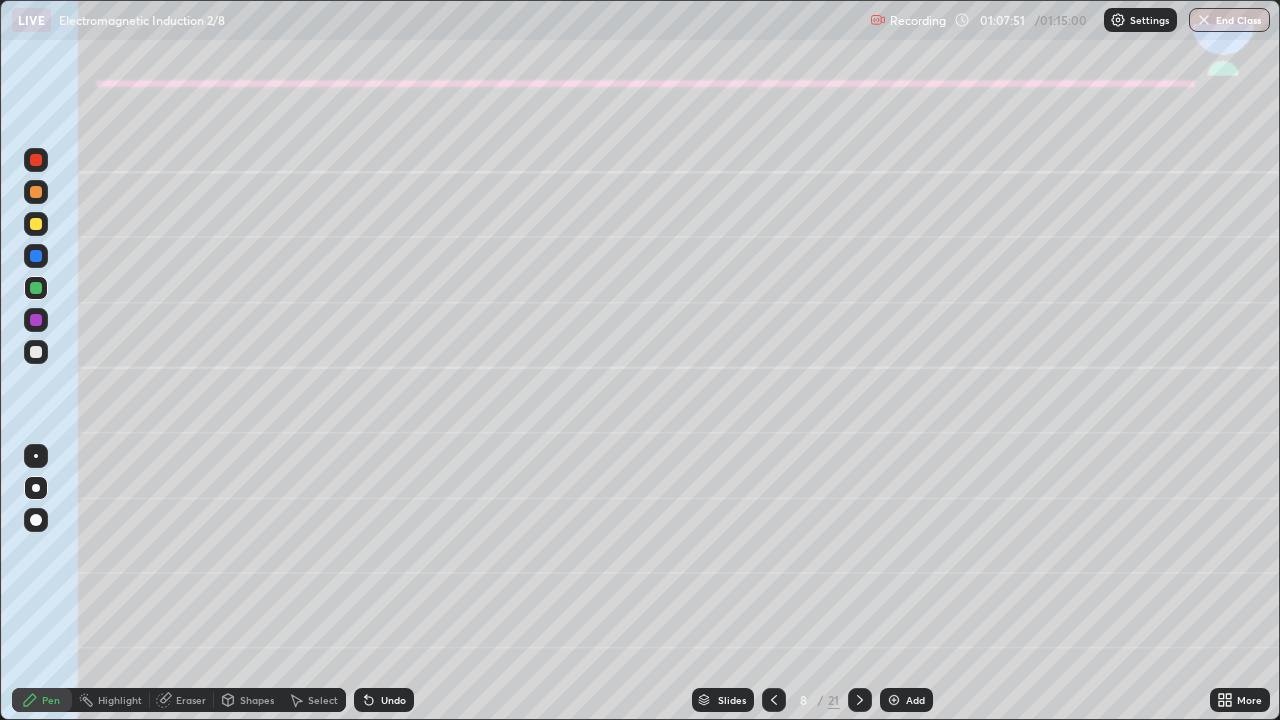 click at bounding box center (36, 352) 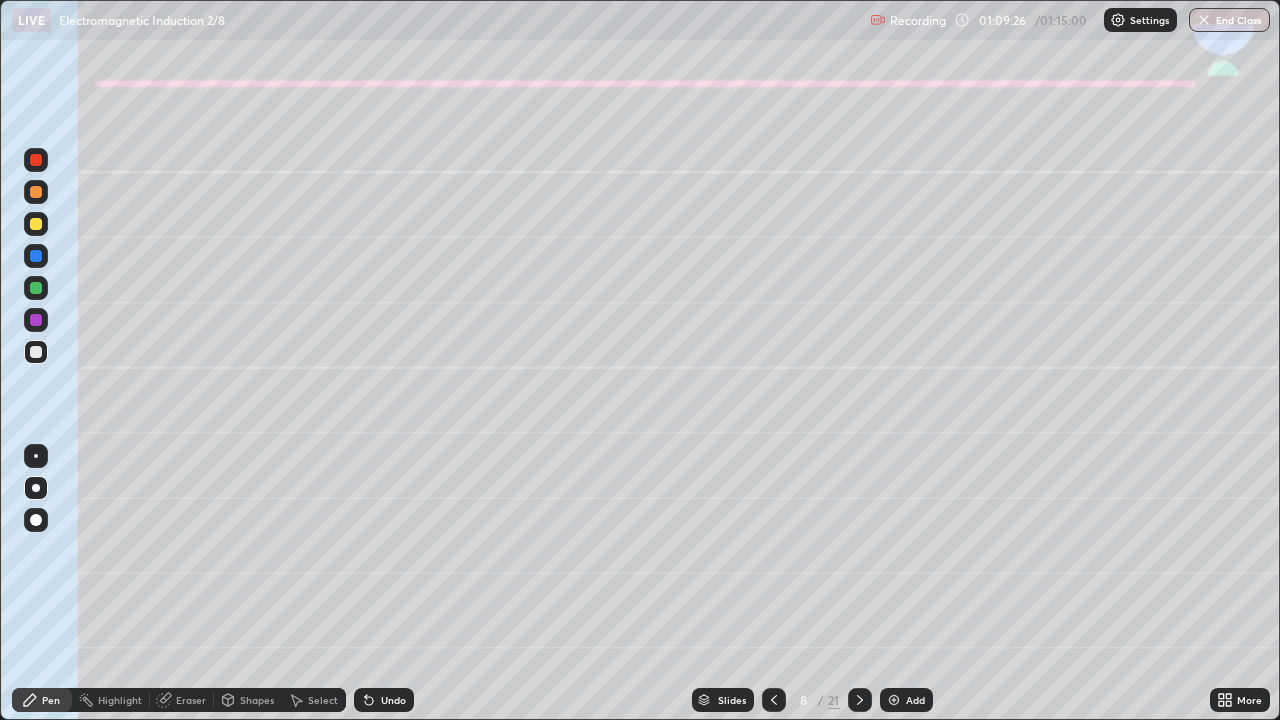click on "End Class" at bounding box center [1229, 20] 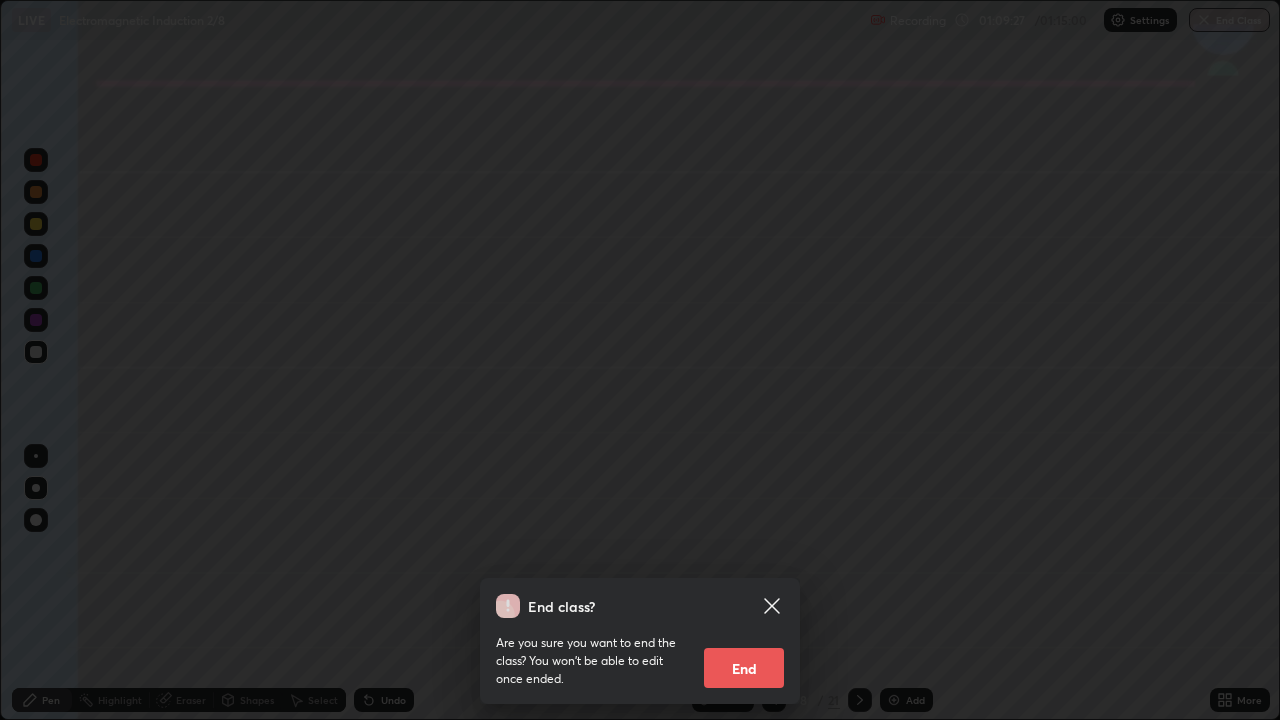 click on "End" at bounding box center [744, 668] 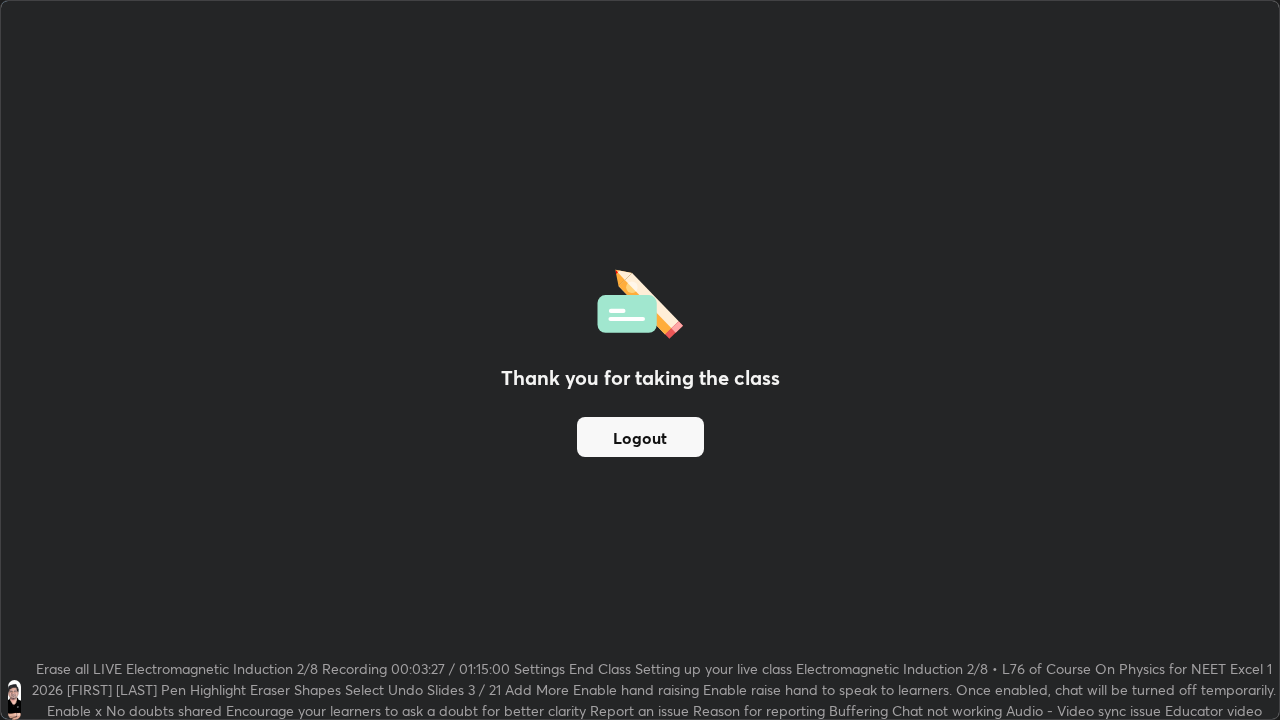 click on "Logout" at bounding box center [640, 437] 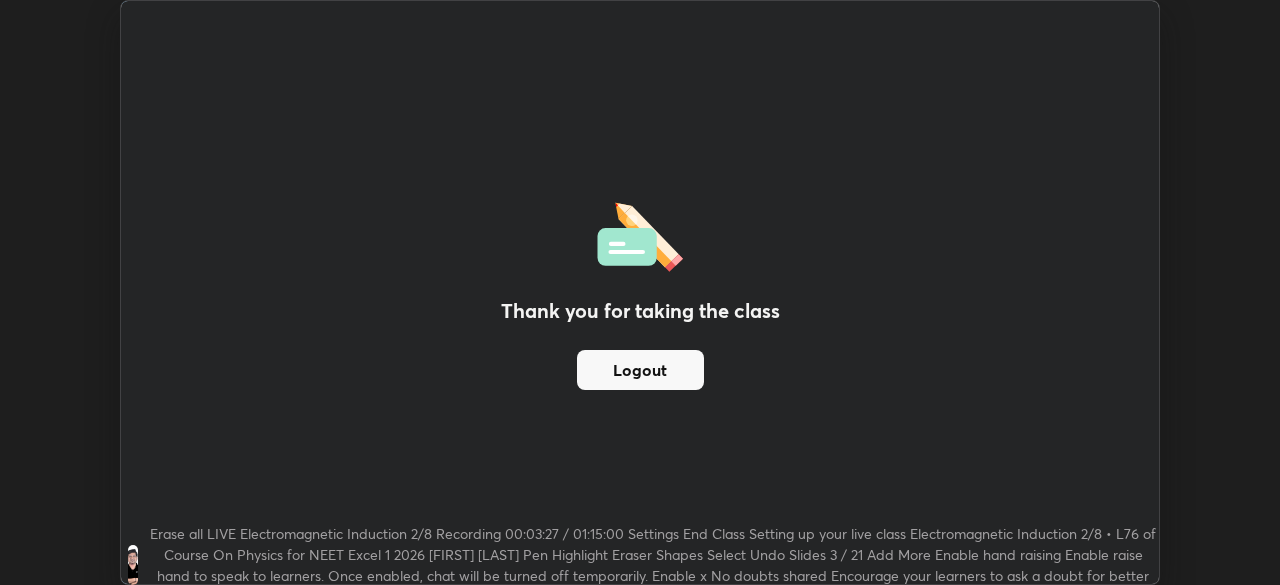 scroll, scrollTop: 585, scrollLeft: 1280, axis: both 